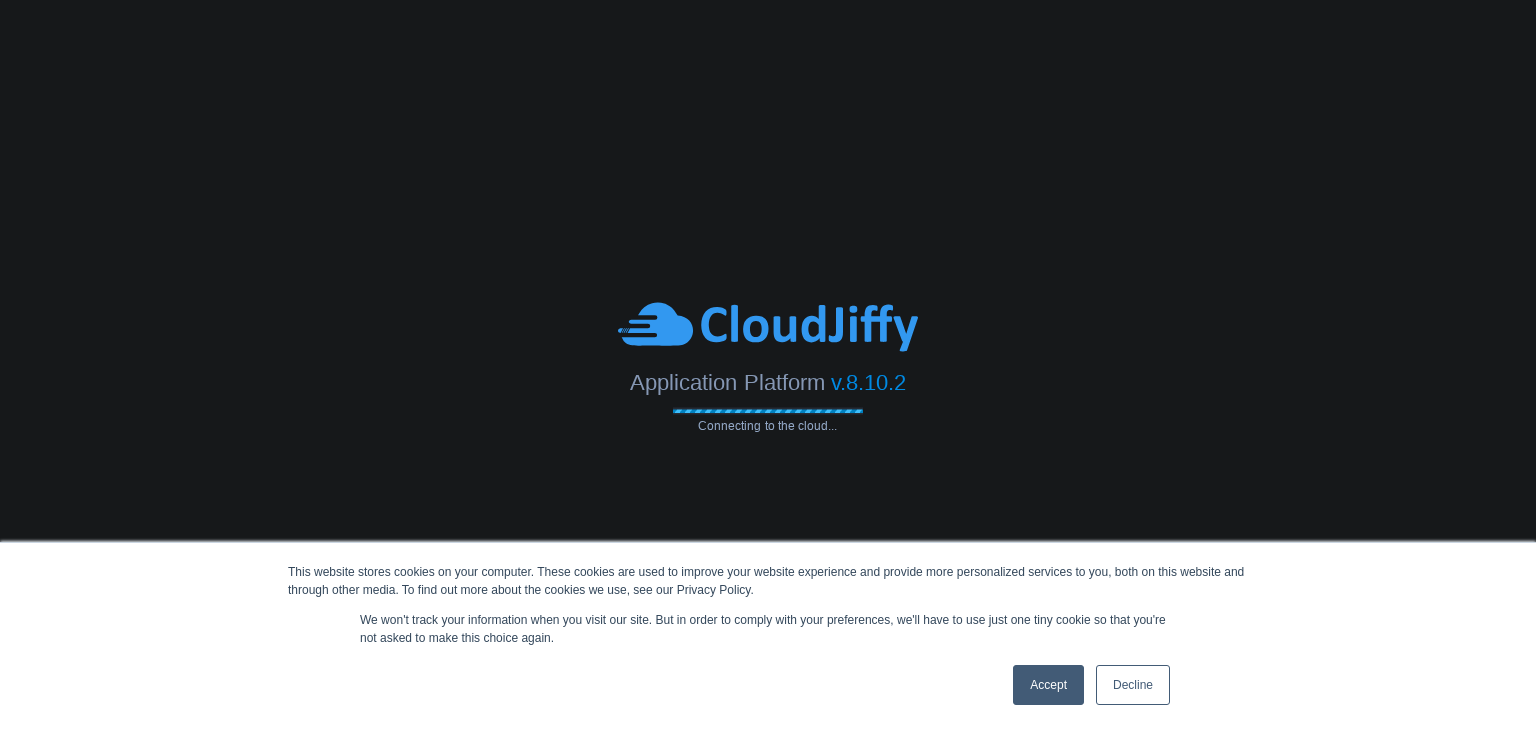 scroll, scrollTop: 0, scrollLeft: 0, axis: both 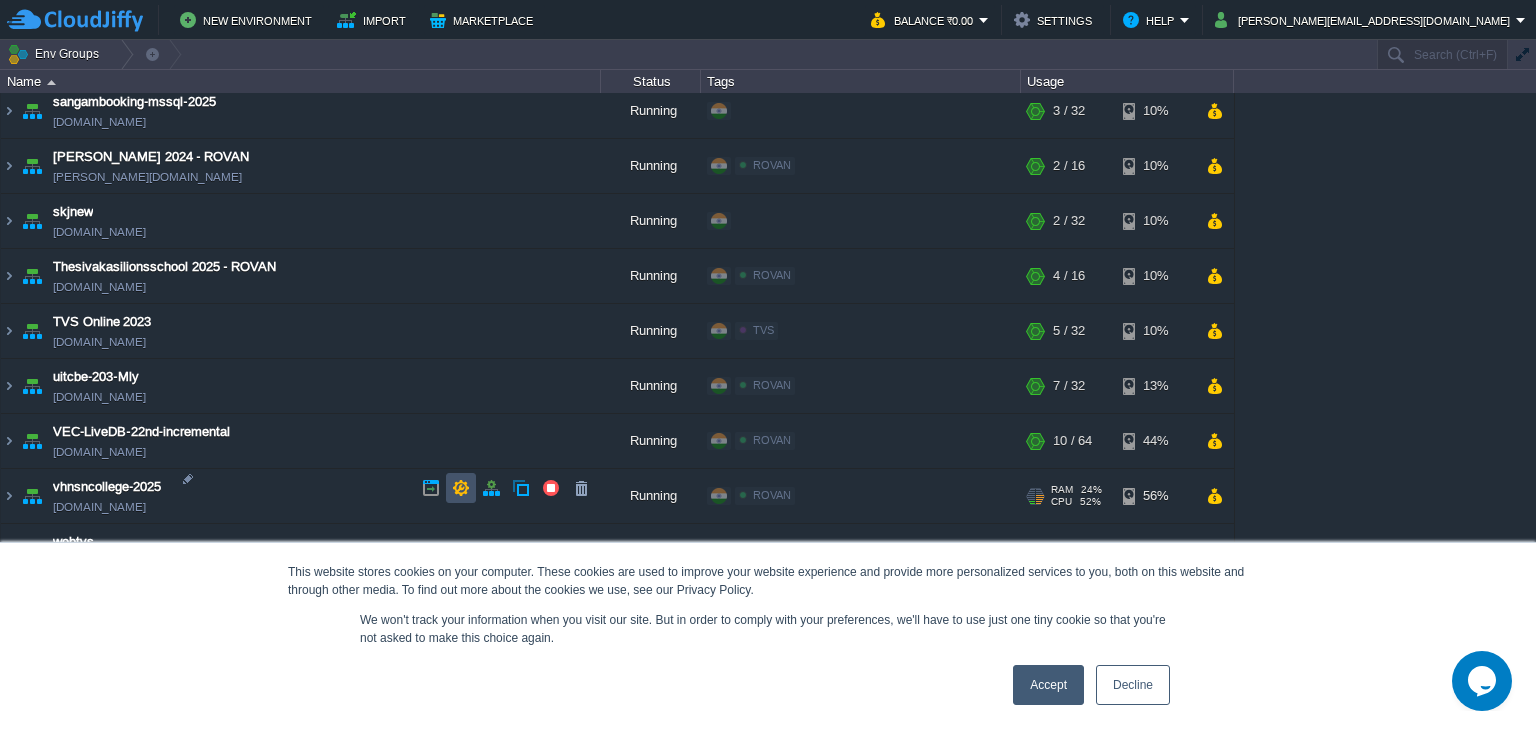 click at bounding box center [461, 488] 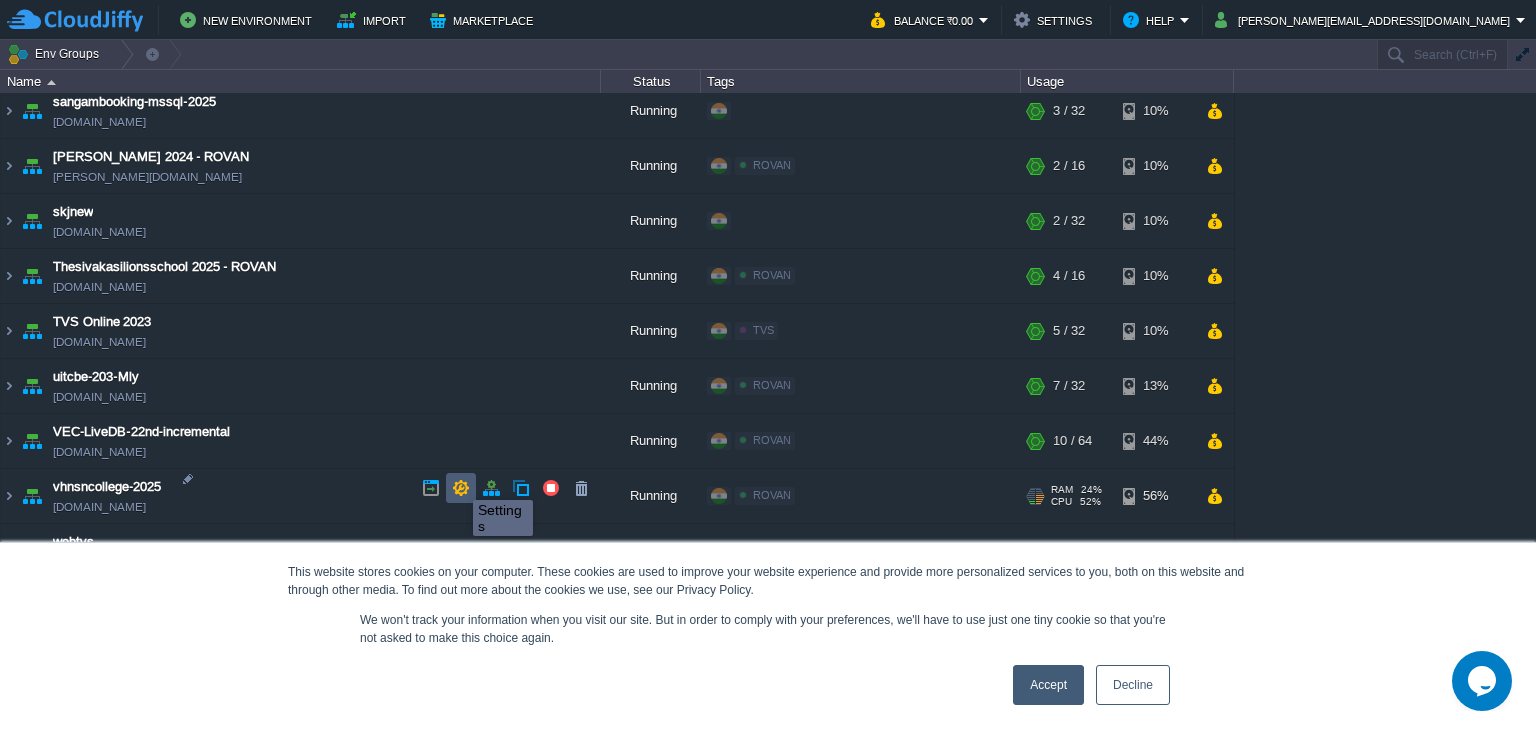 scroll, scrollTop: 156, scrollLeft: 0, axis: vertical 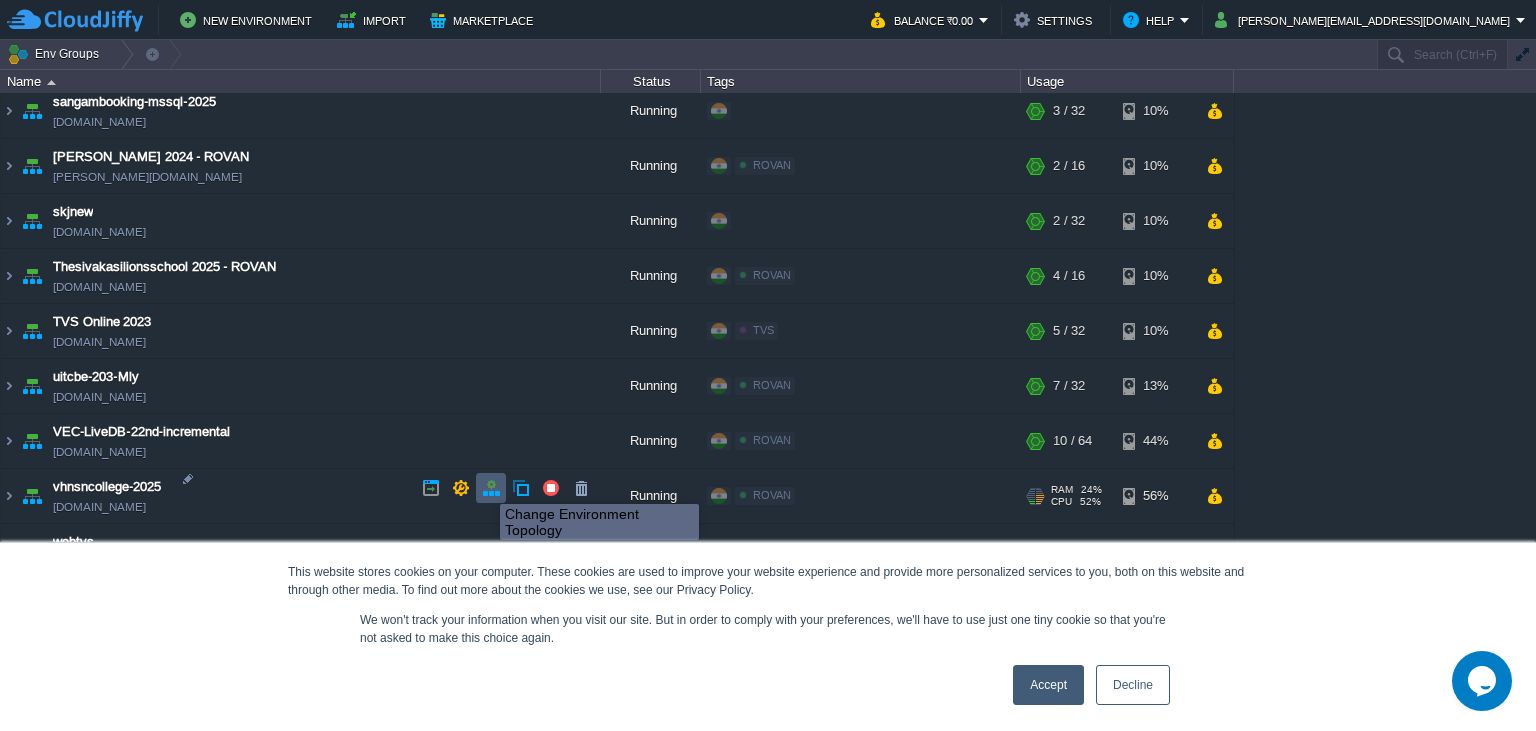 click at bounding box center [491, 488] 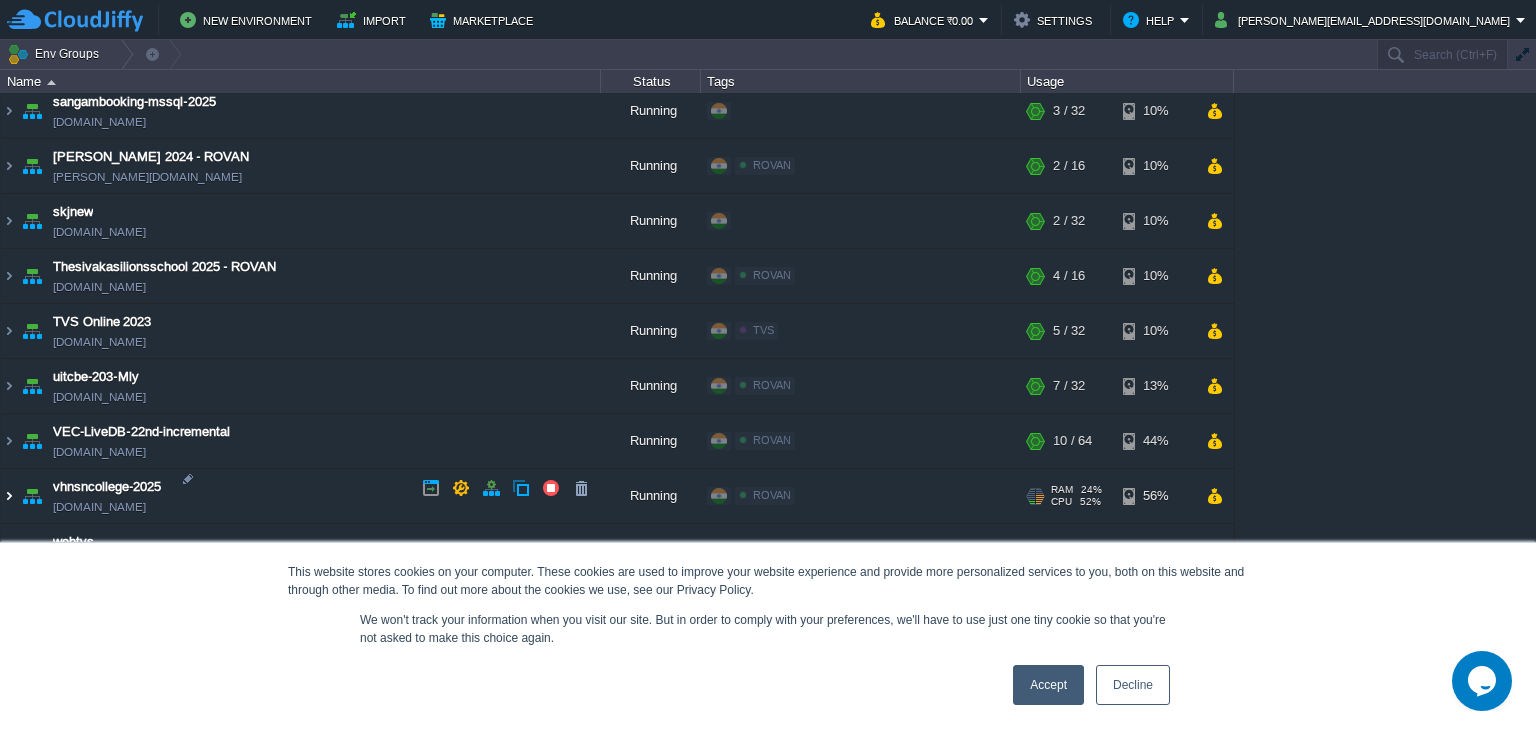 click at bounding box center (9, 496) 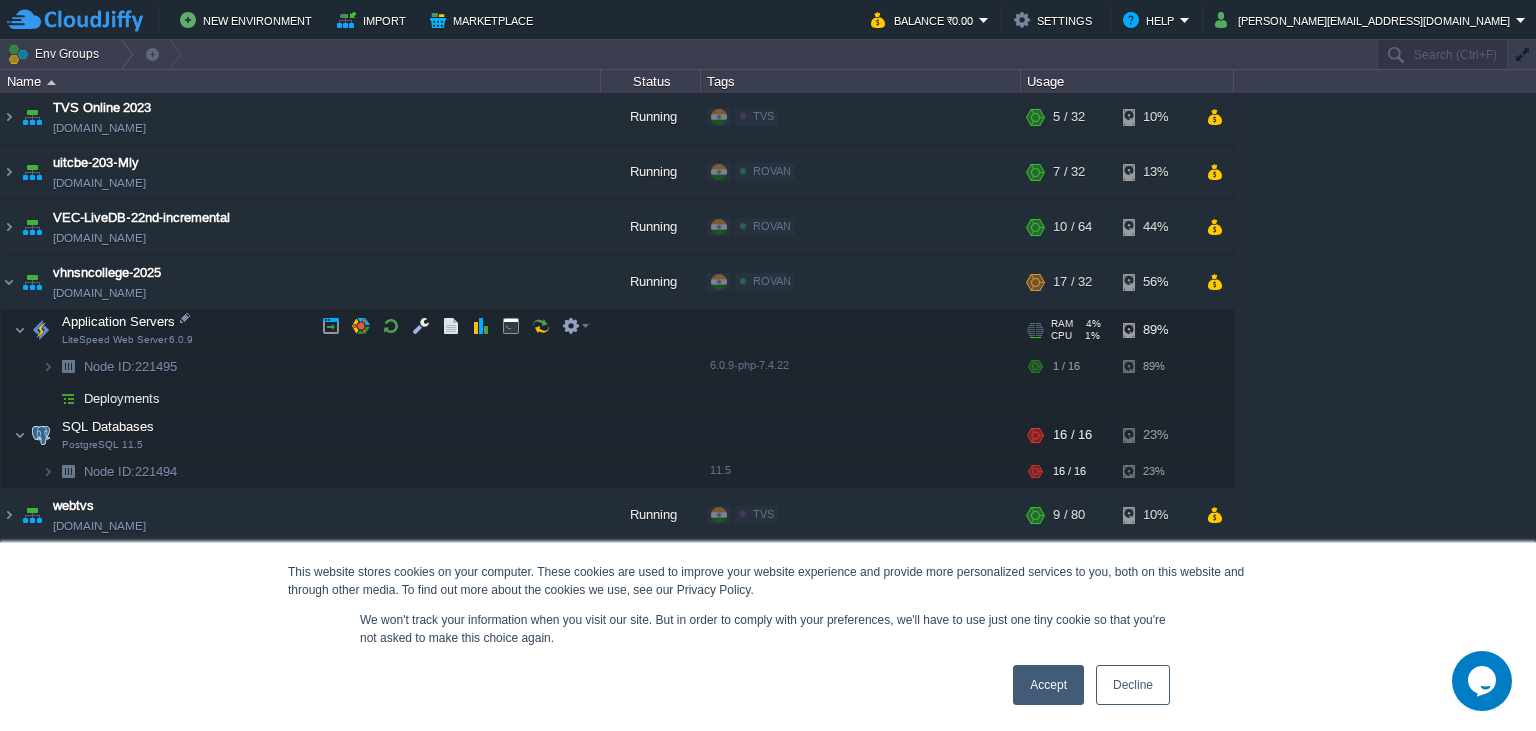 scroll, scrollTop: 2054, scrollLeft: 0, axis: vertical 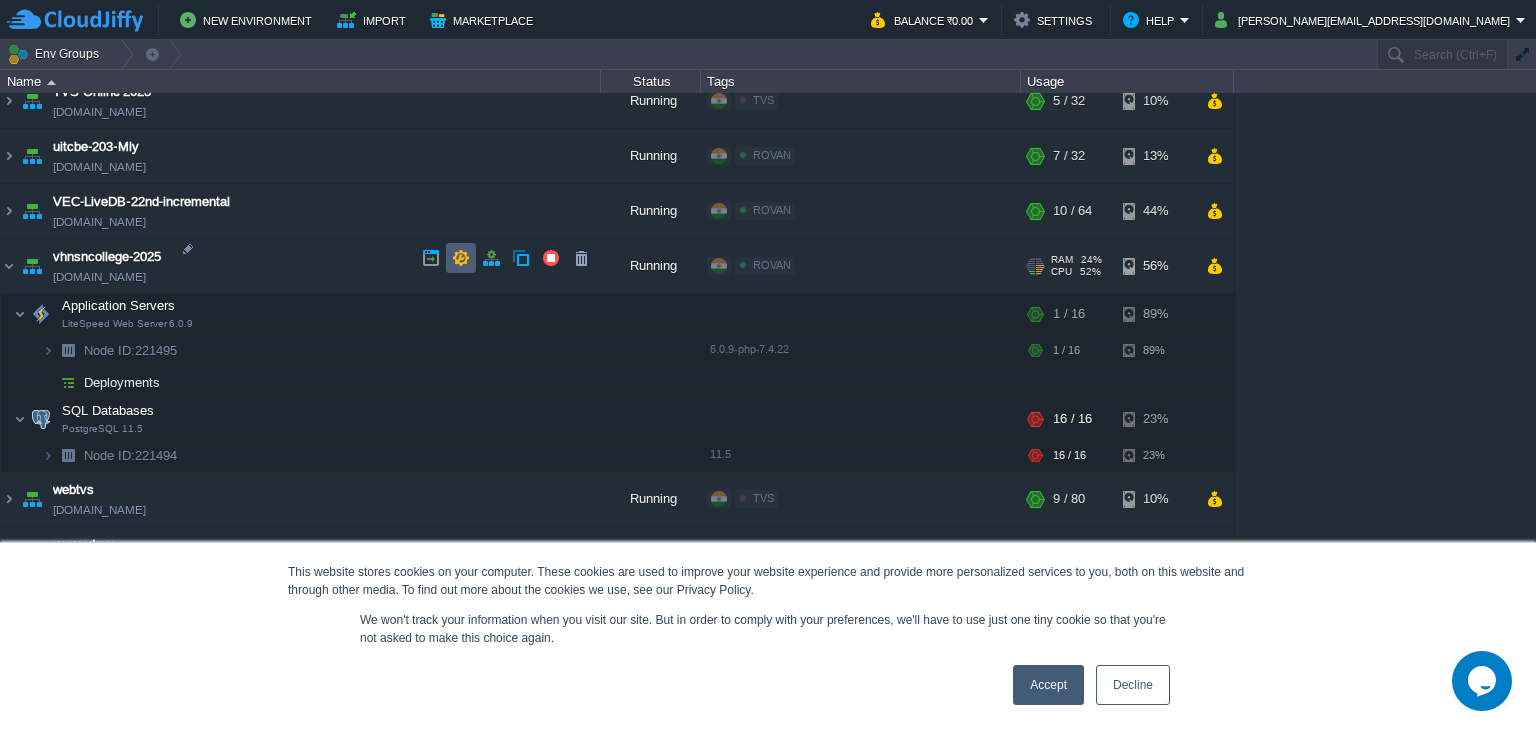 click at bounding box center (461, 258) 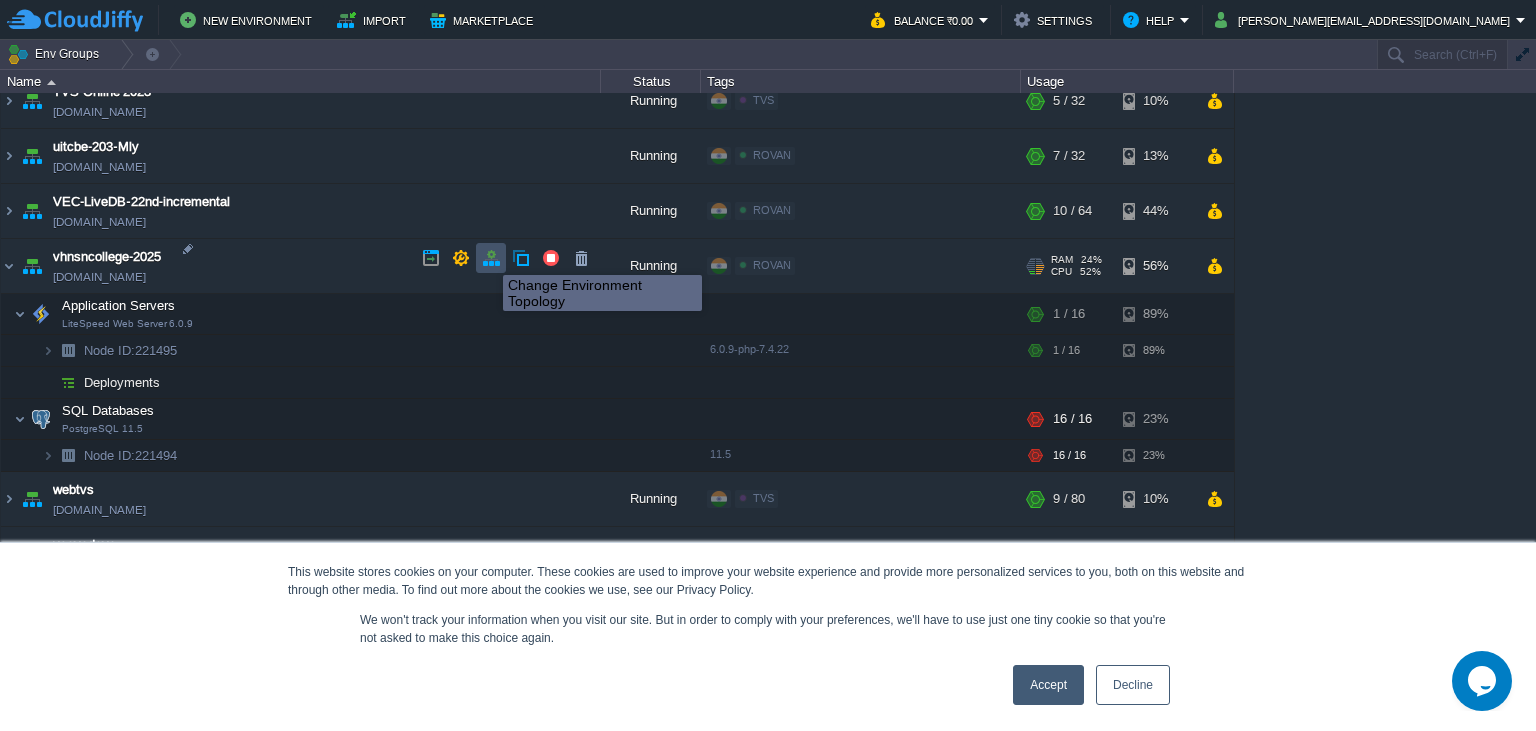 scroll, scrollTop: 156, scrollLeft: 0, axis: vertical 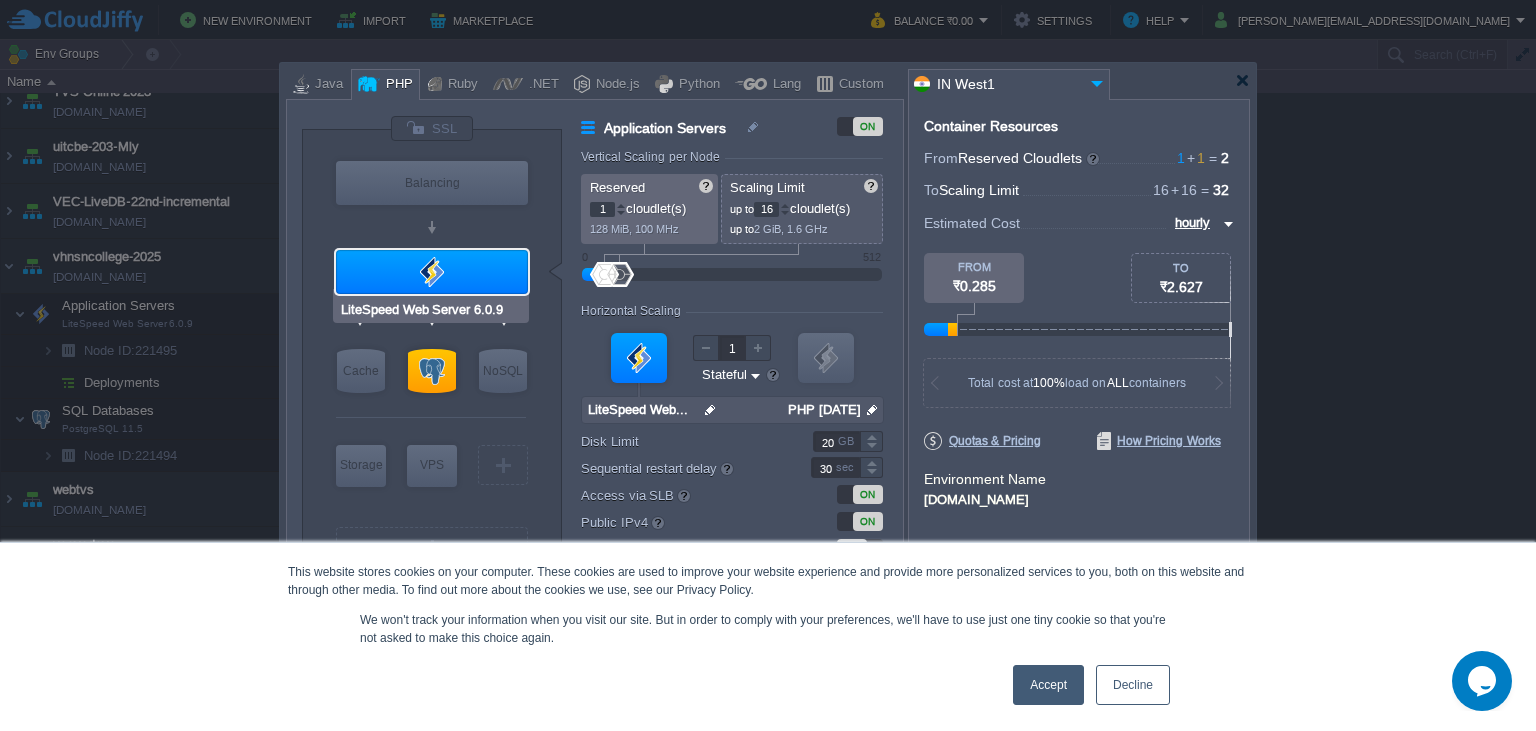 type on "PostgreSQL 11.5" 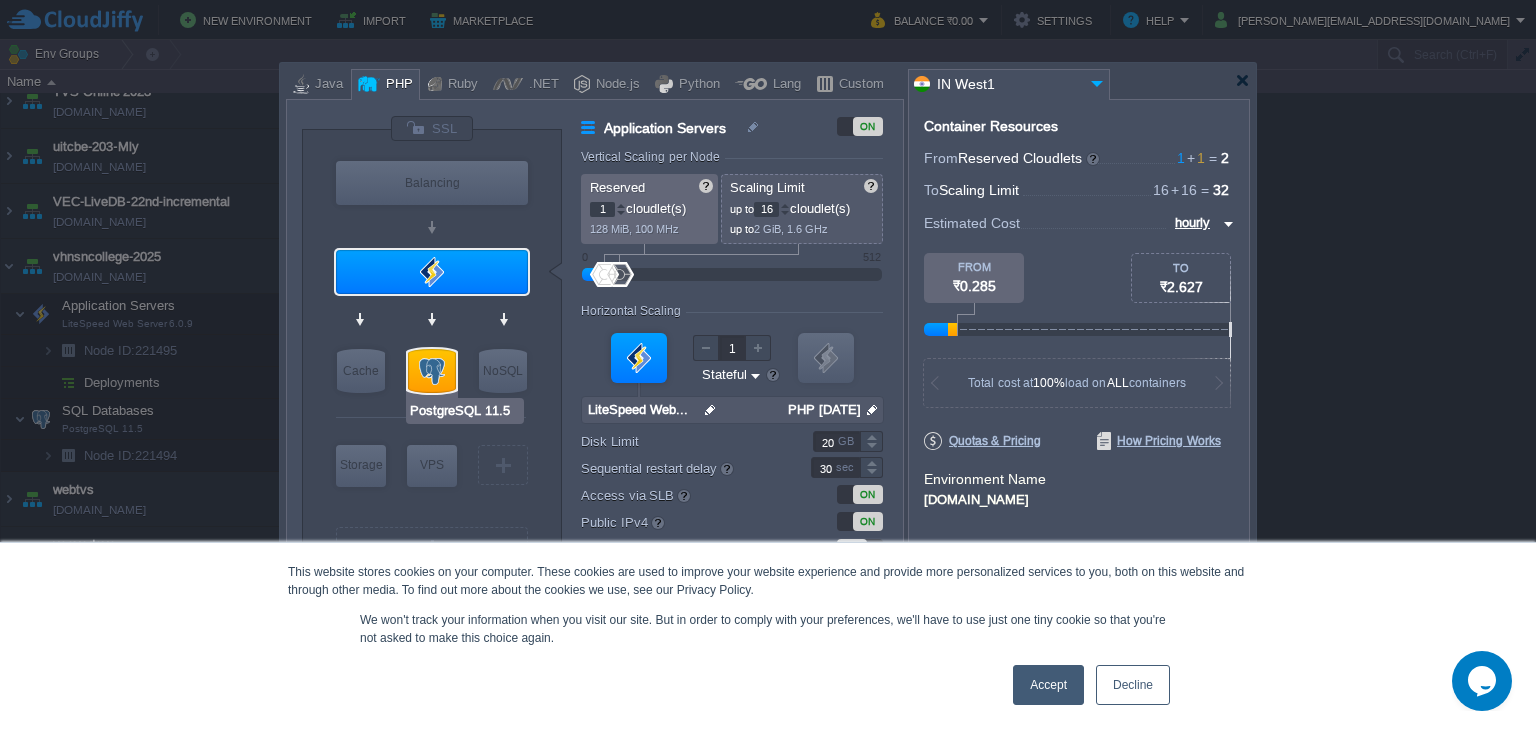 click at bounding box center (432, 371) 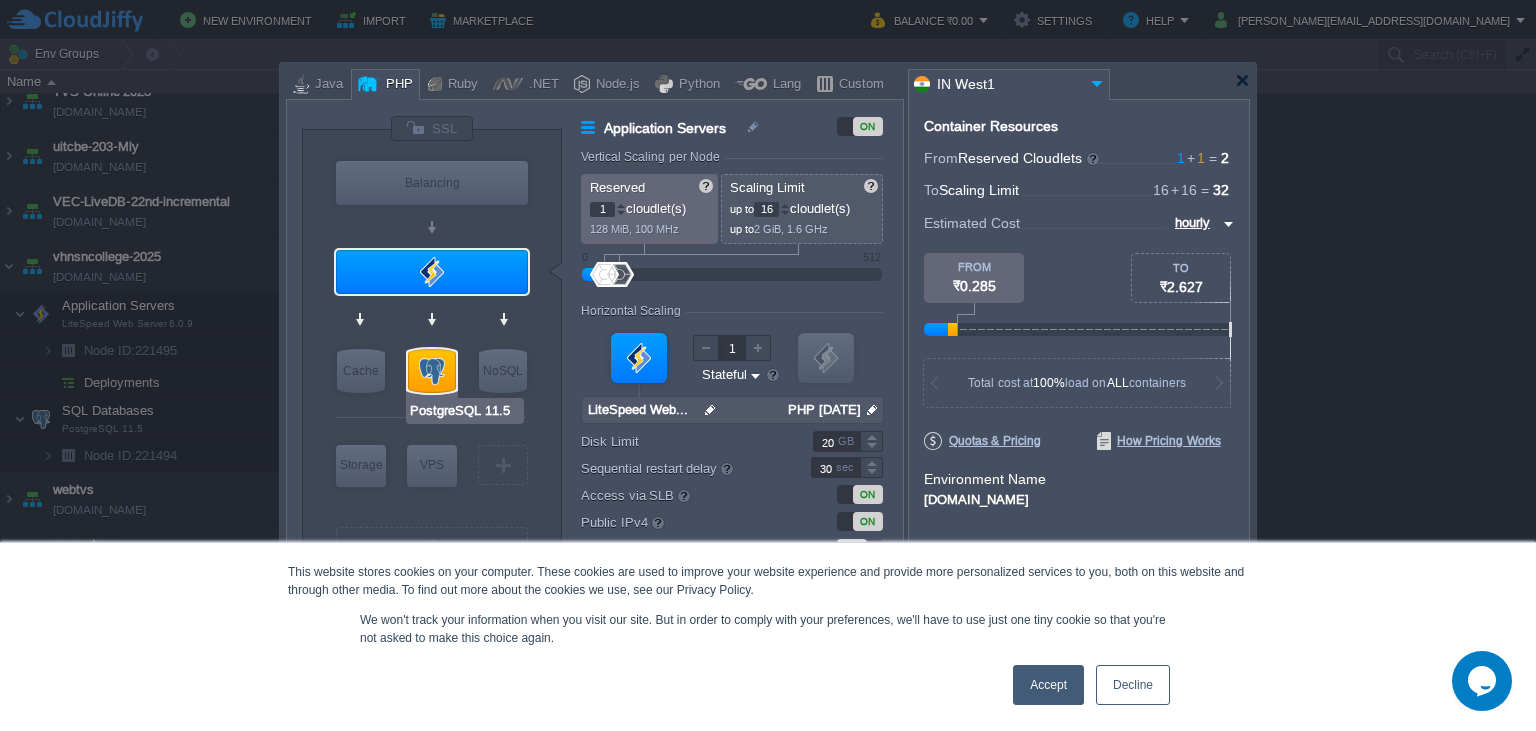 type on "SQL Databases" 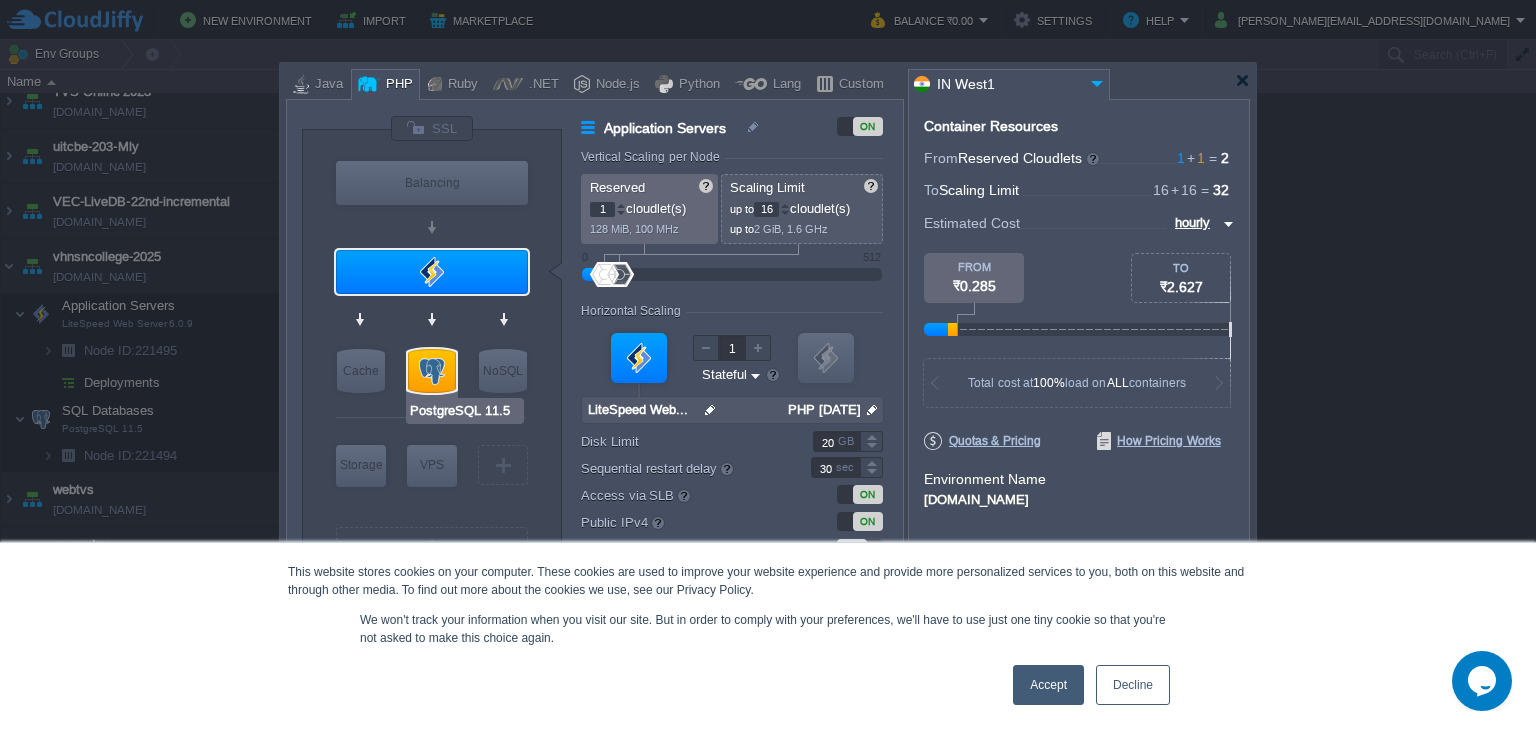 type on "11.5" 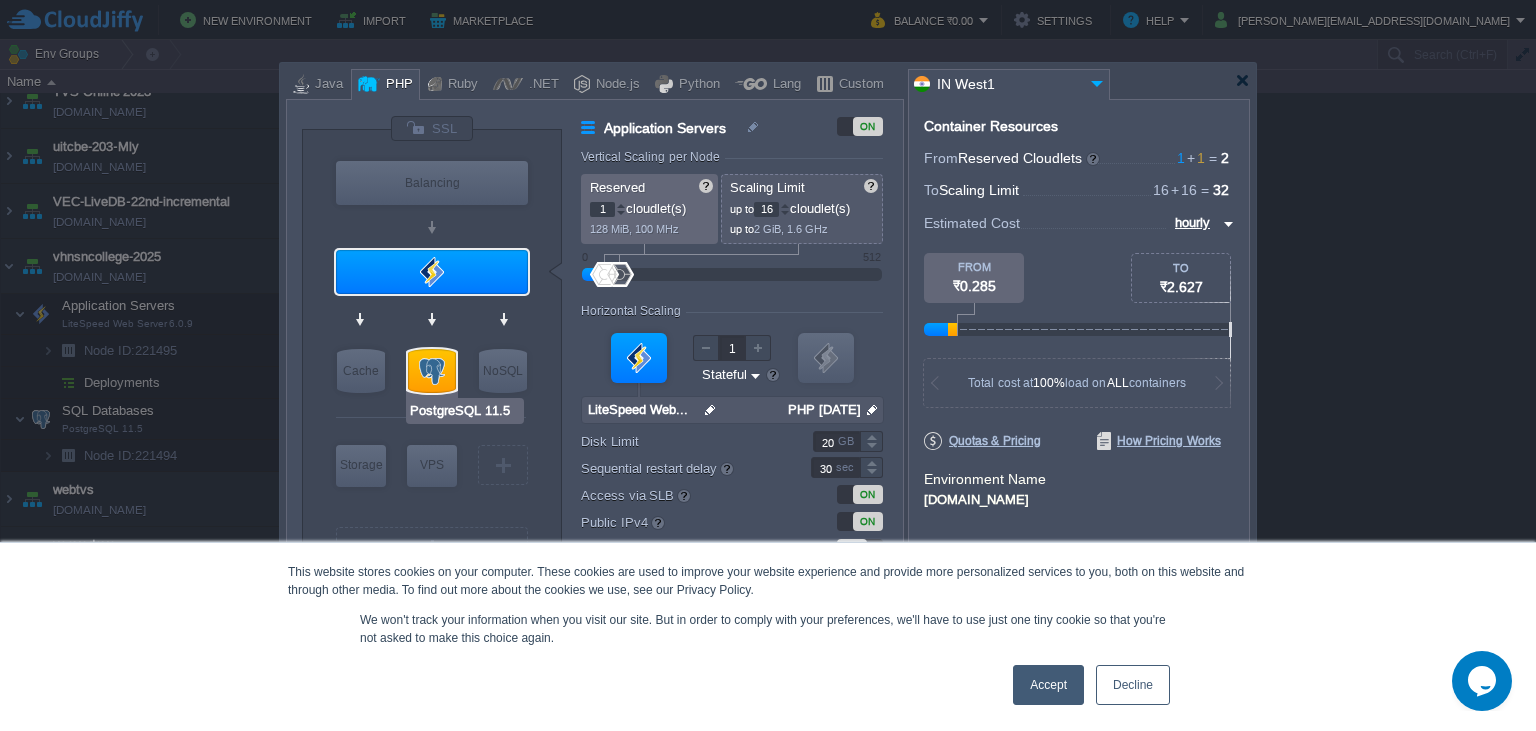 type on "Stateless" 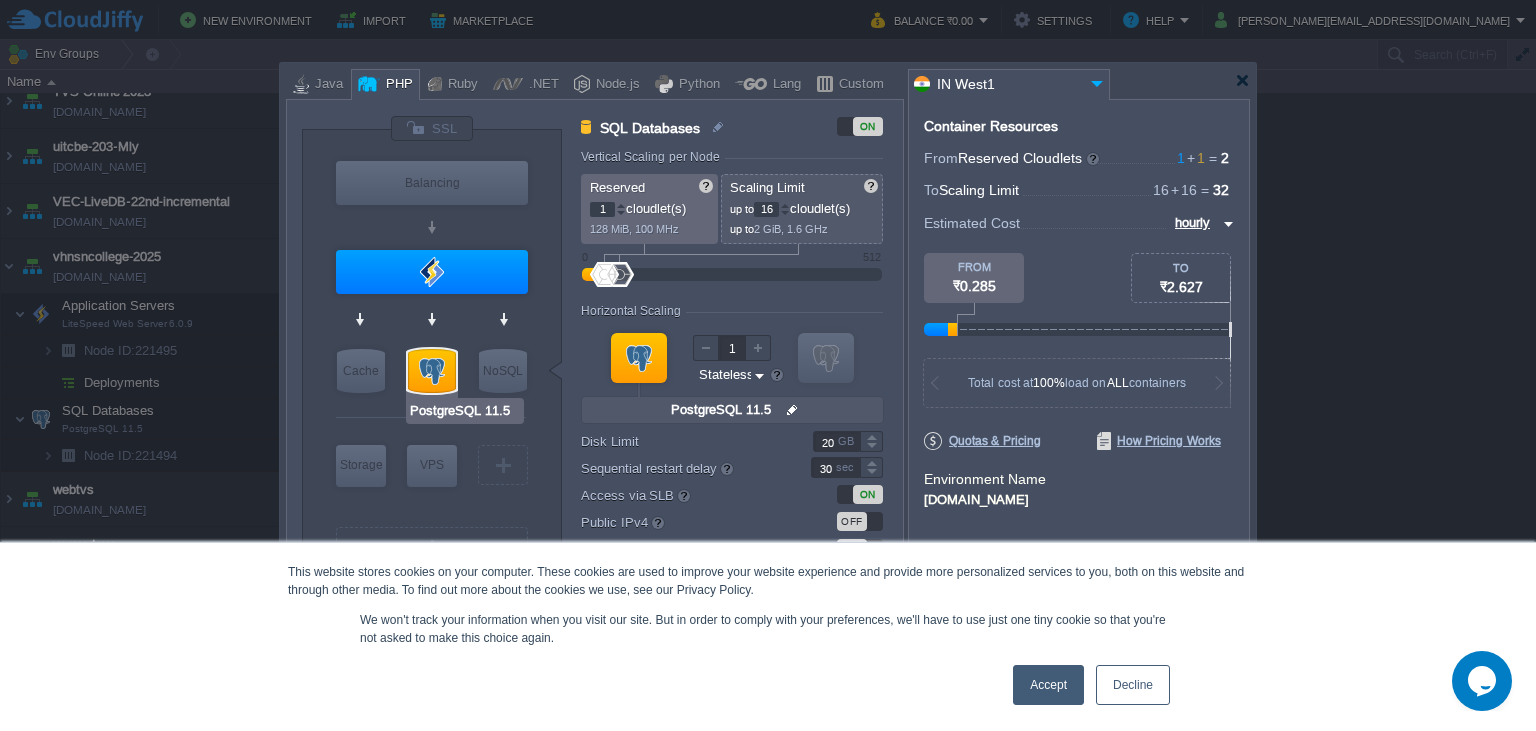 type on "Couchbase CE 7.1.1" 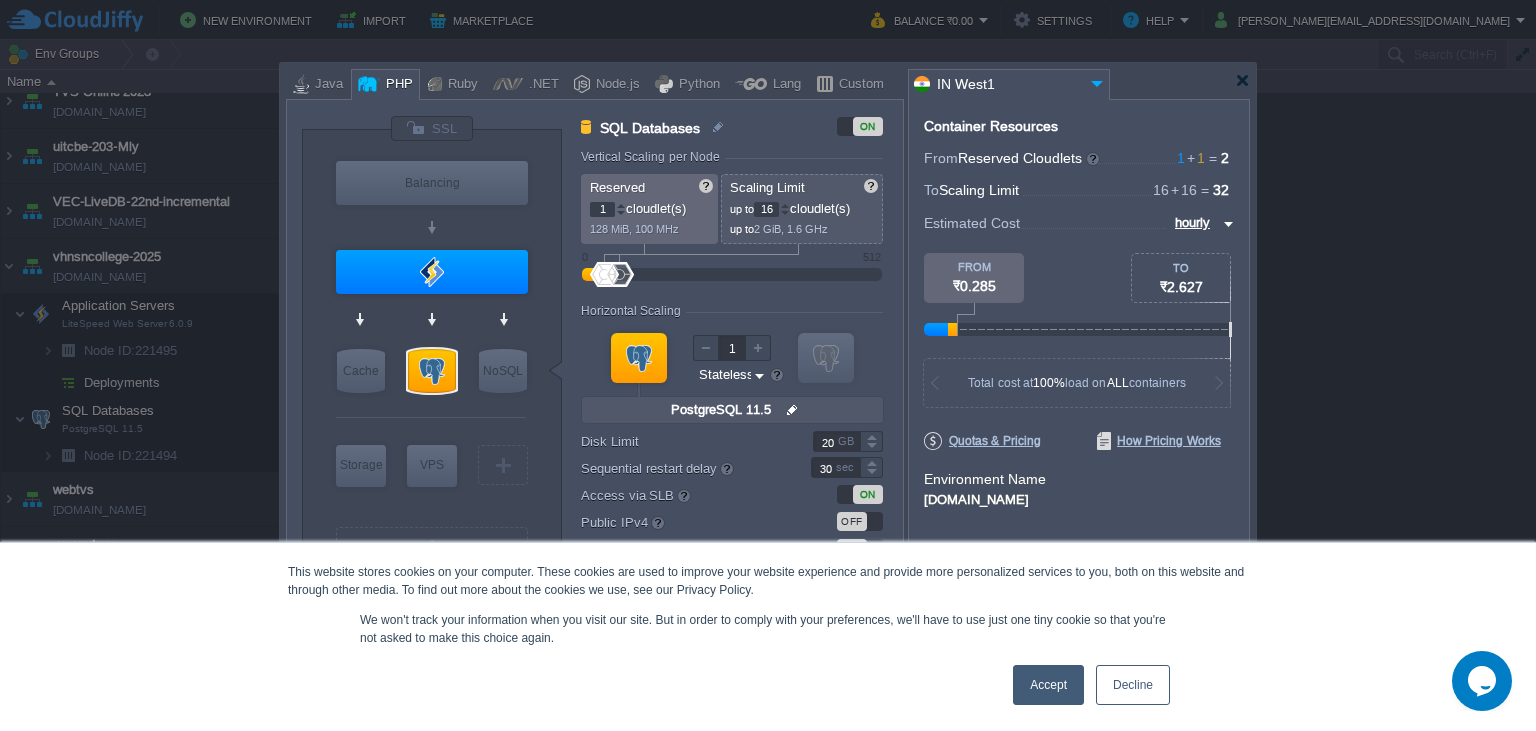 click on "16" at bounding box center [766, 209] 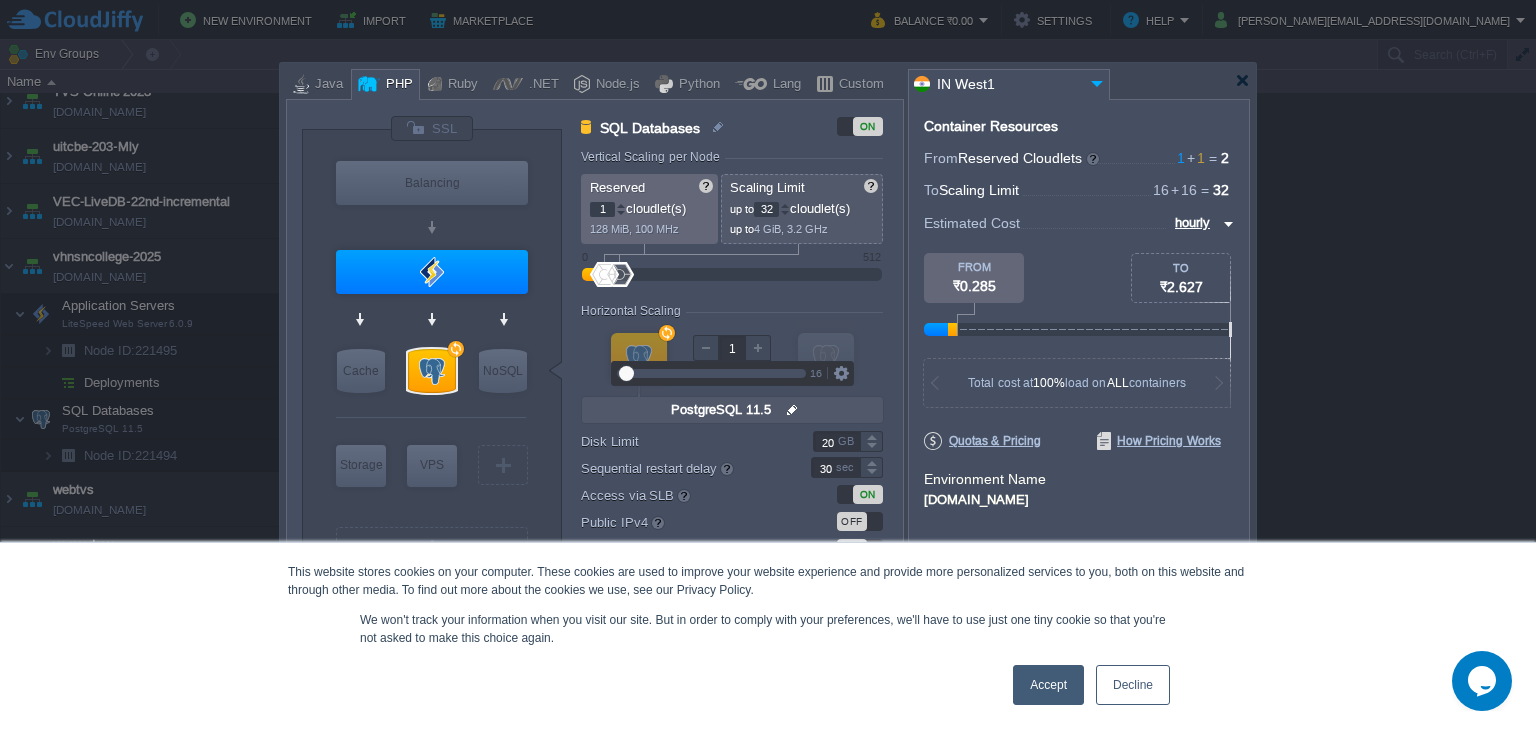 type on "32" 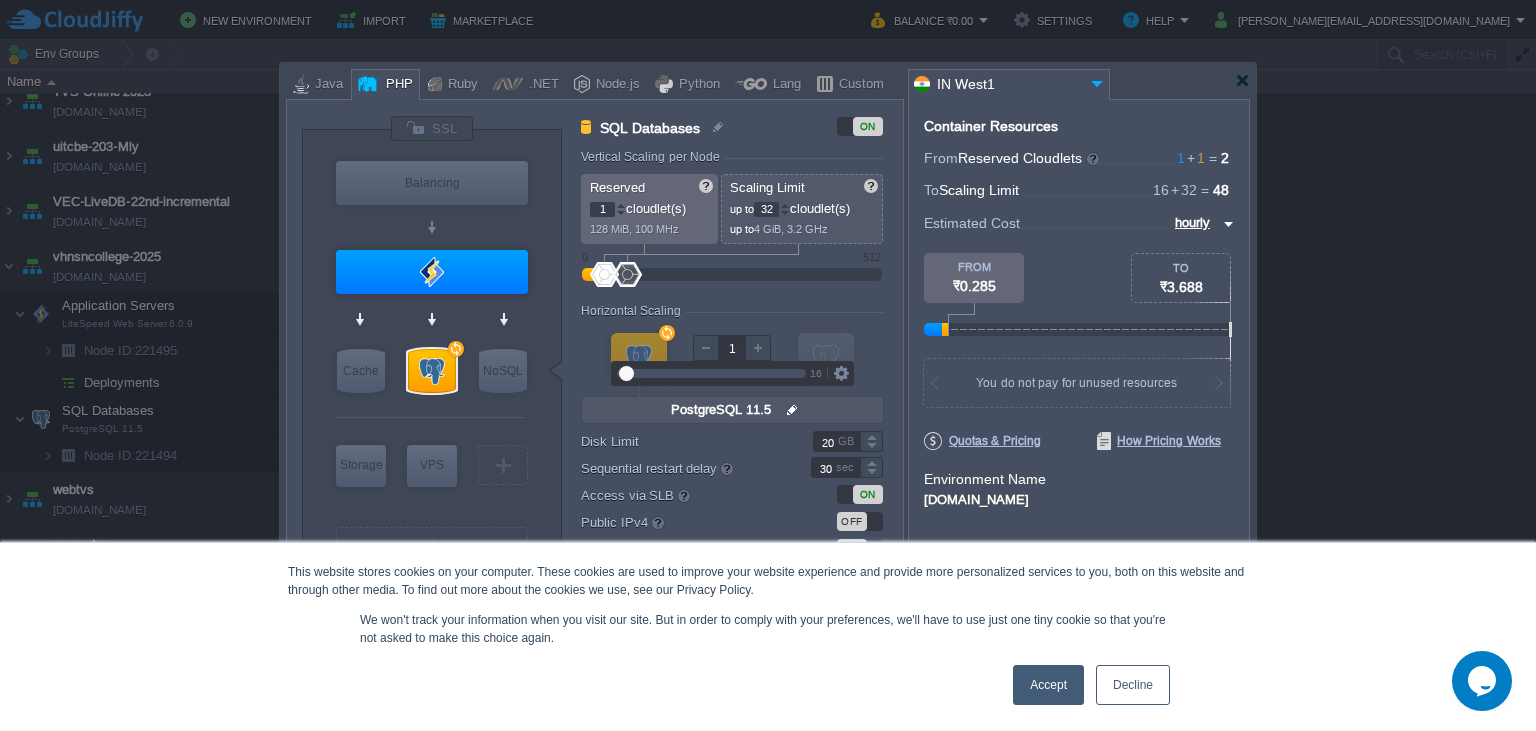 type on "LiteSpeed Web Server 6.0.9" 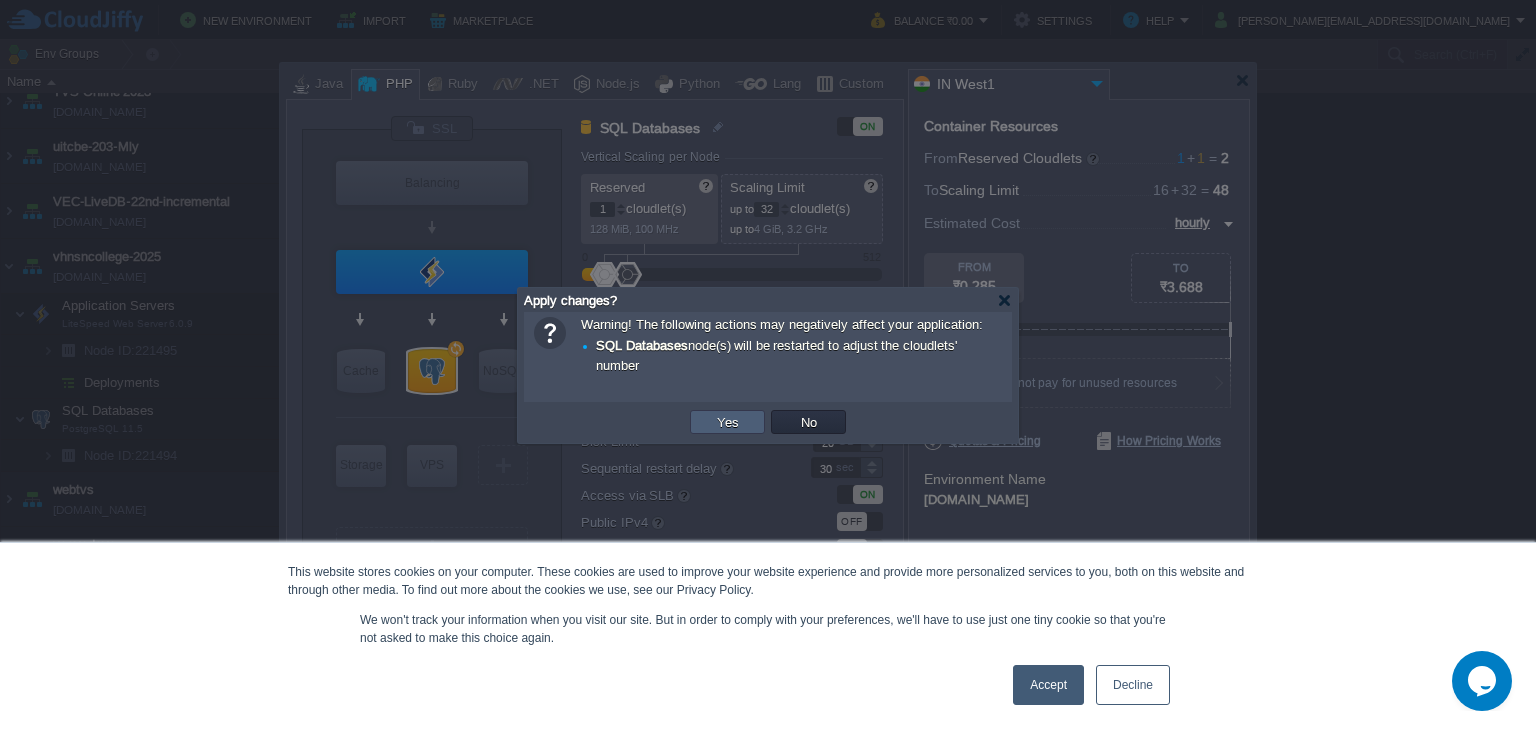 click on "Yes" at bounding box center [728, 422] 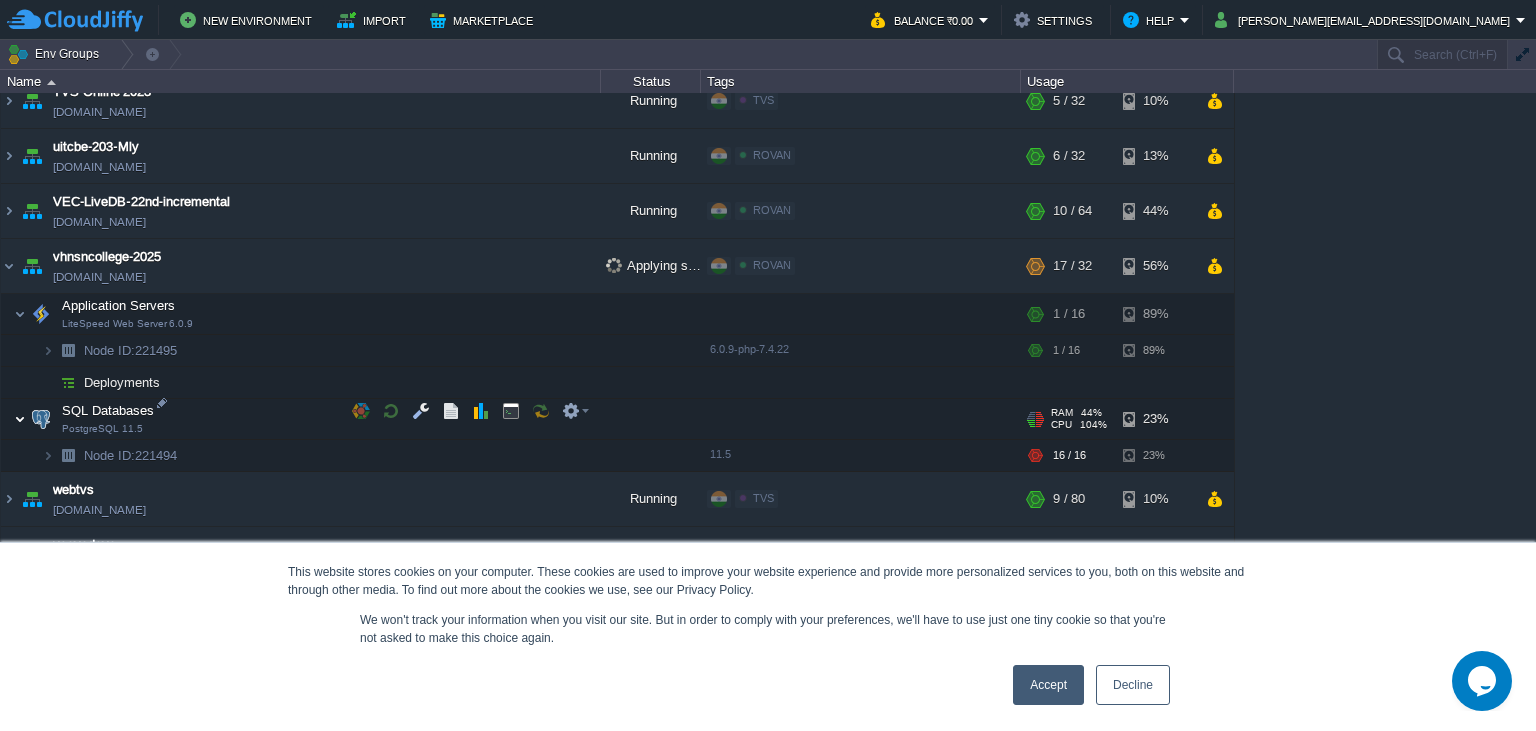 click at bounding box center [20, 419] 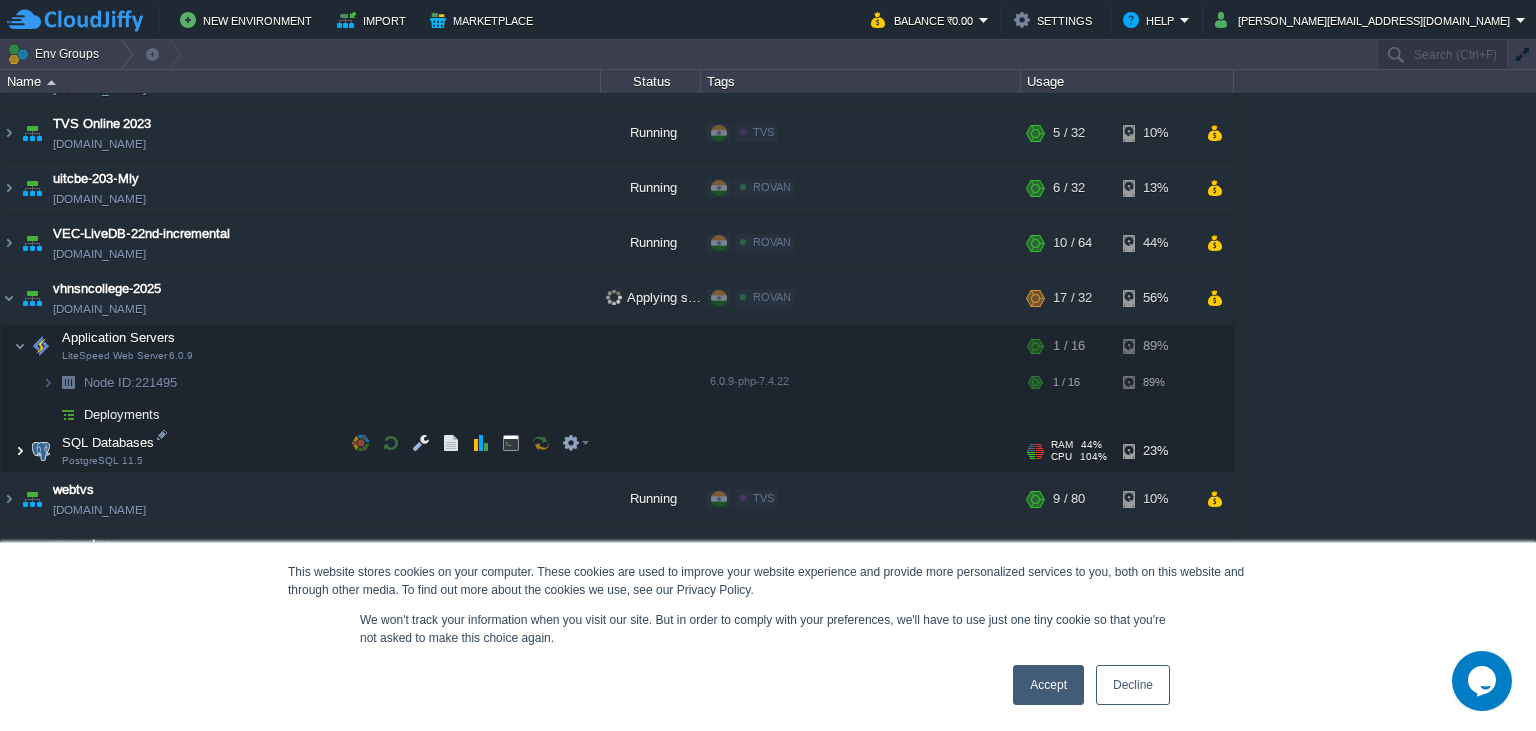 click at bounding box center [20, 451] 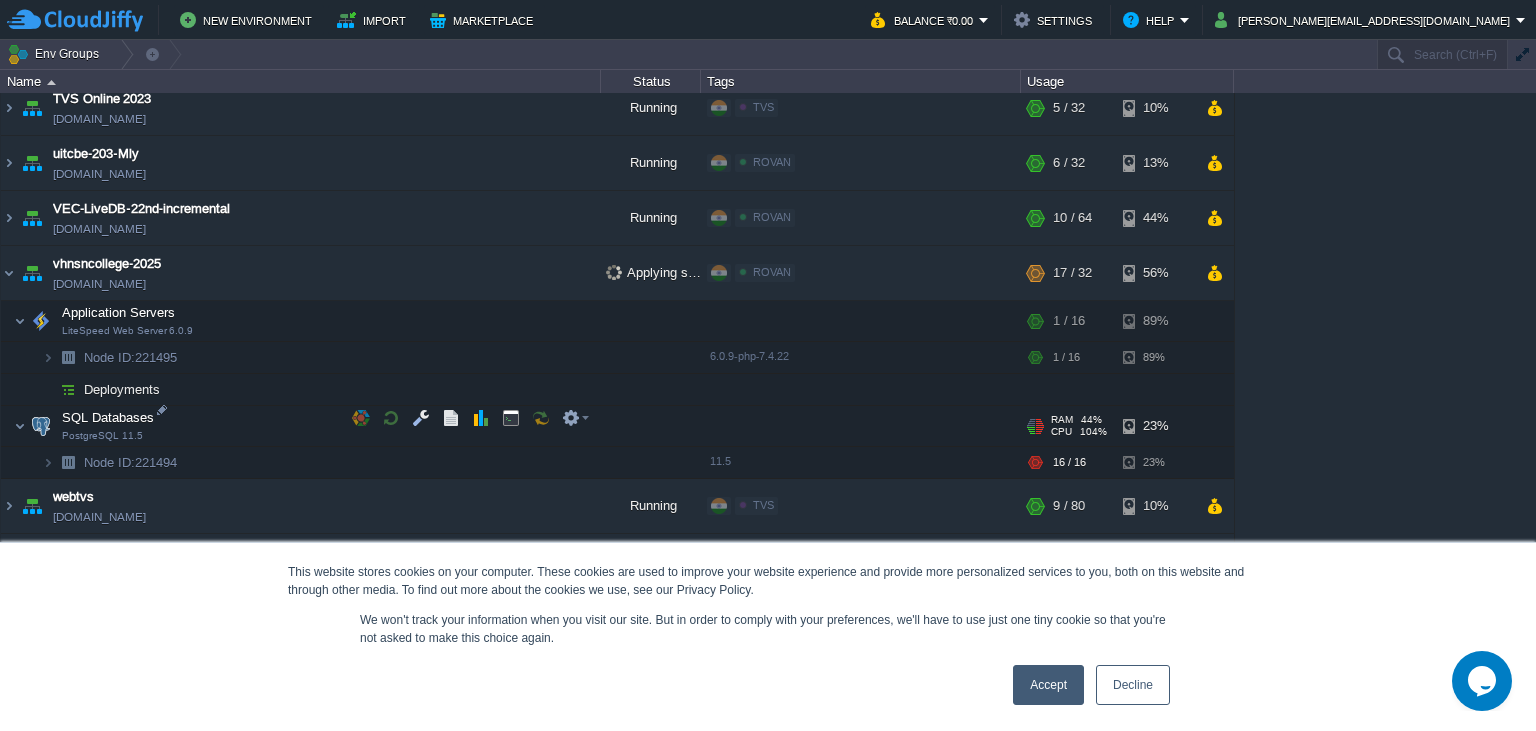 scroll, scrollTop: 2054, scrollLeft: 0, axis: vertical 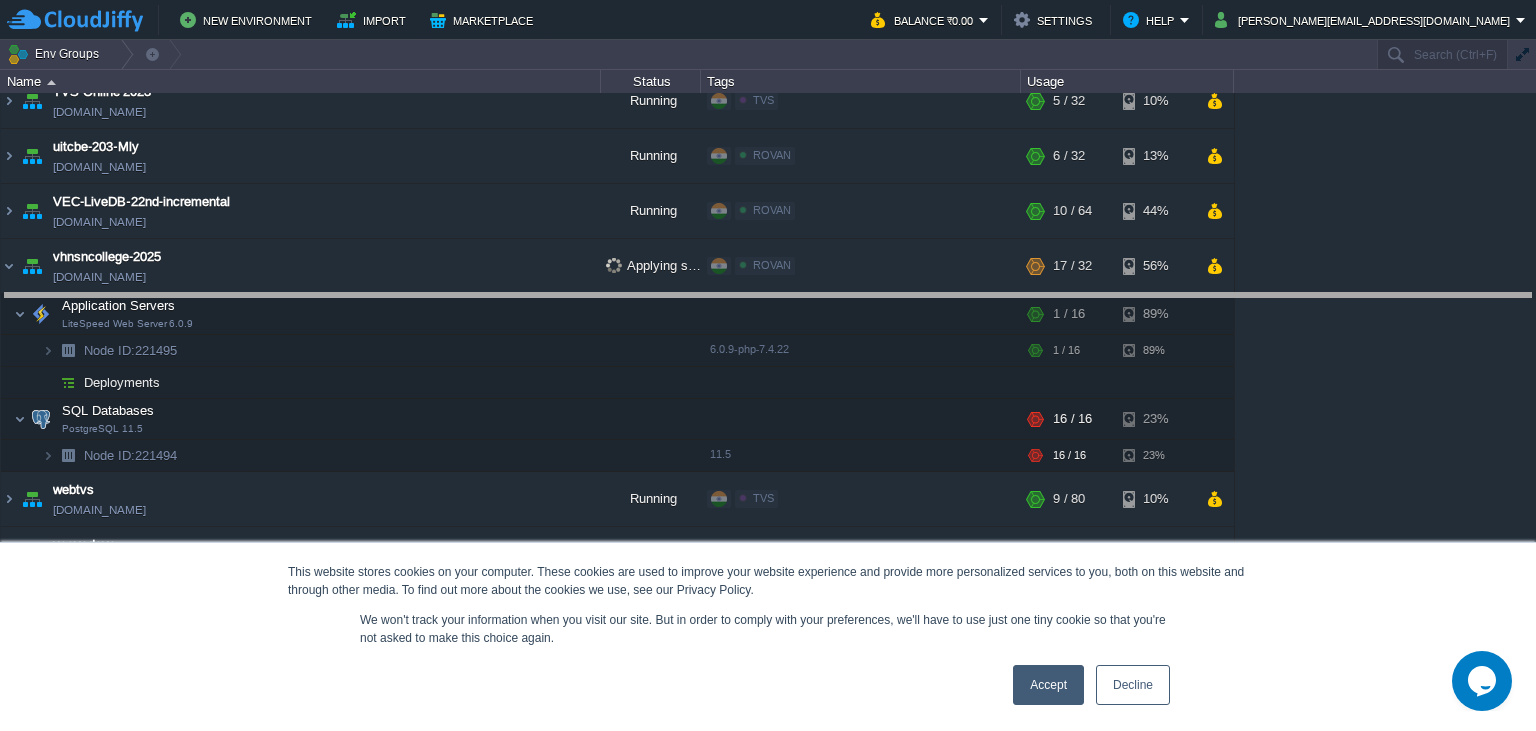 drag, startPoint x: 260, startPoint y: 595, endPoint x: 262, endPoint y: 577, distance: 18.110771 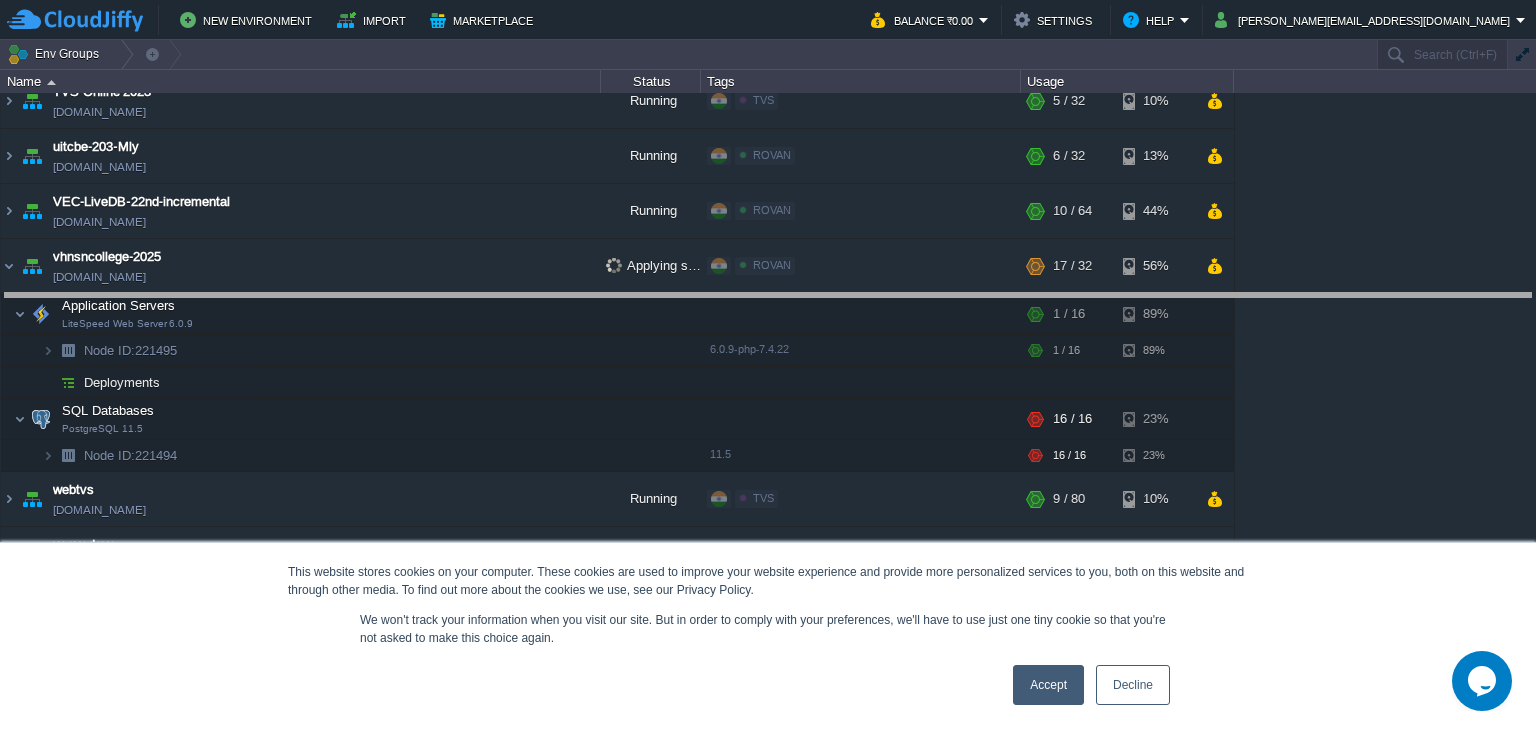 scroll, scrollTop: 11, scrollLeft: 0, axis: vertical 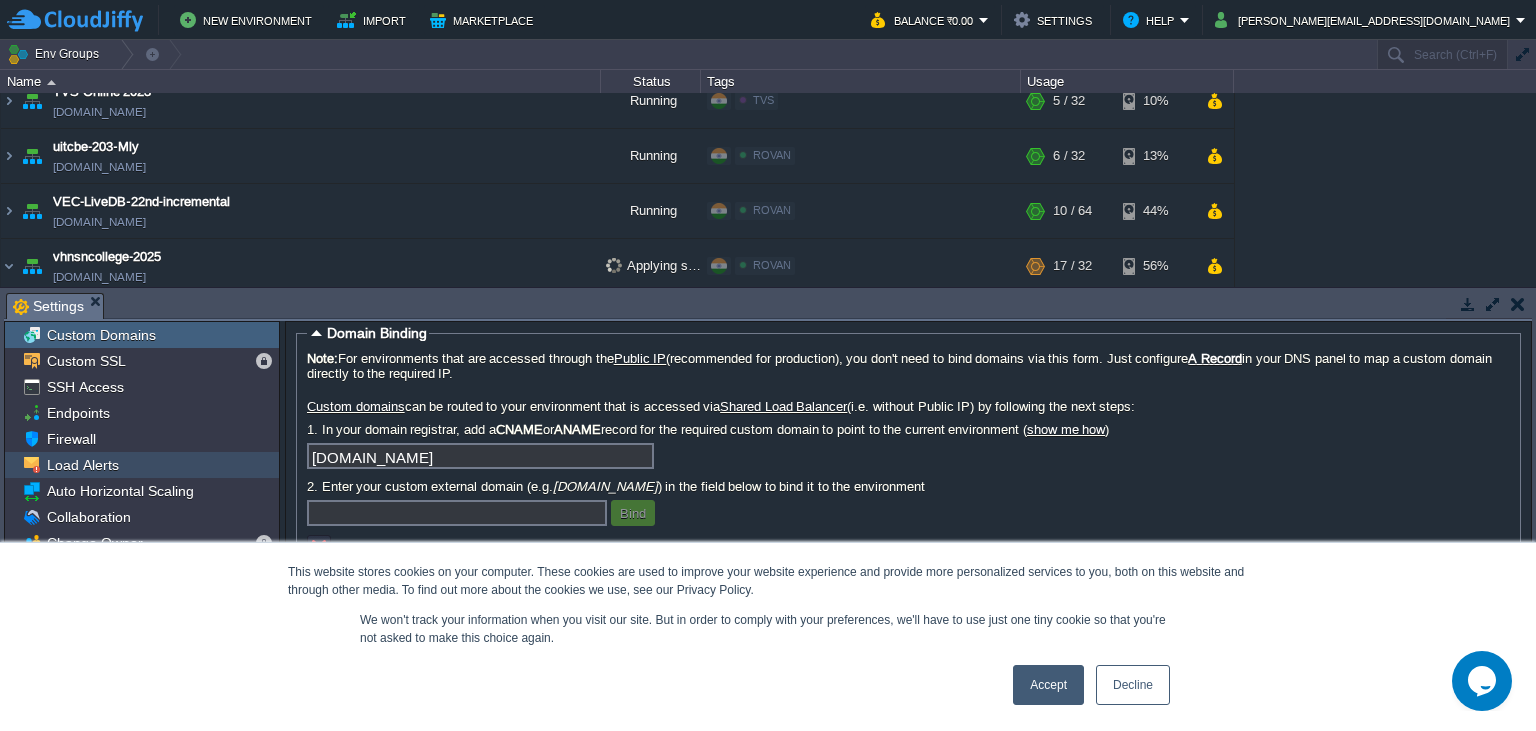 click on "Load Alerts" at bounding box center (142, 465) 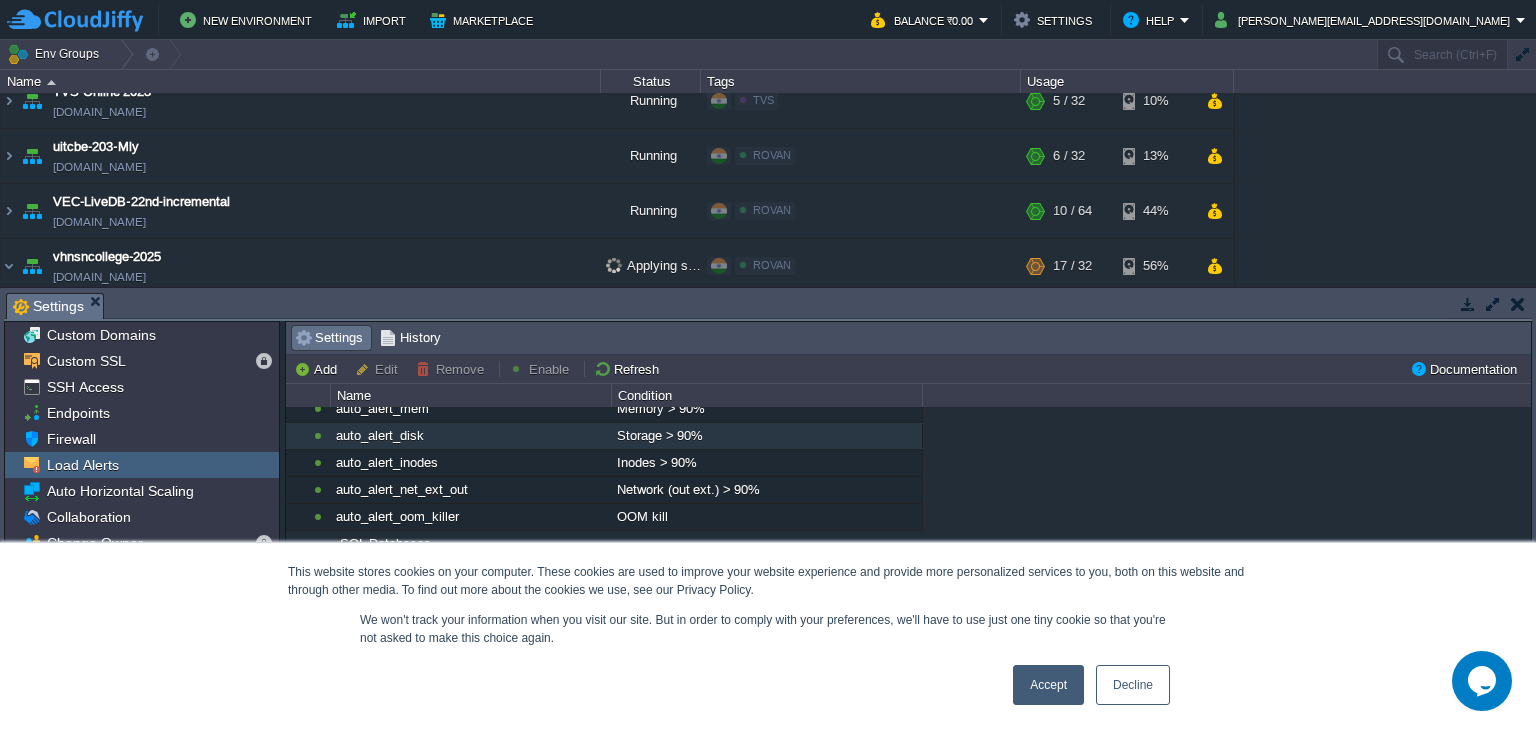 scroll, scrollTop: 118, scrollLeft: 0, axis: vertical 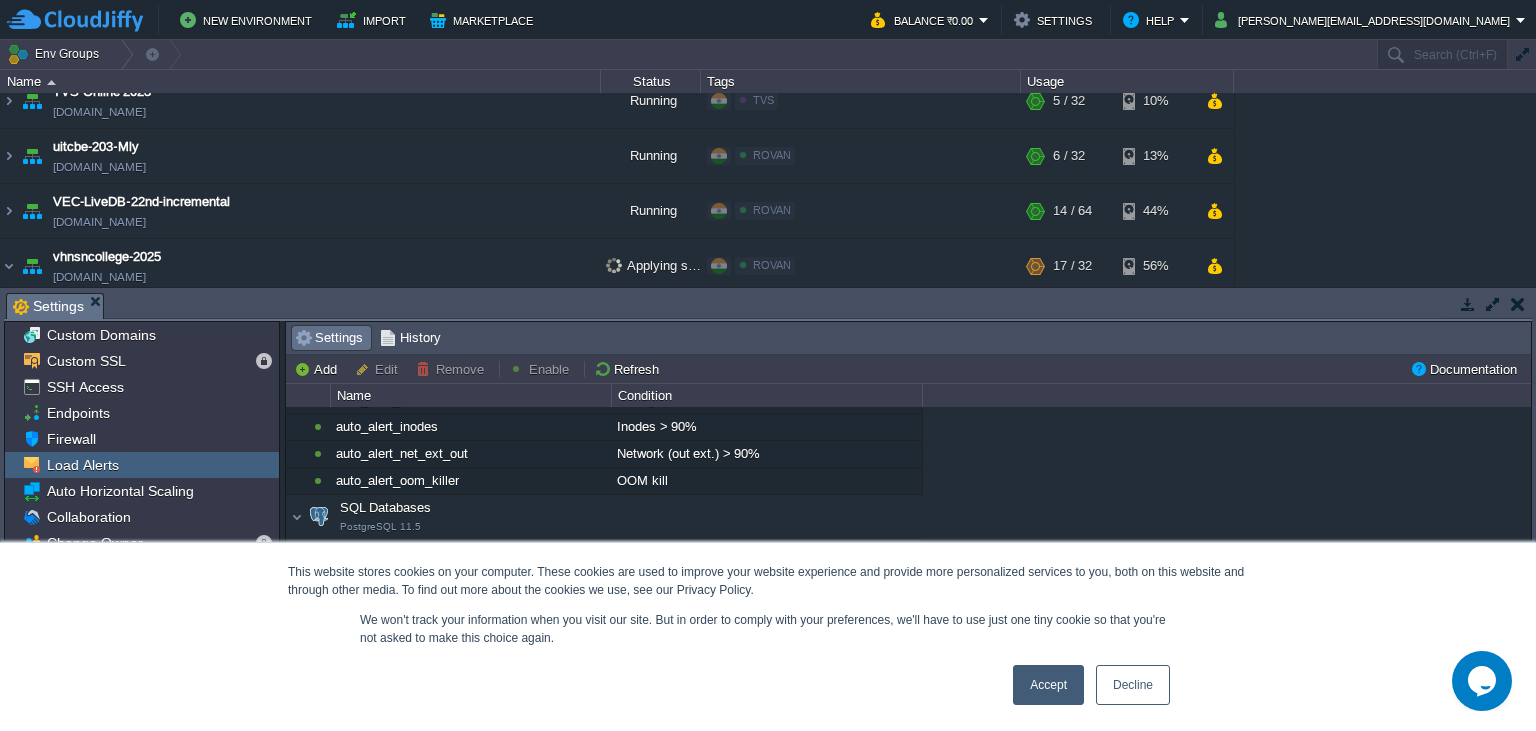 click on "CPU > 90%" at bounding box center [766, 552] 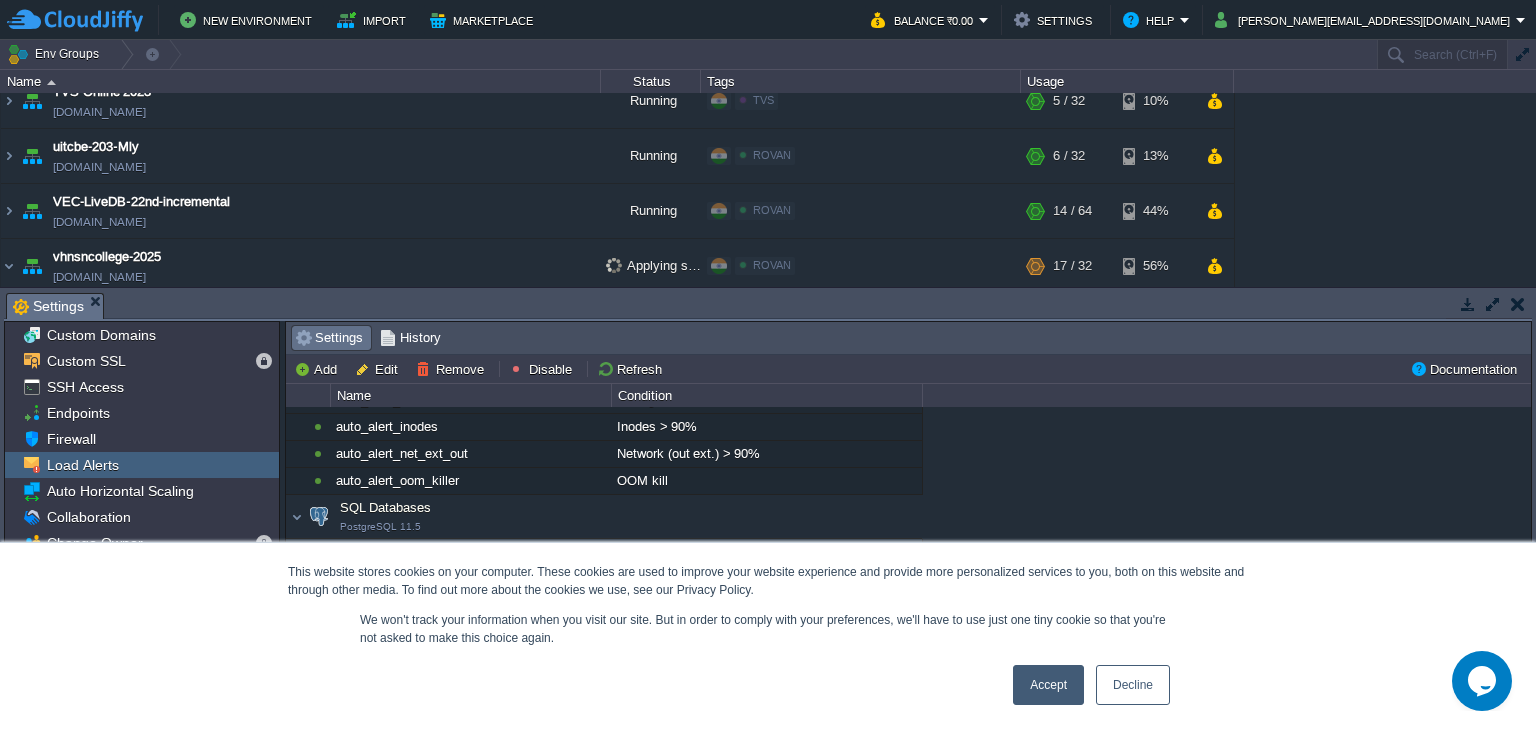 click on "CPU > 90%" at bounding box center (766, 552) 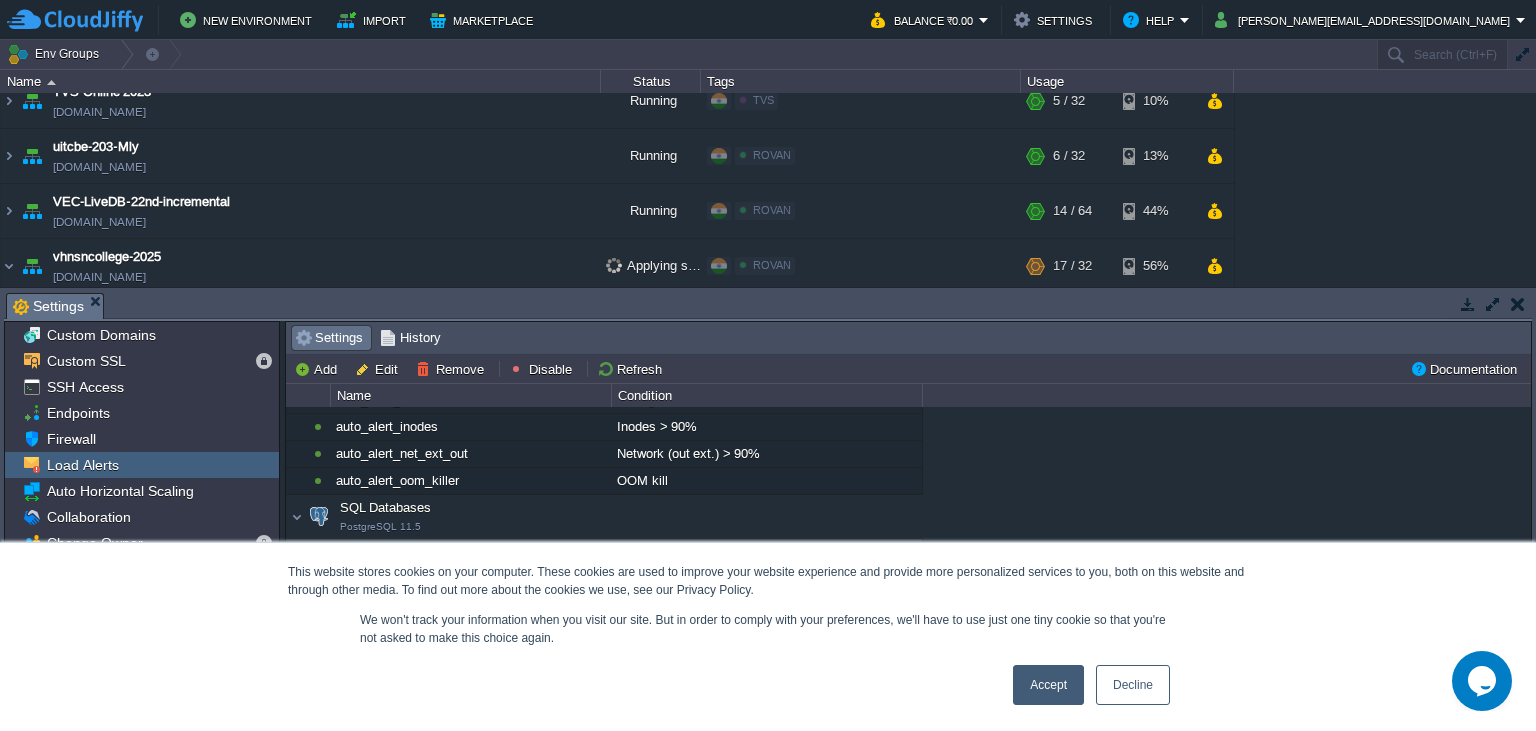 click on "CPU > 90%" at bounding box center [766, 552] 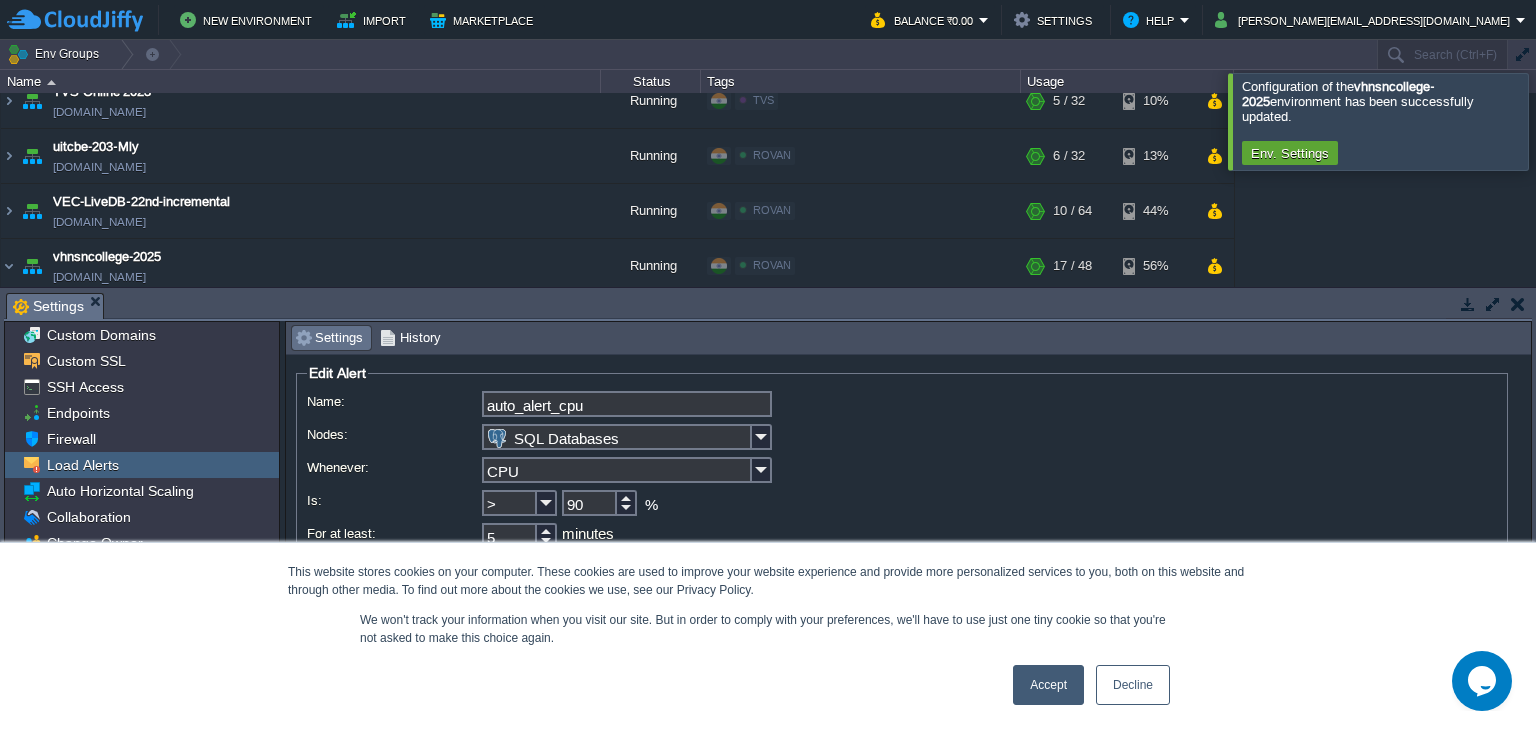 click on "Cancel" at bounding box center (655, 610) 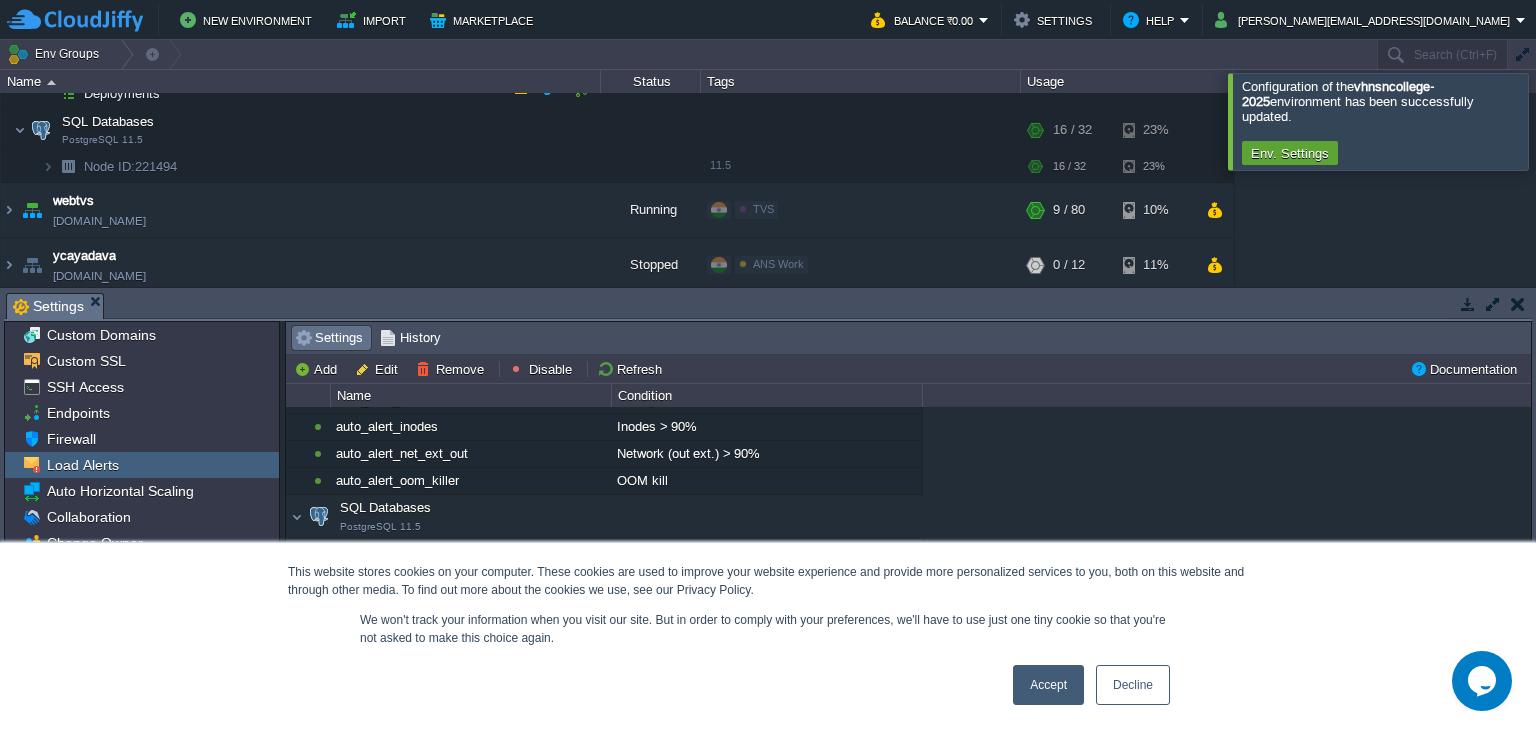 scroll, scrollTop: 2157, scrollLeft: 0, axis: vertical 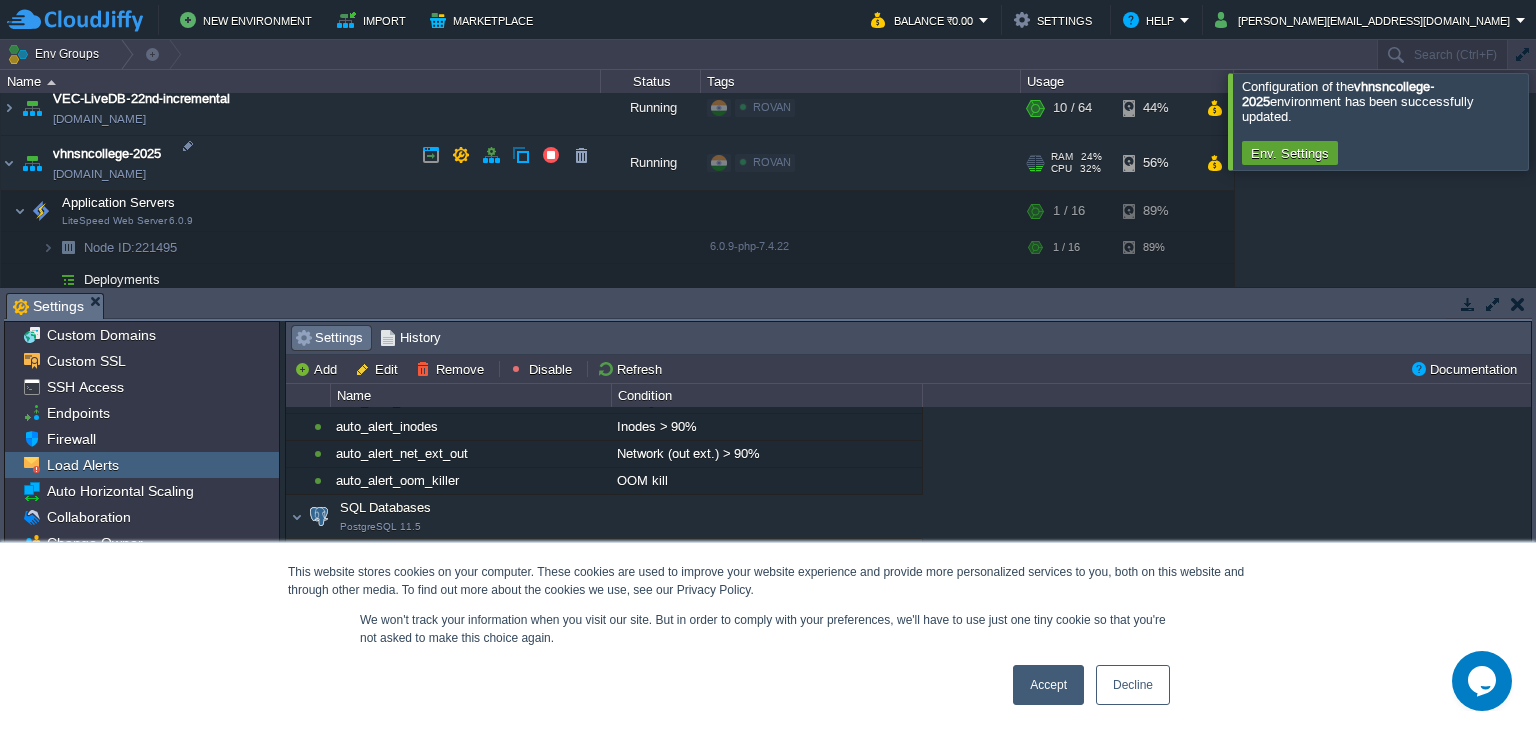 click on "[DOMAIN_NAME]" at bounding box center (99, 174) 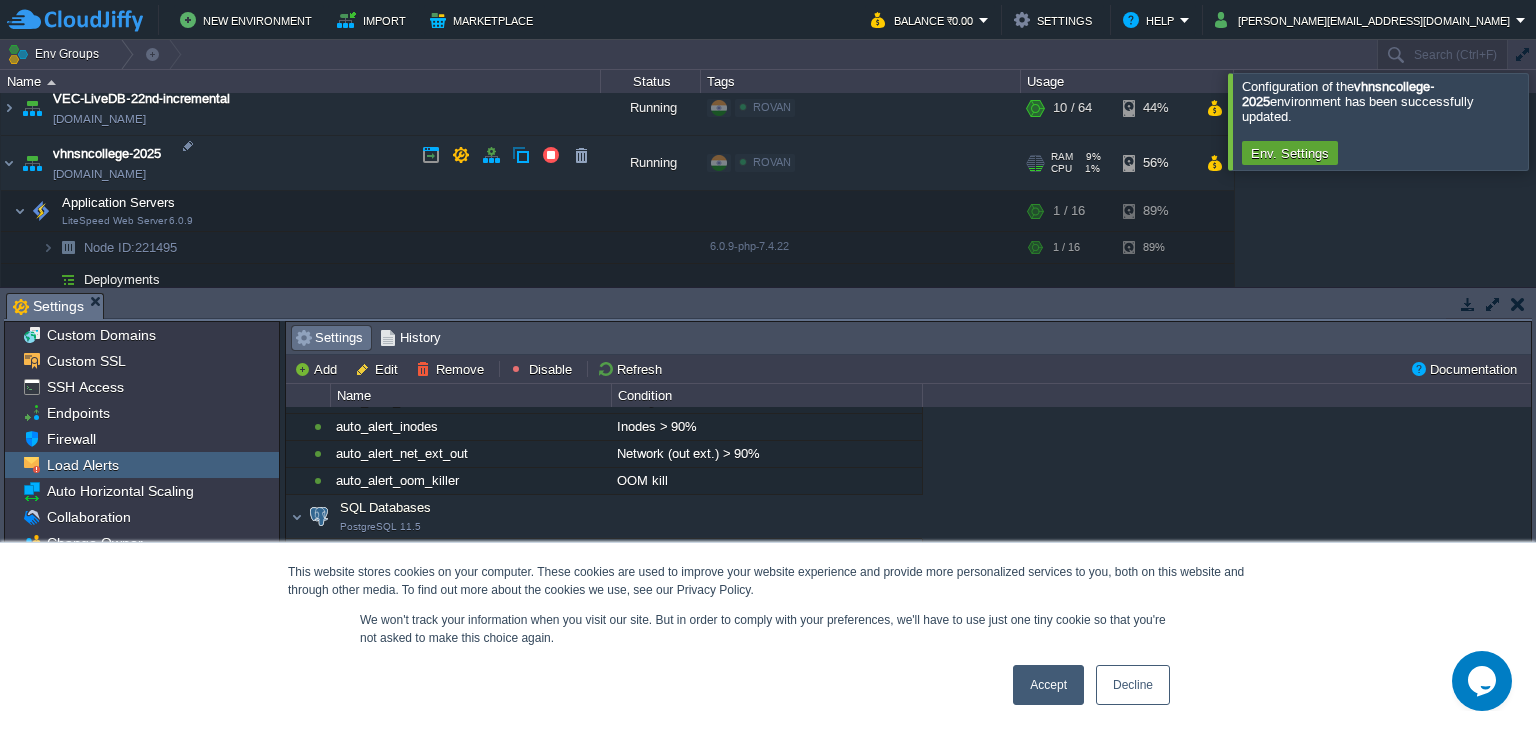 click at bounding box center (9, 163) 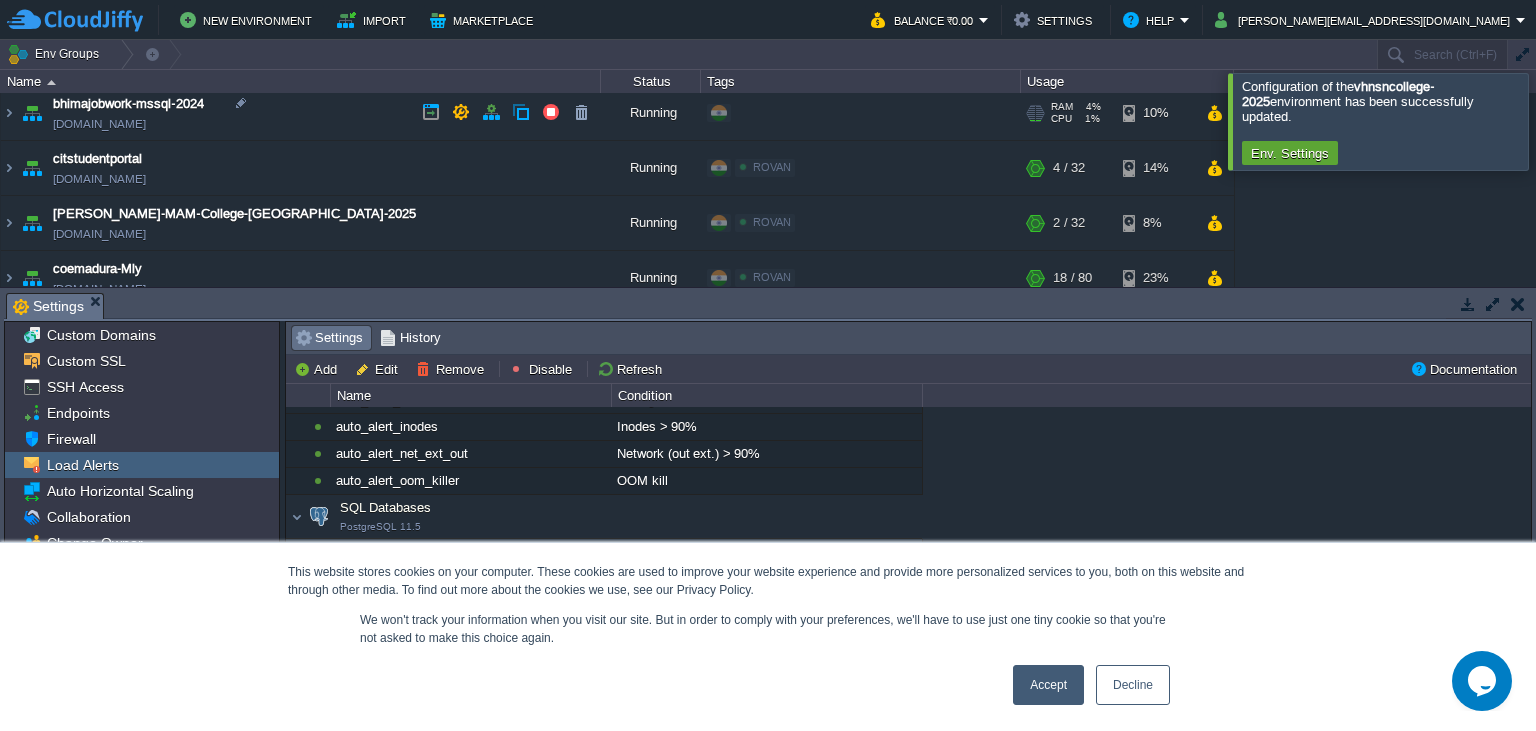 scroll, scrollTop: 247, scrollLeft: 0, axis: vertical 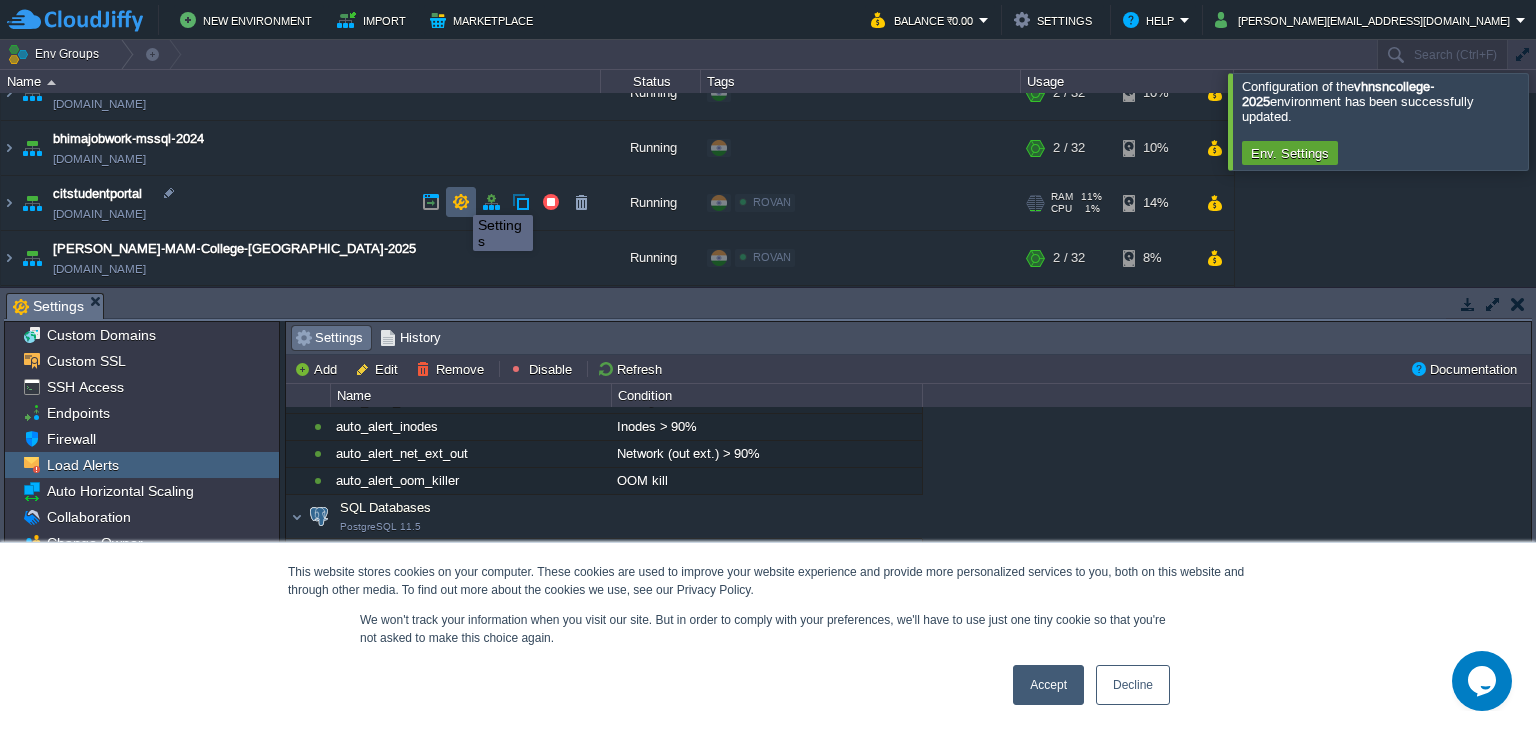 click at bounding box center [461, 202] 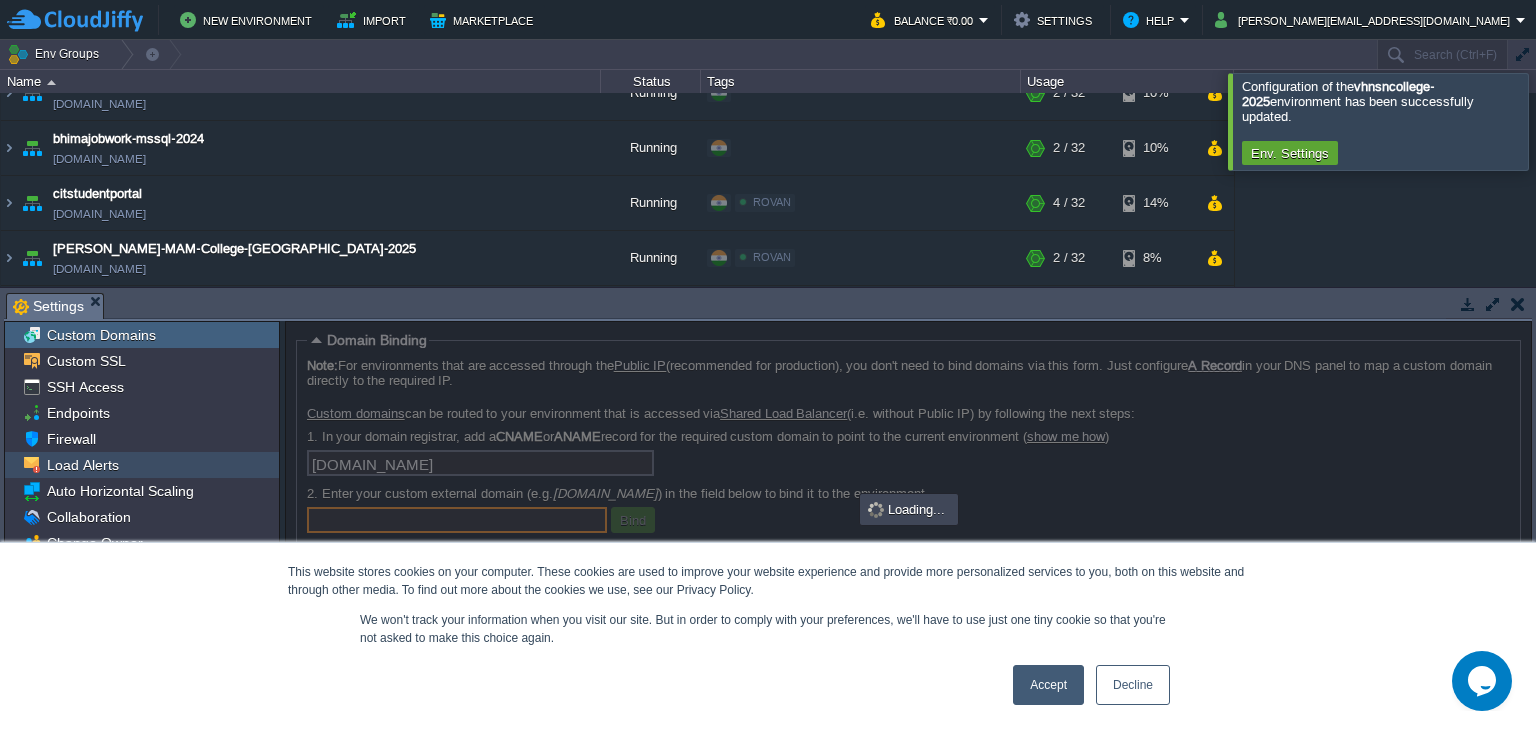 click on "Load Alerts" at bounding box center (142, 465) 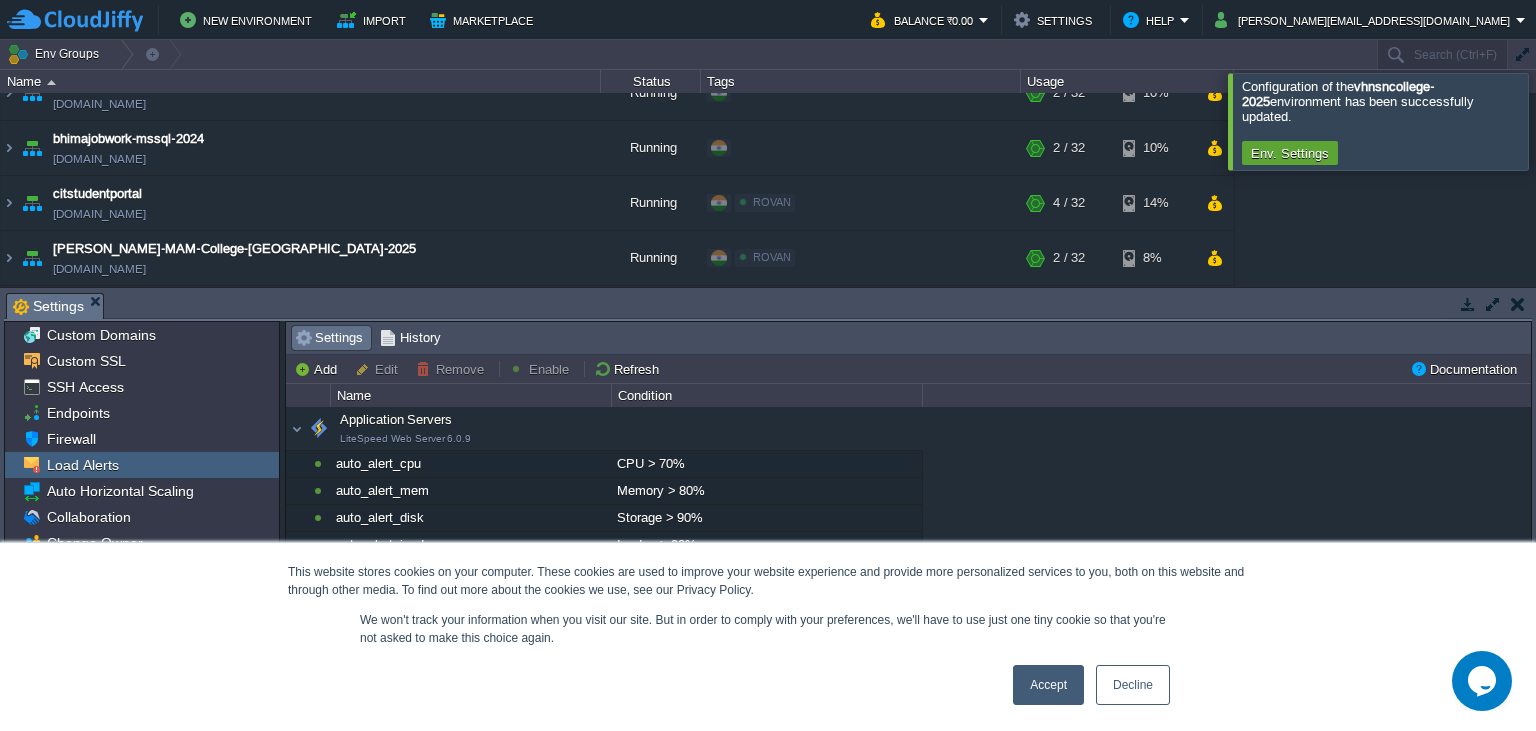 click on "Edit" at bounding box center [379, 369] 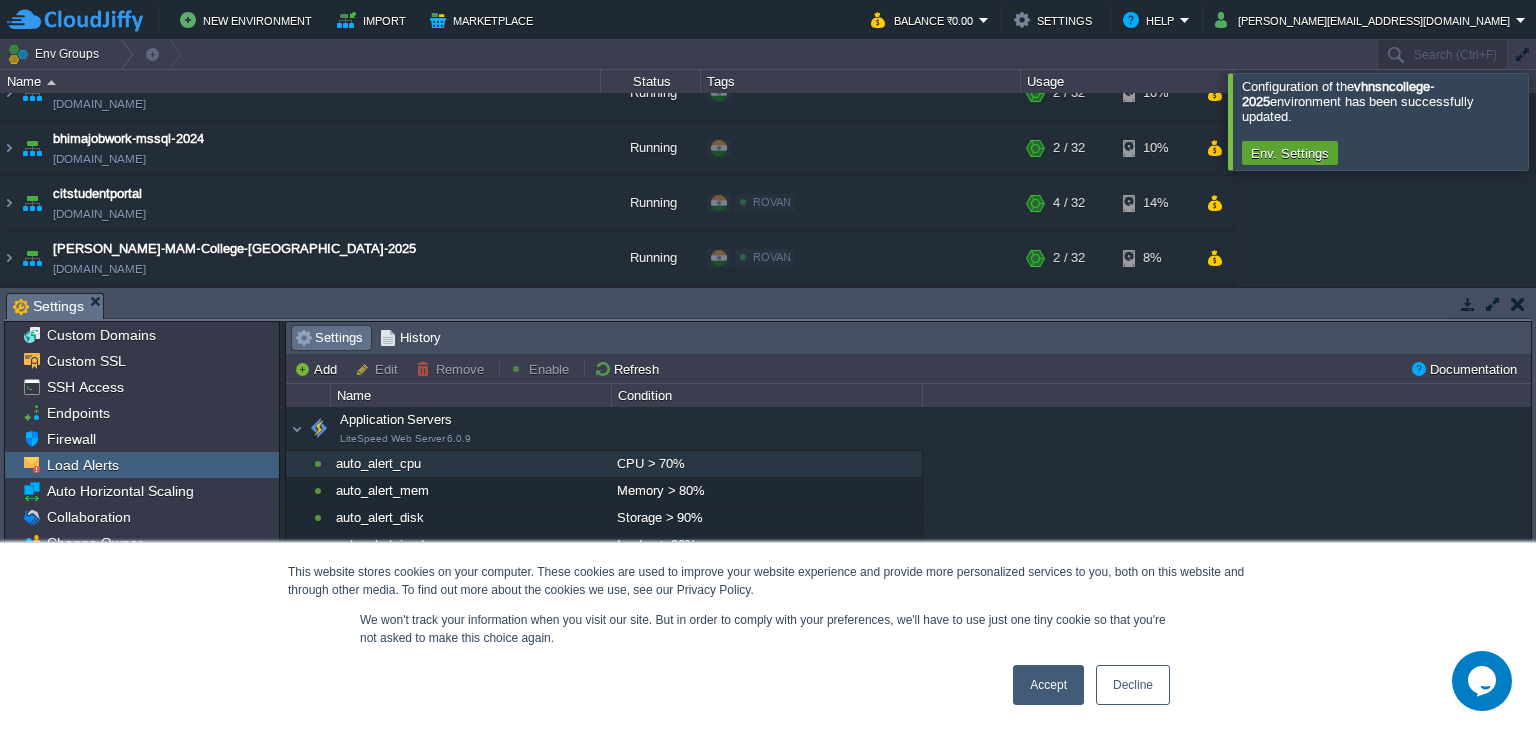 click on "auto_alert_cpu" at bounding box center [470, 464] 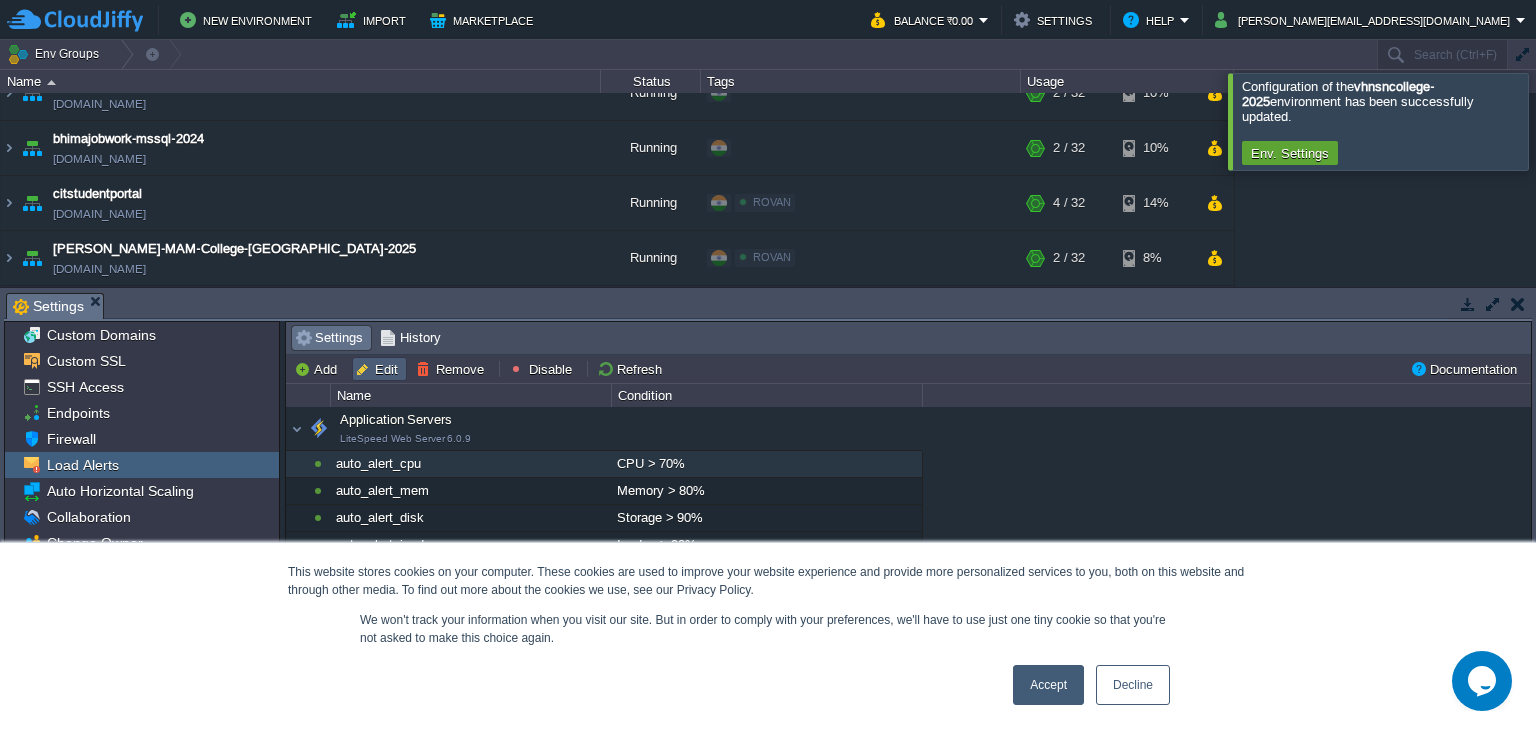 click on "Edit" at bounding box center [379, 369] 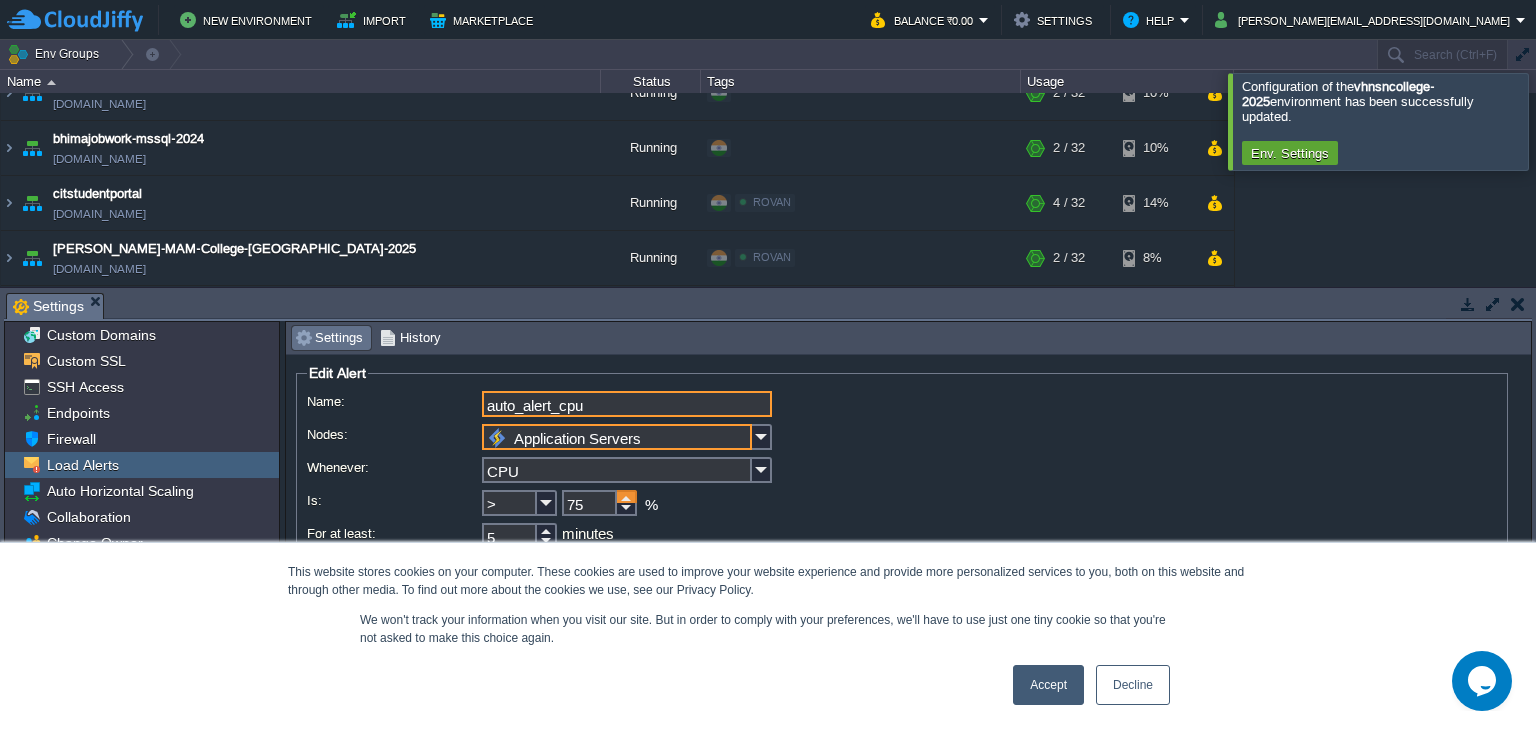 click at bounding box center [627, 496] 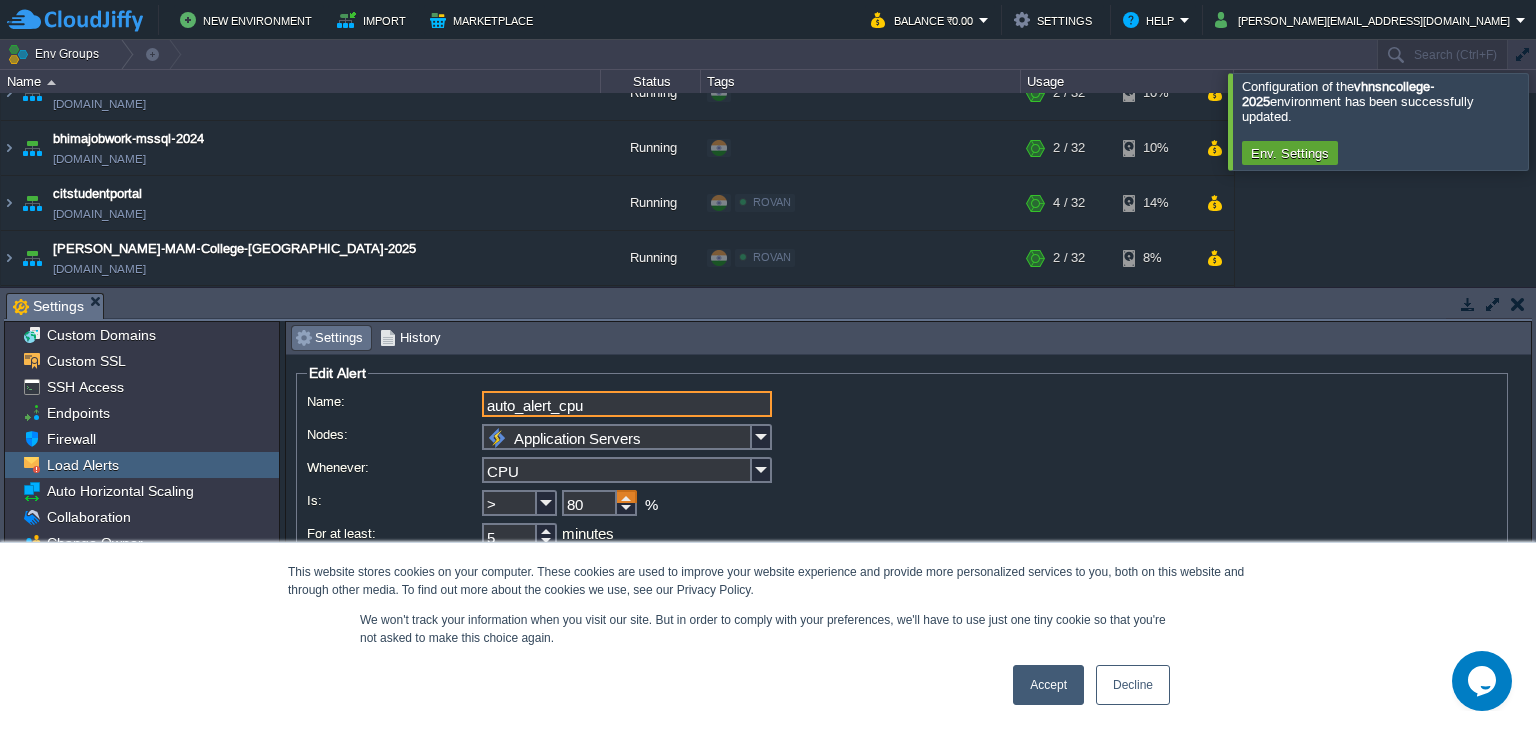 click at bounding box center (627, 496) 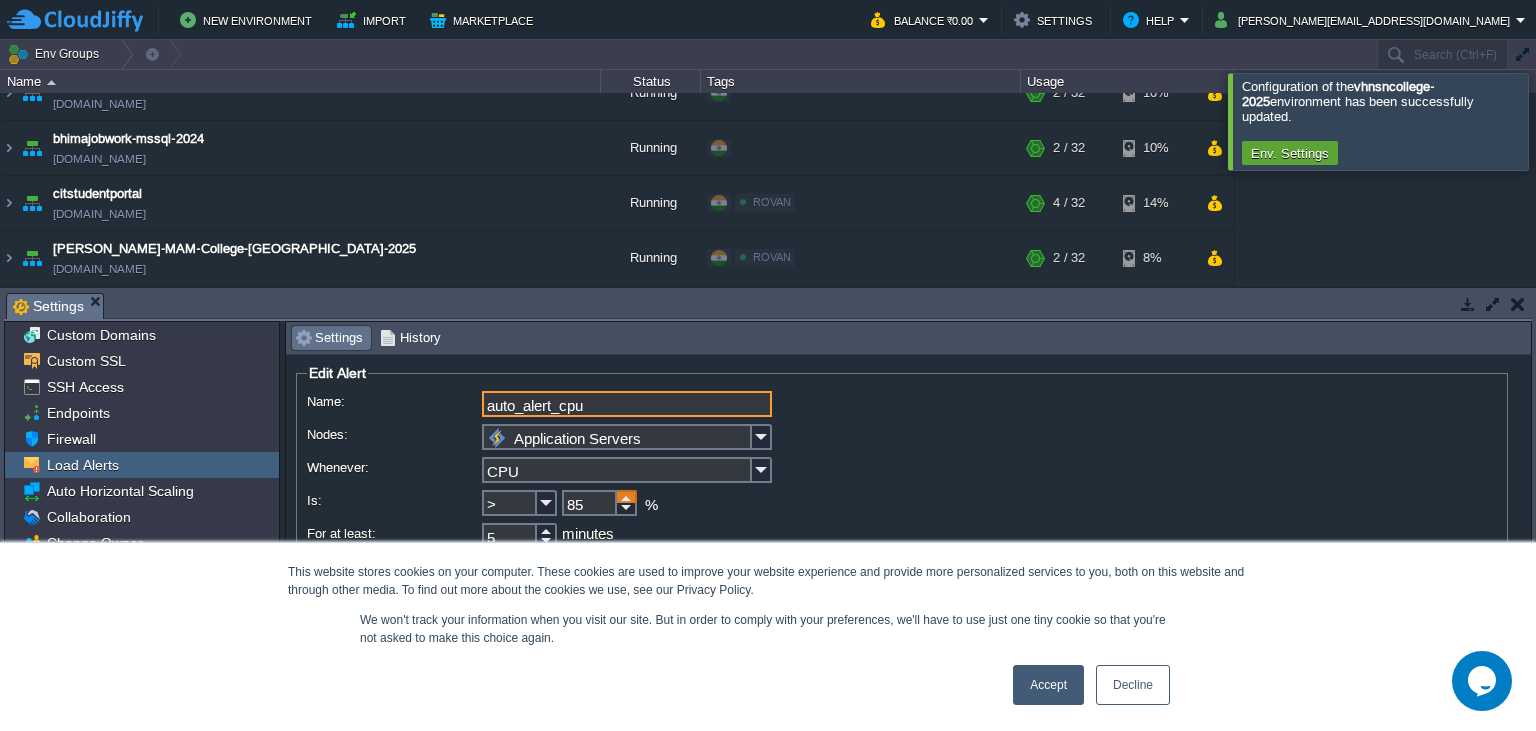 click at bounding box center (627, 496) 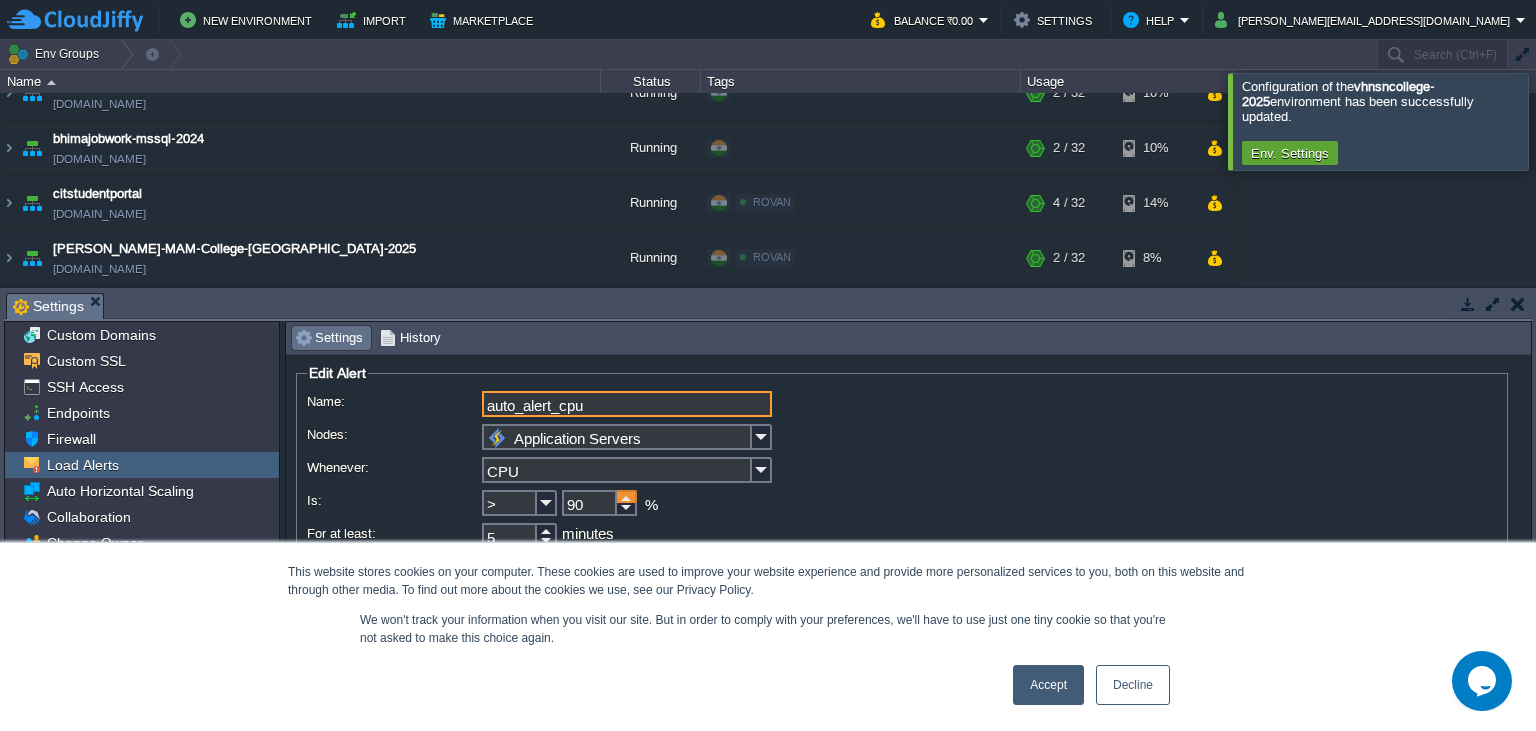 click at bounding box center (627, 496) 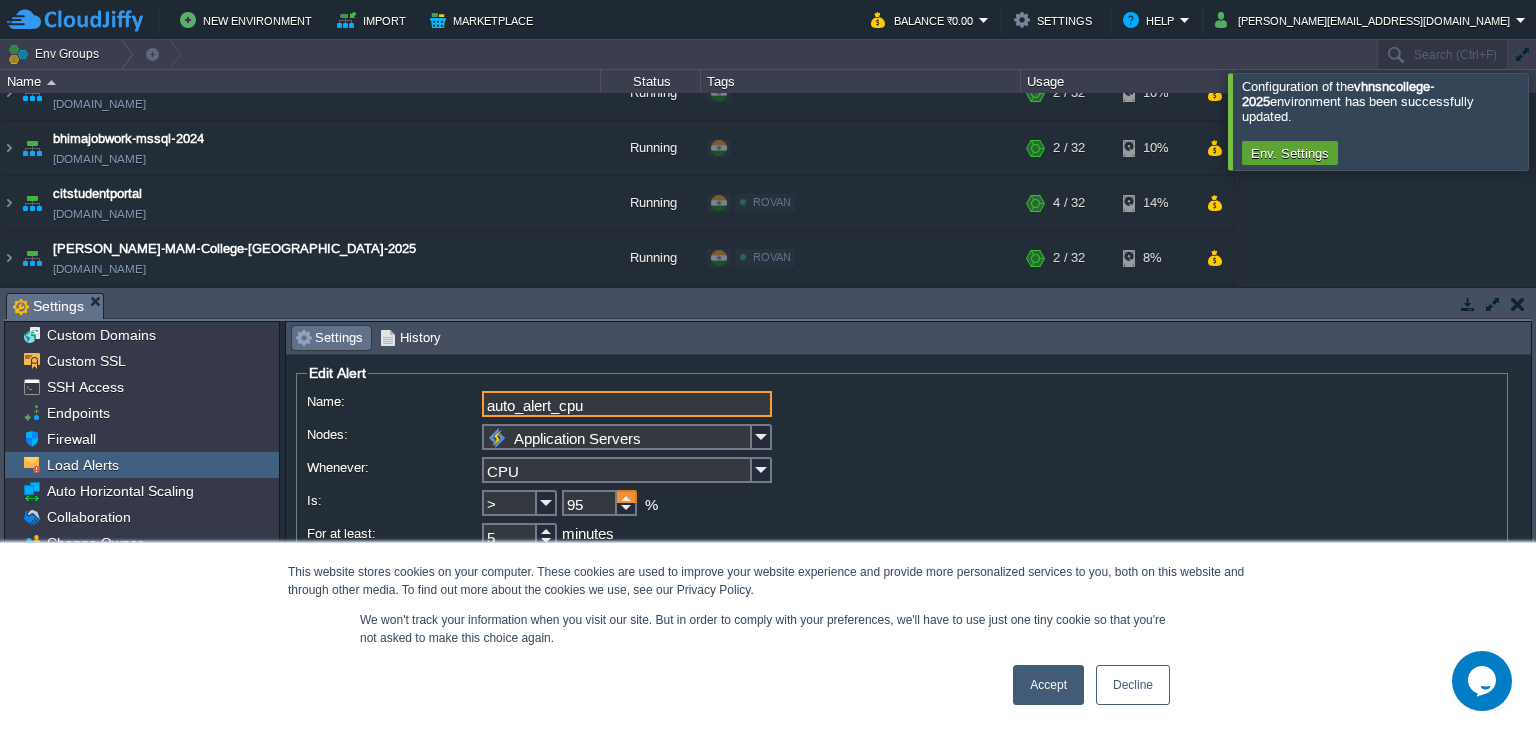 click at bounding box center [627, 496] 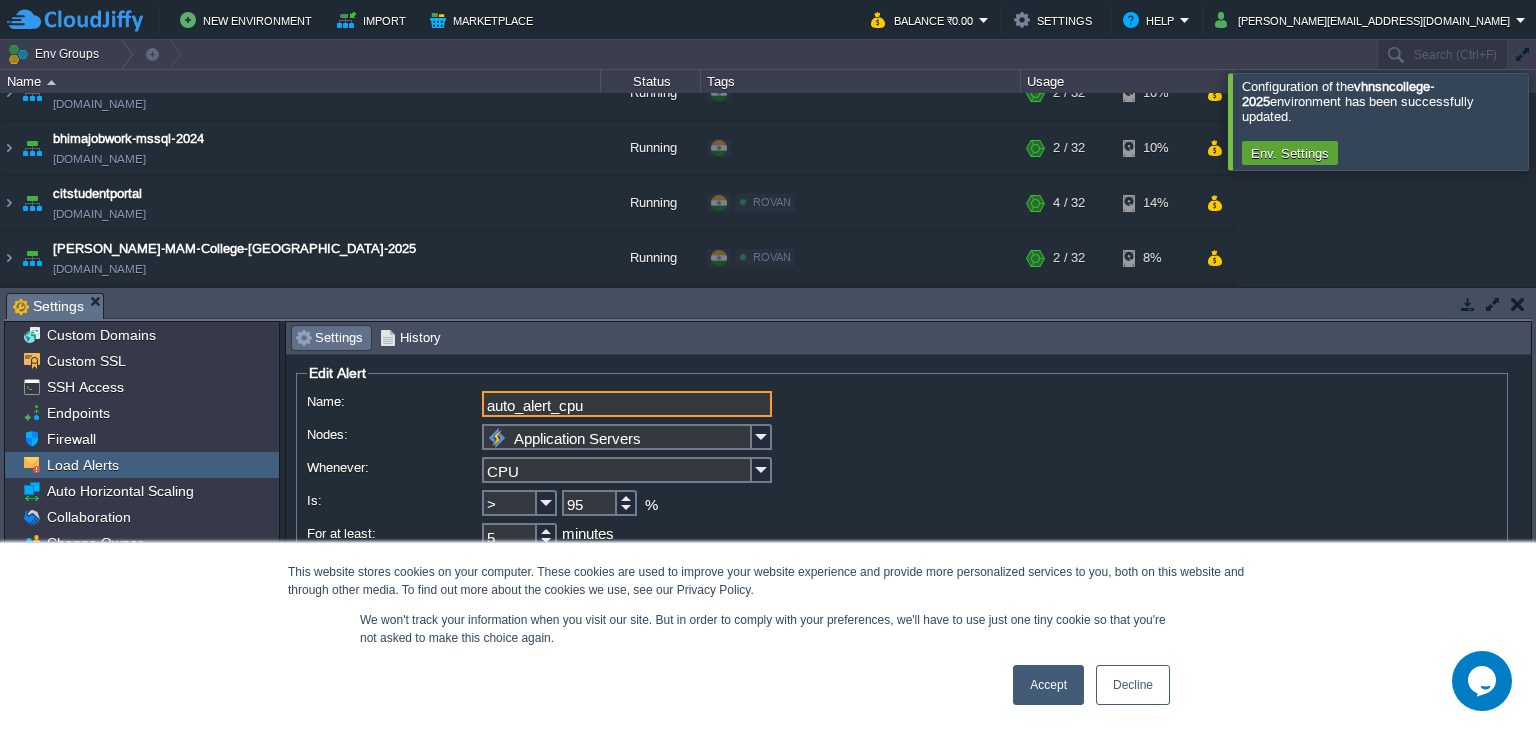 click on "Apply" at bounding box center [735, 610] 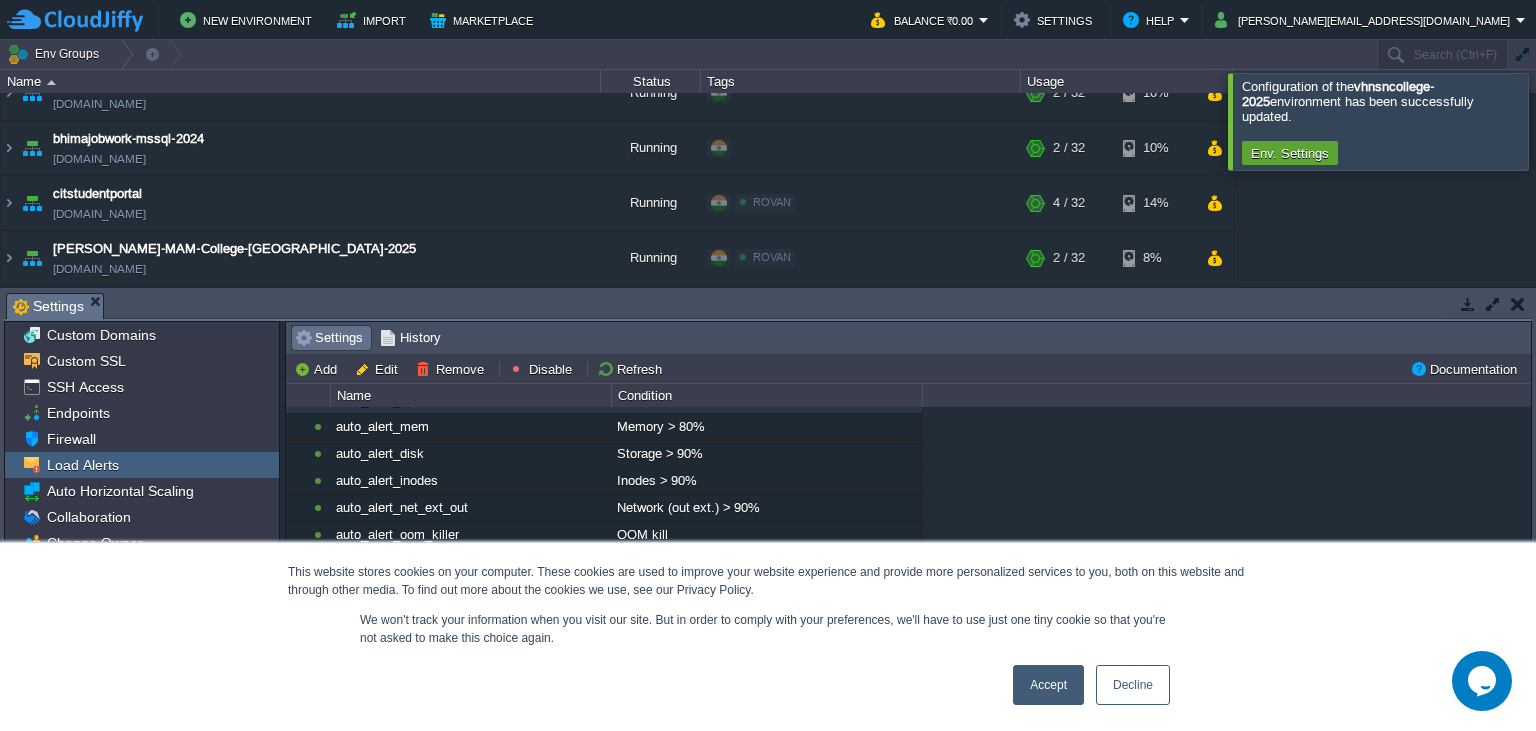 scroll, scrollTop: 91, scrollLeft: 0, axis: vertical 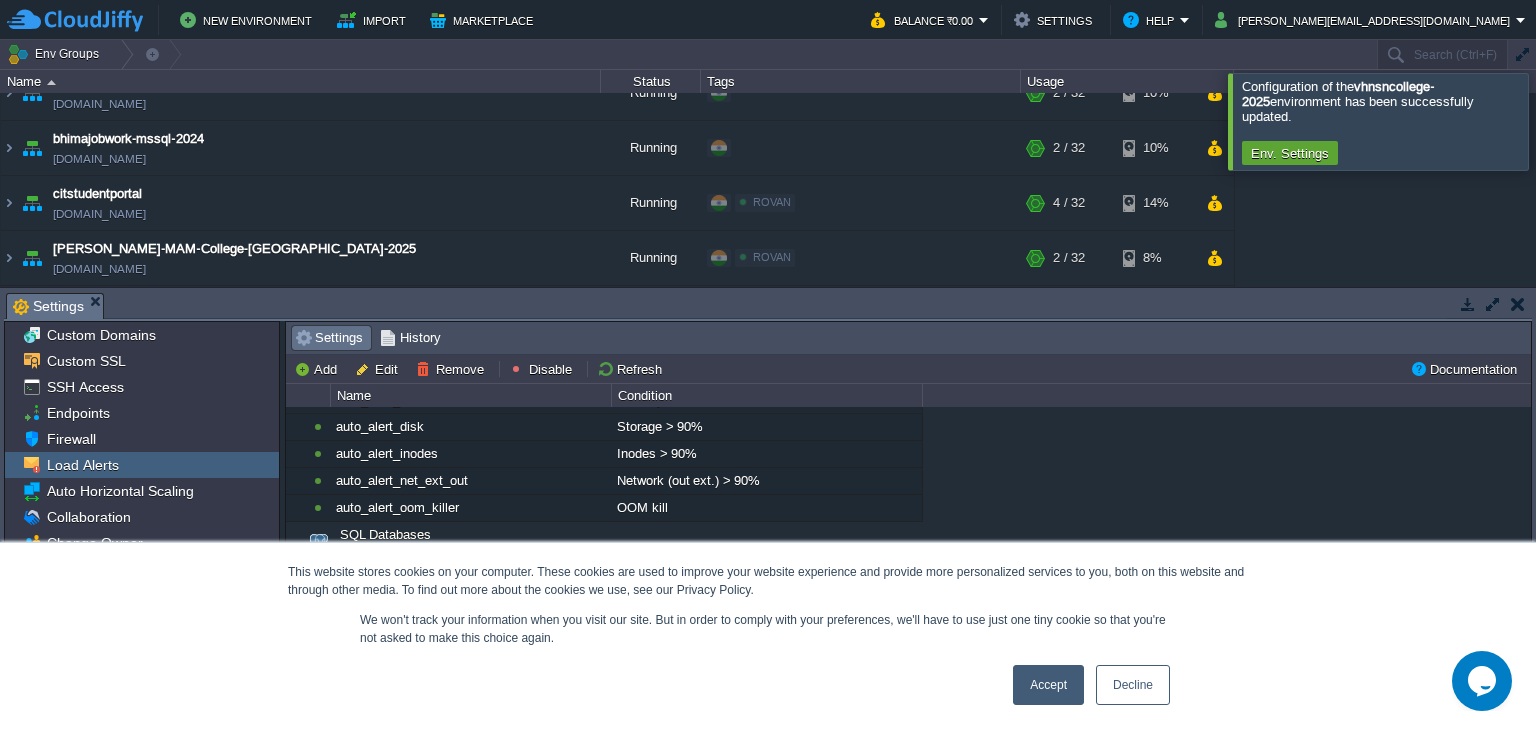 click on "CPU > 70%" at bounding box center [766, 579] 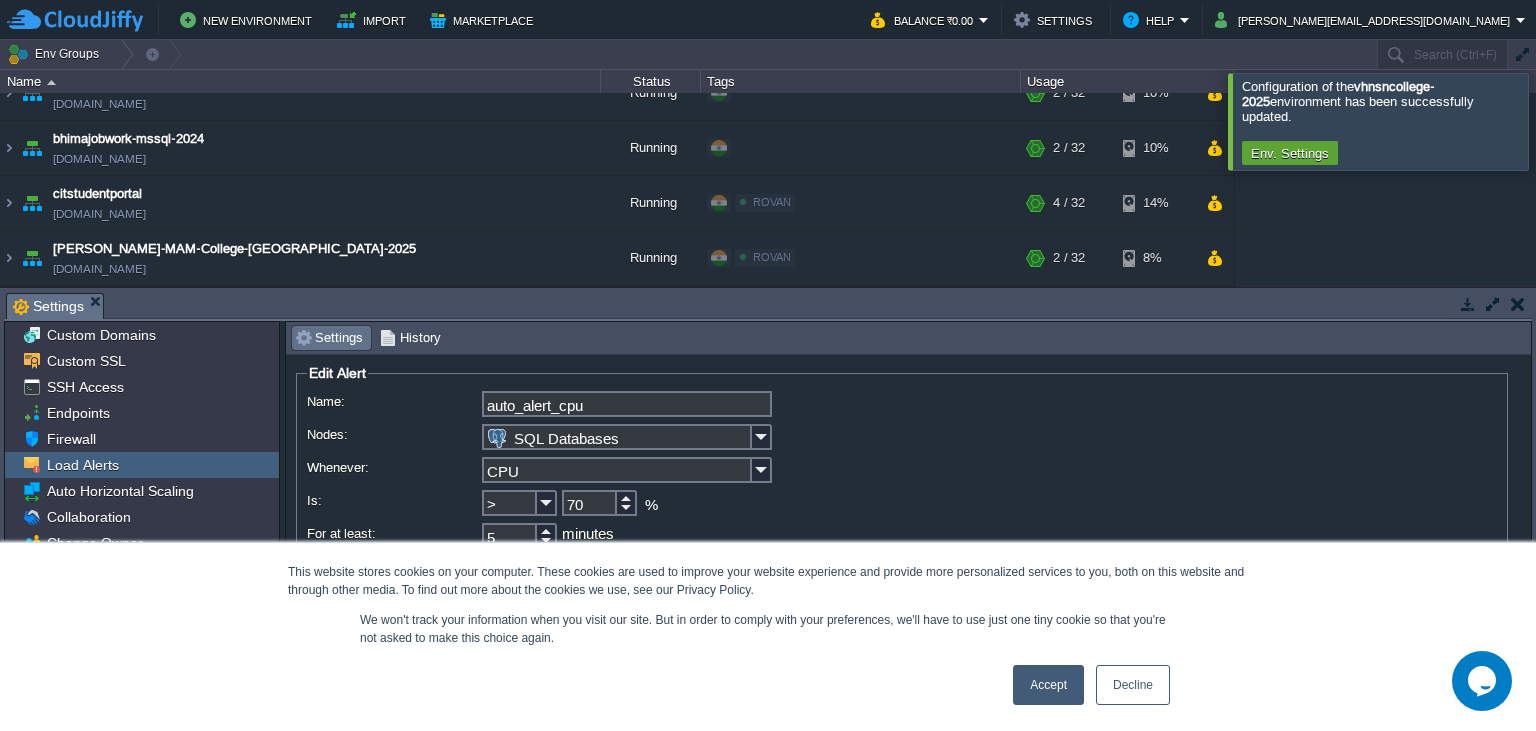 click on "12 hour(s)" at bounding box center (989, 569) 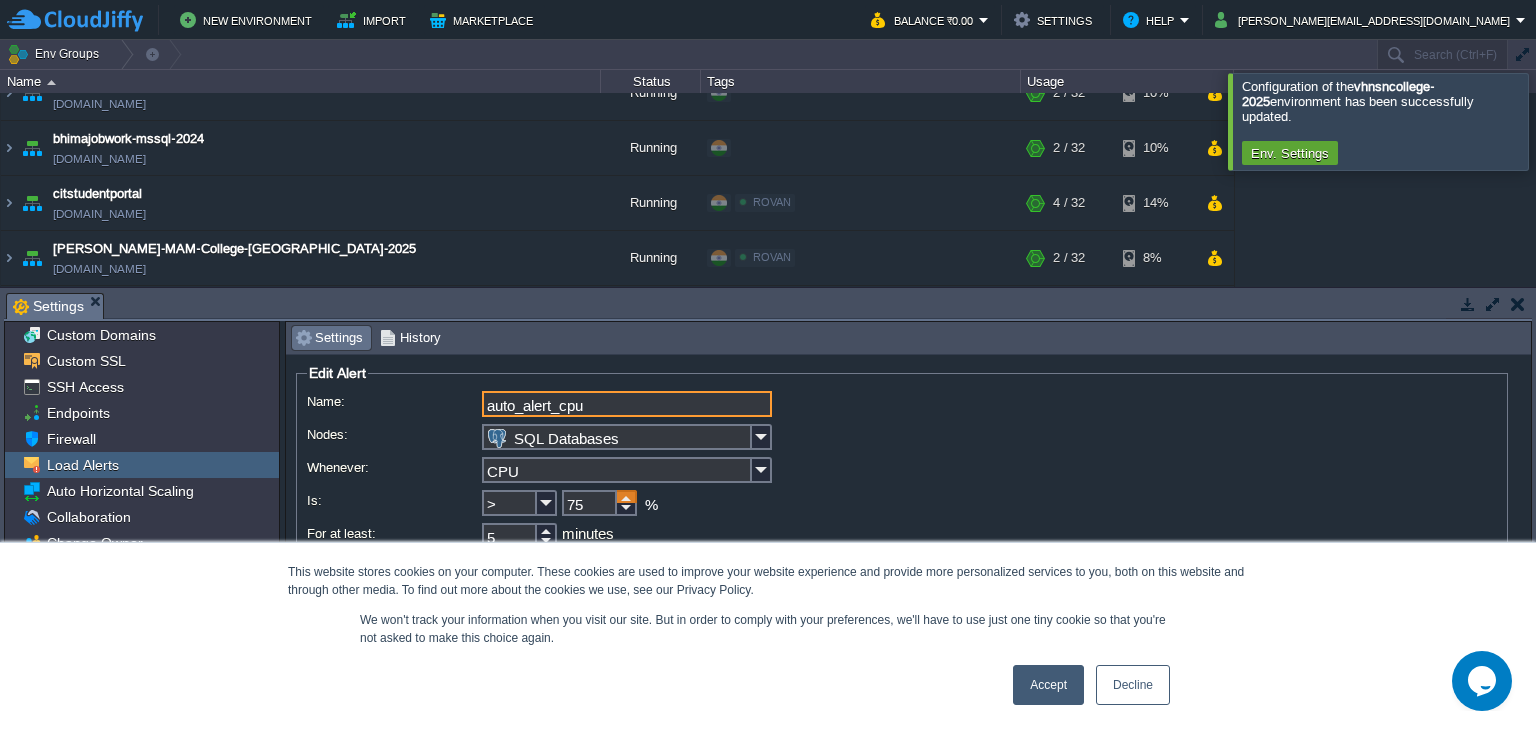 click at bounding box center (627, 496) 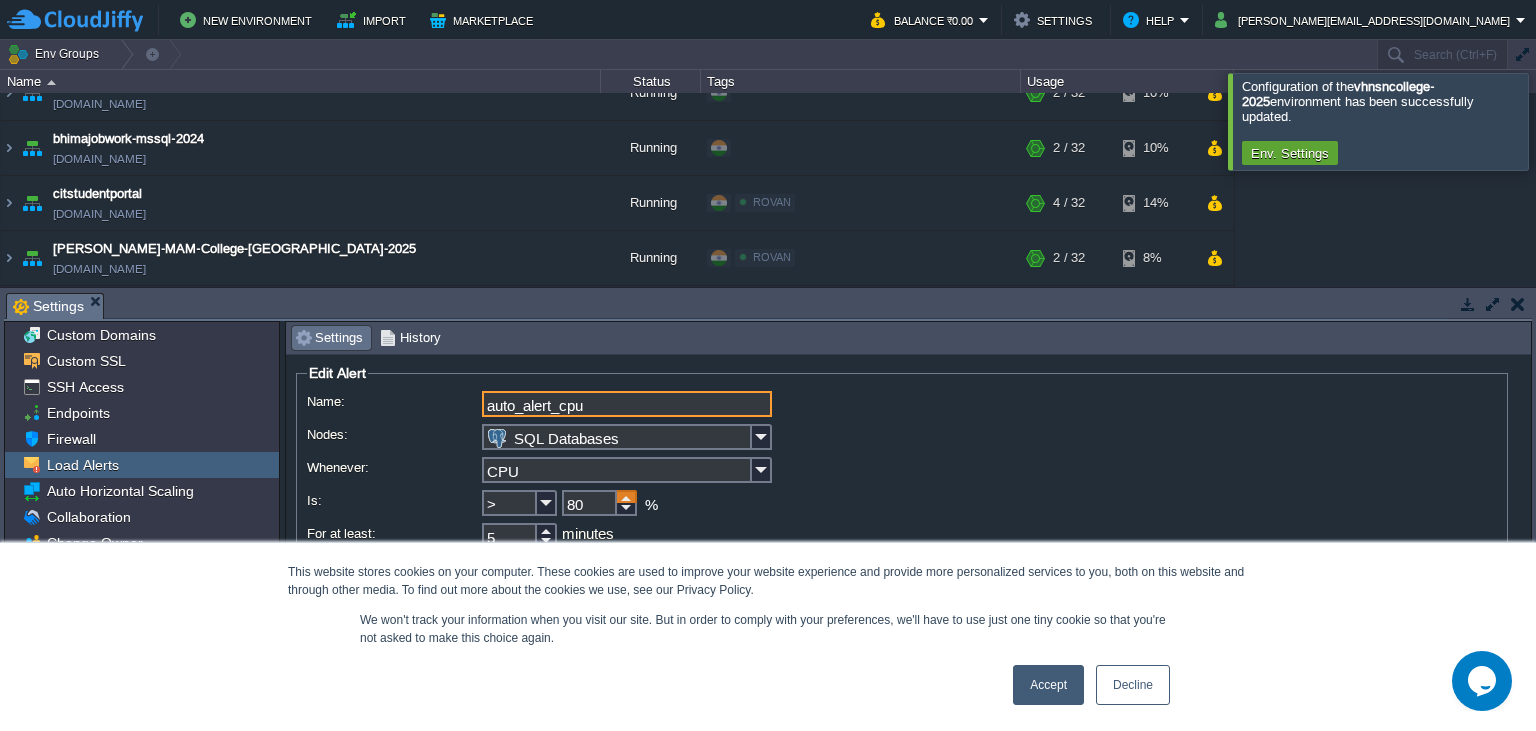 click at bounding box center [627, 496] 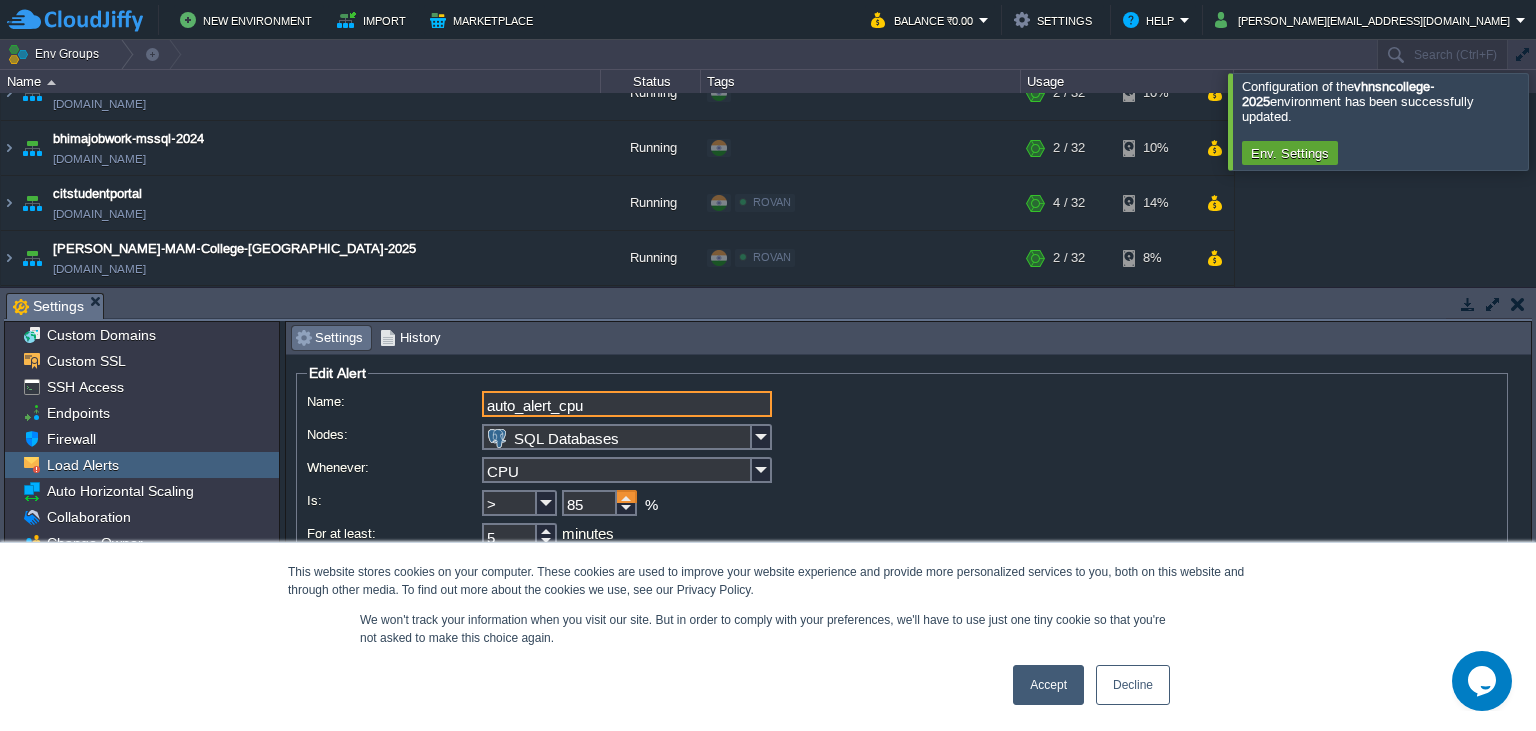 click at bounding box center (627, 496) 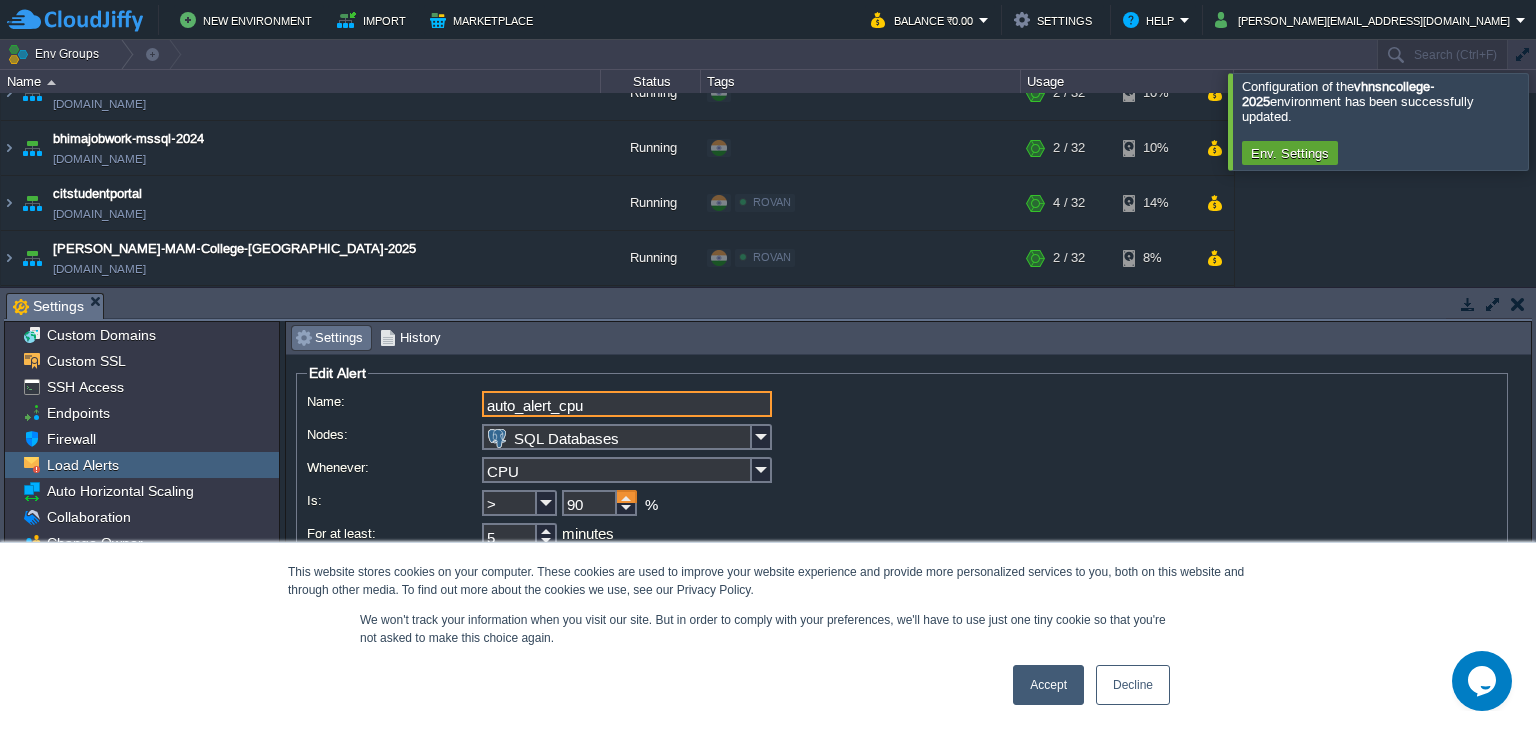 click at bounding box center (627, 496) 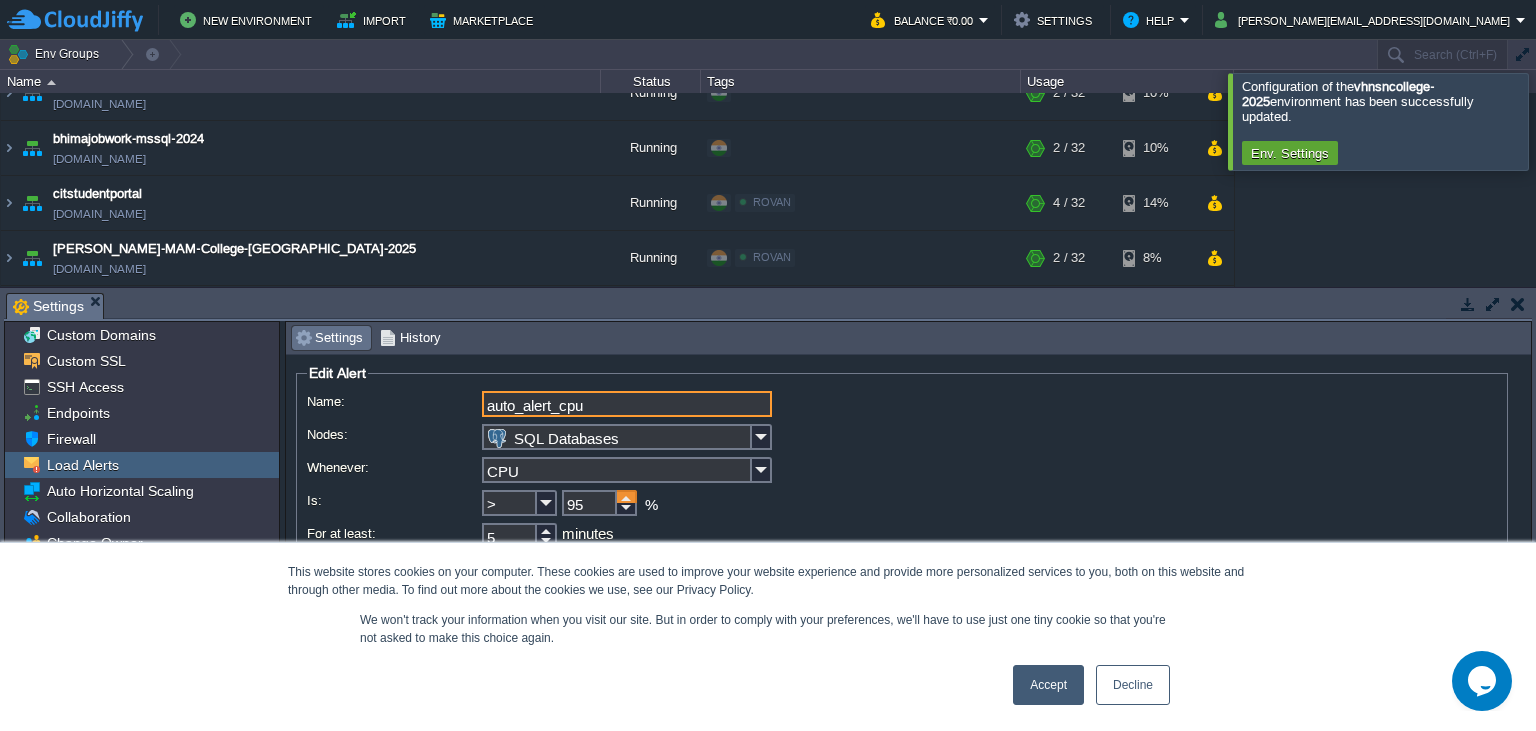click at bounding box center (627, 496) 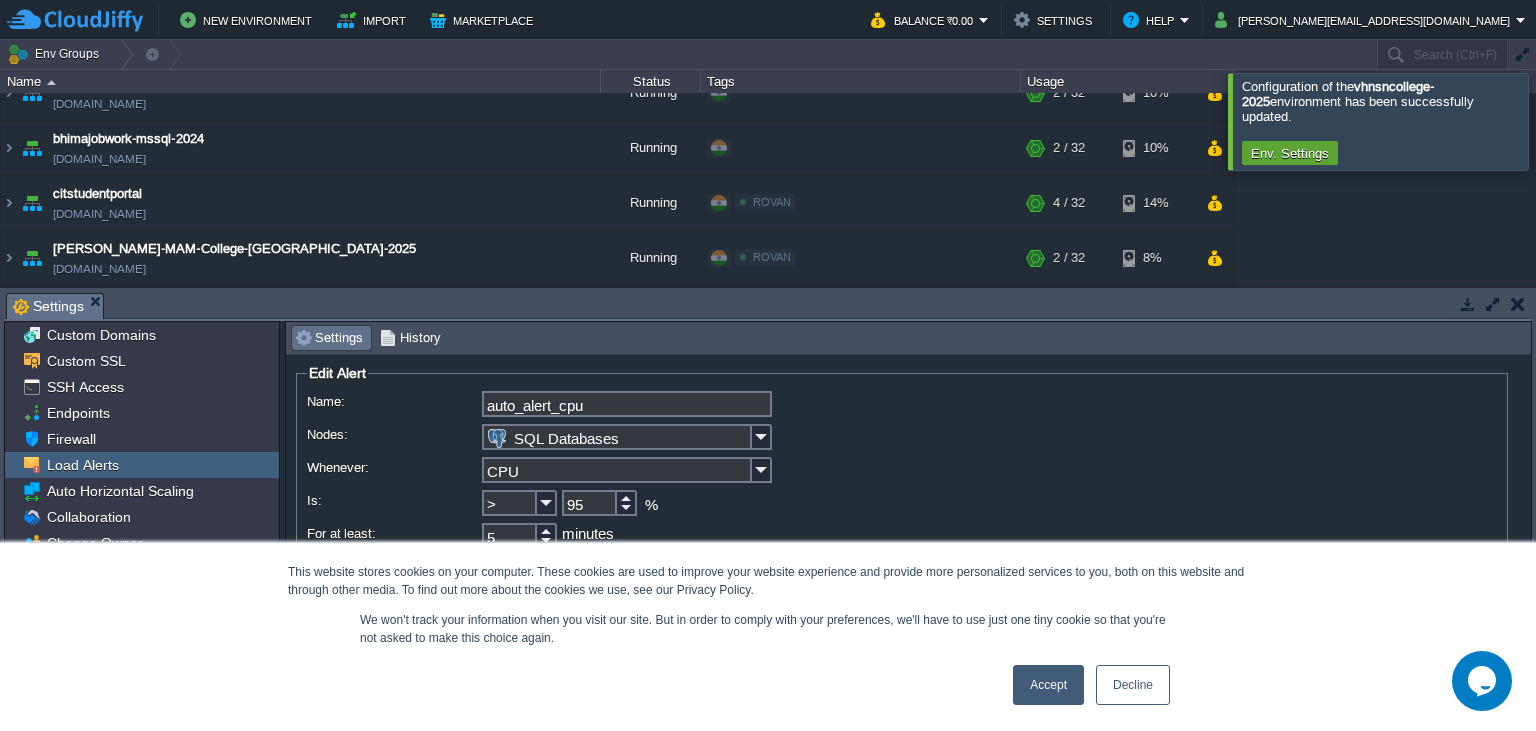 click on "Apply" at bounding box center (735, 610) 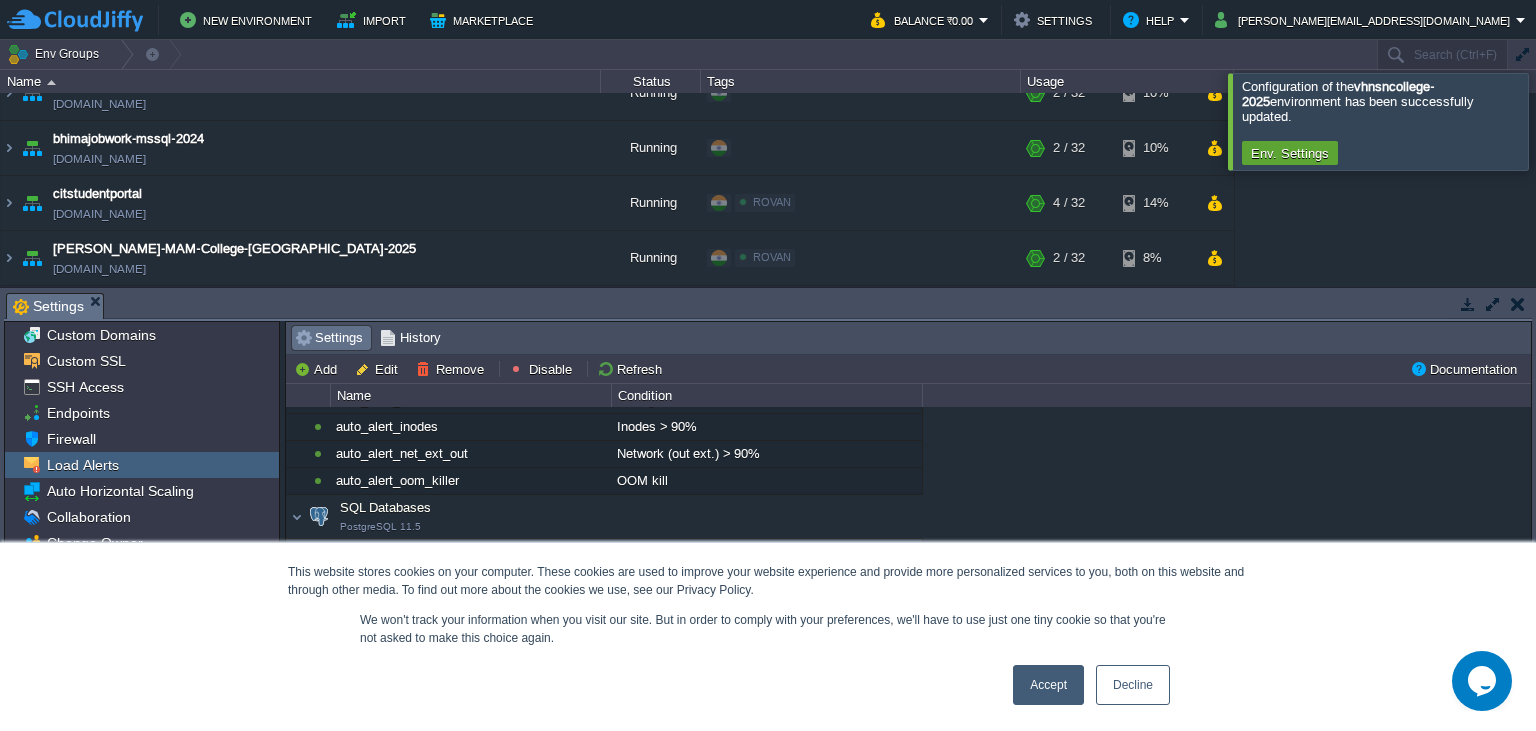 scroll, scrollTop: 0, scrollLeft: 0, axis: both 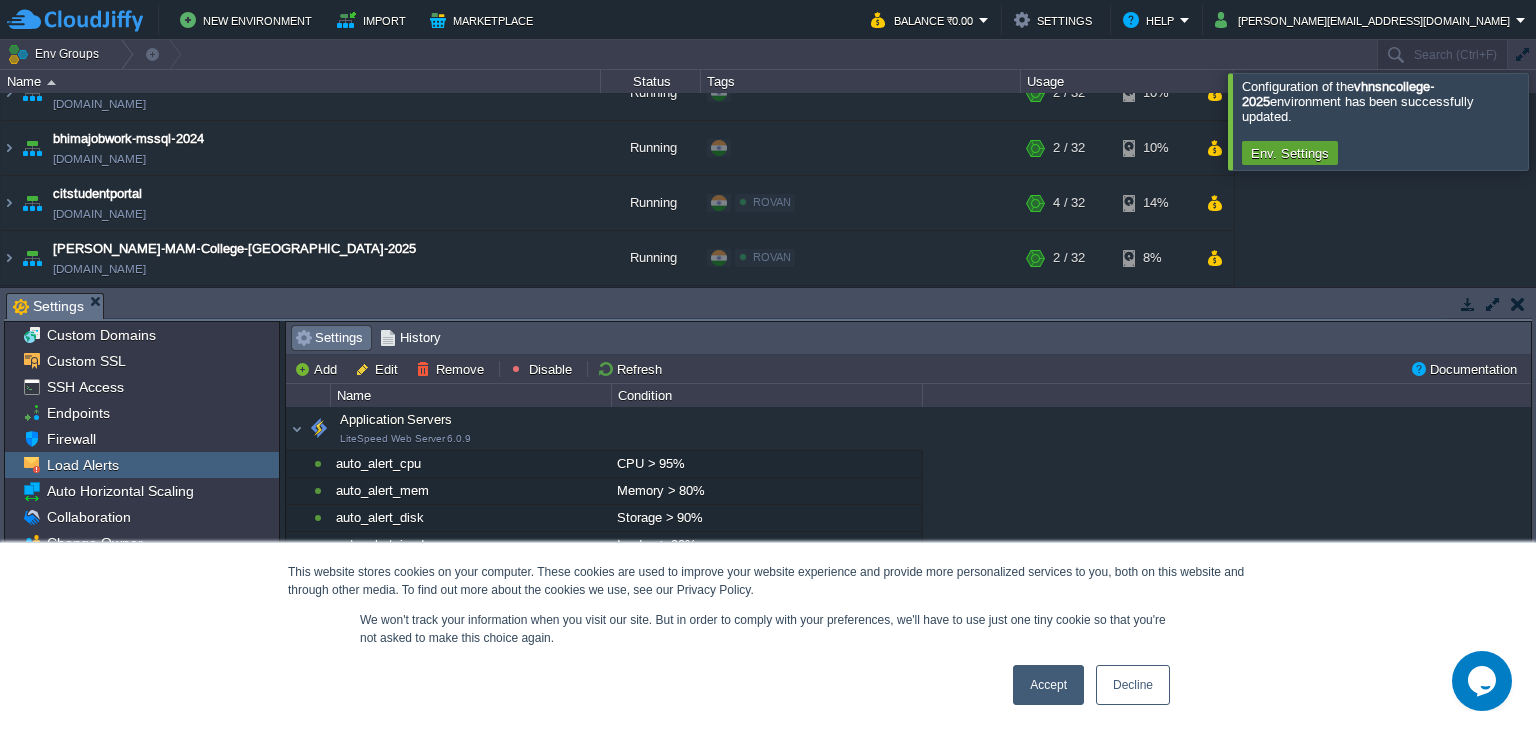 click at bounding box center (1560, 121) 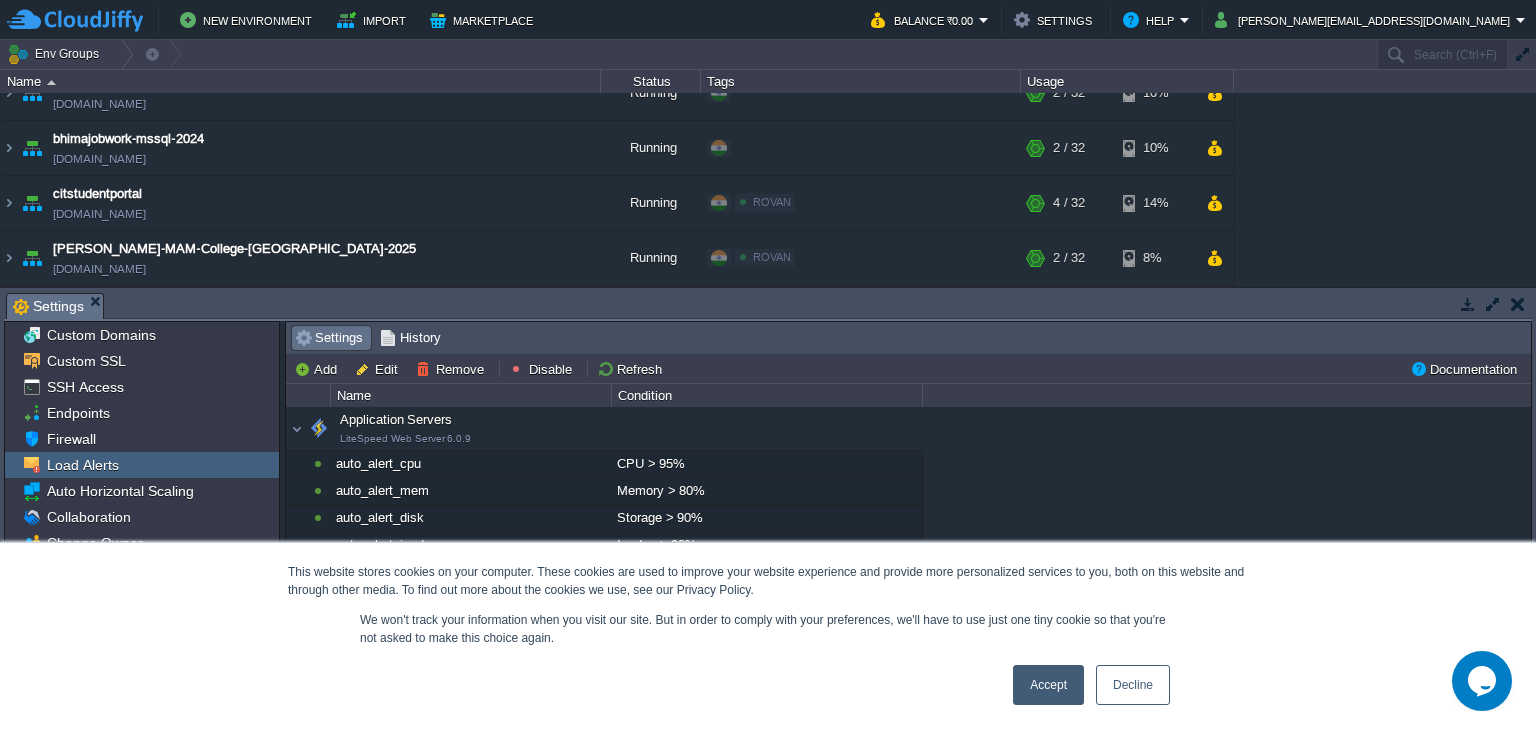 drag, startPoint x: 183, startPoint y: 314, endPoint x: 303, endPoint y: 717, distance: 420.48663 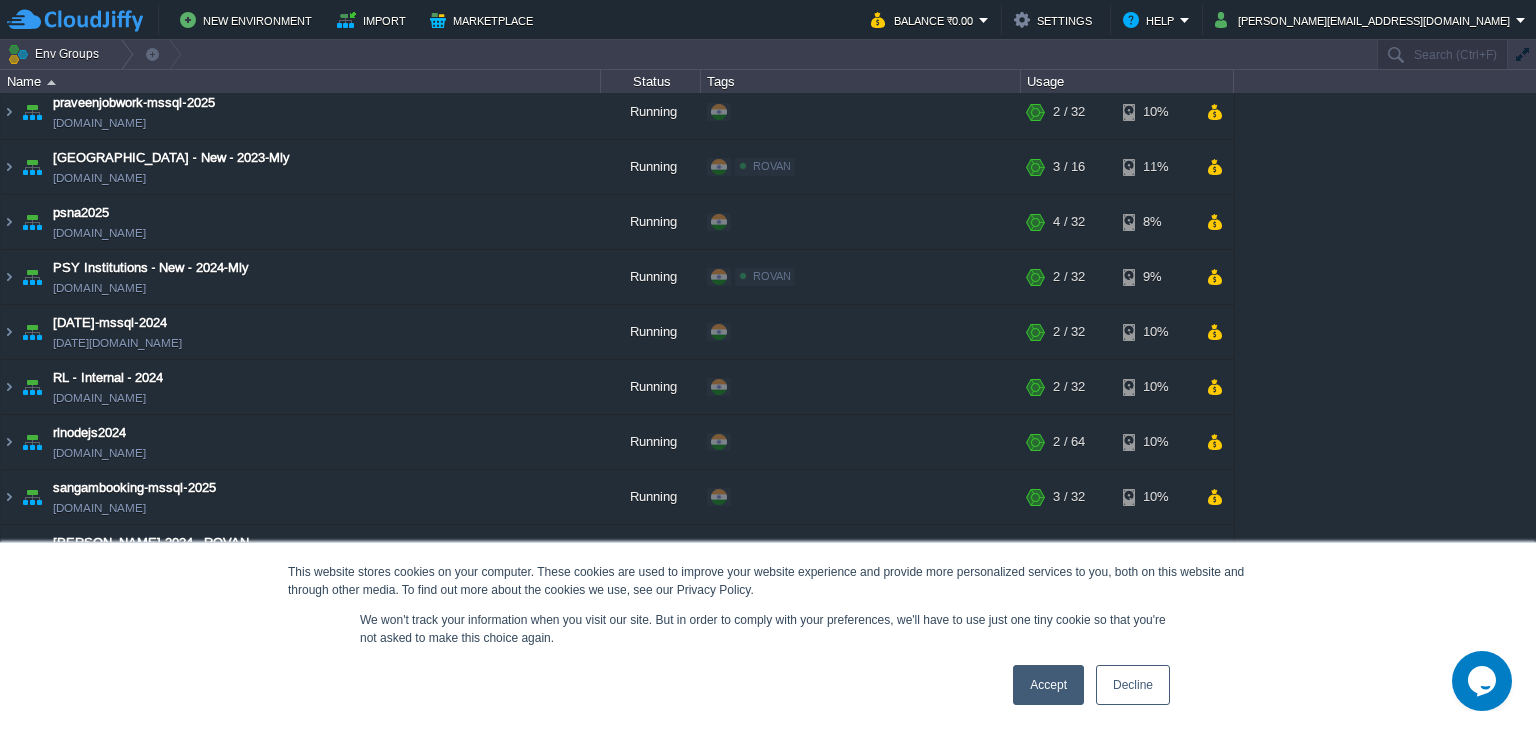scroll, scrollTop: 1802, scrollLeft: 0, axis: vertical 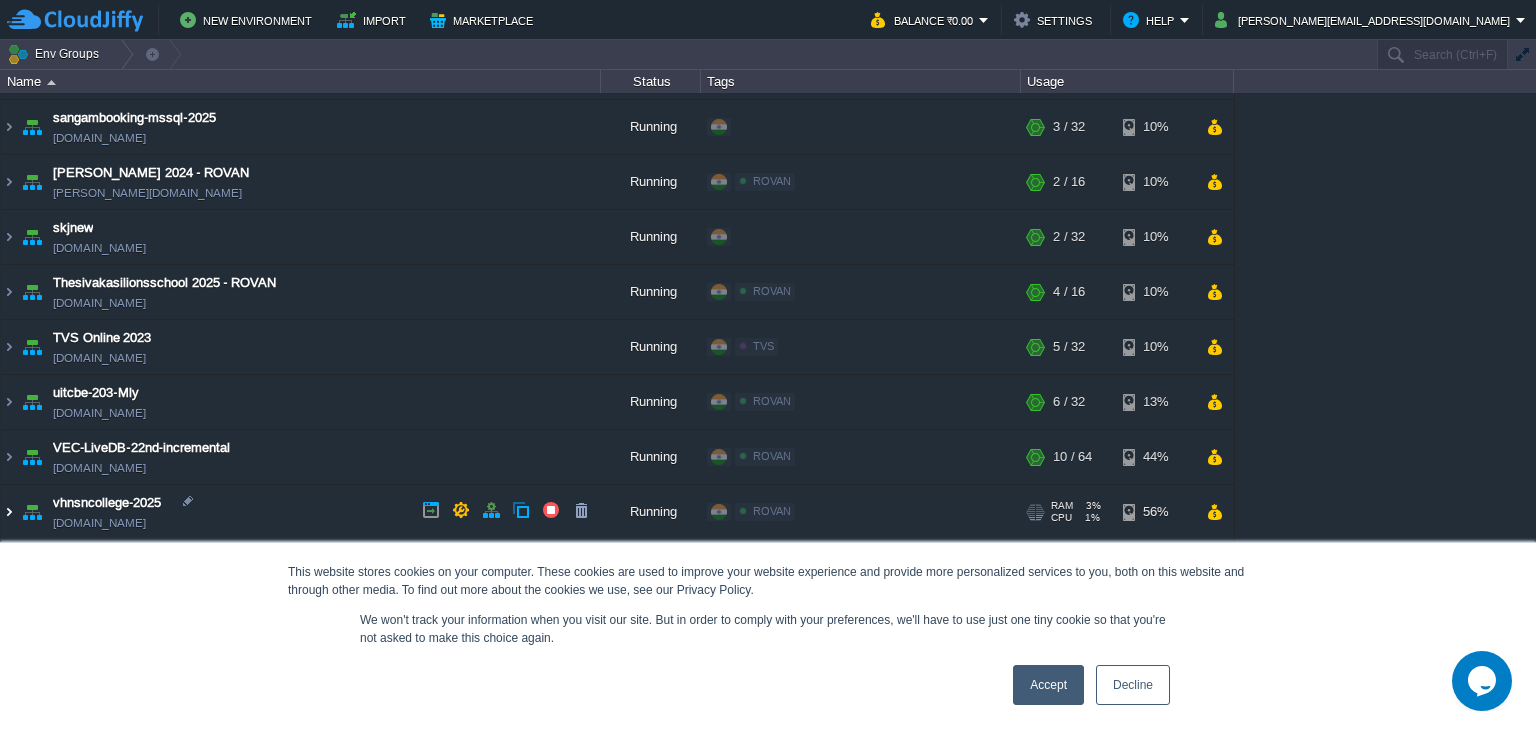 click at bounding box center (9, 518) 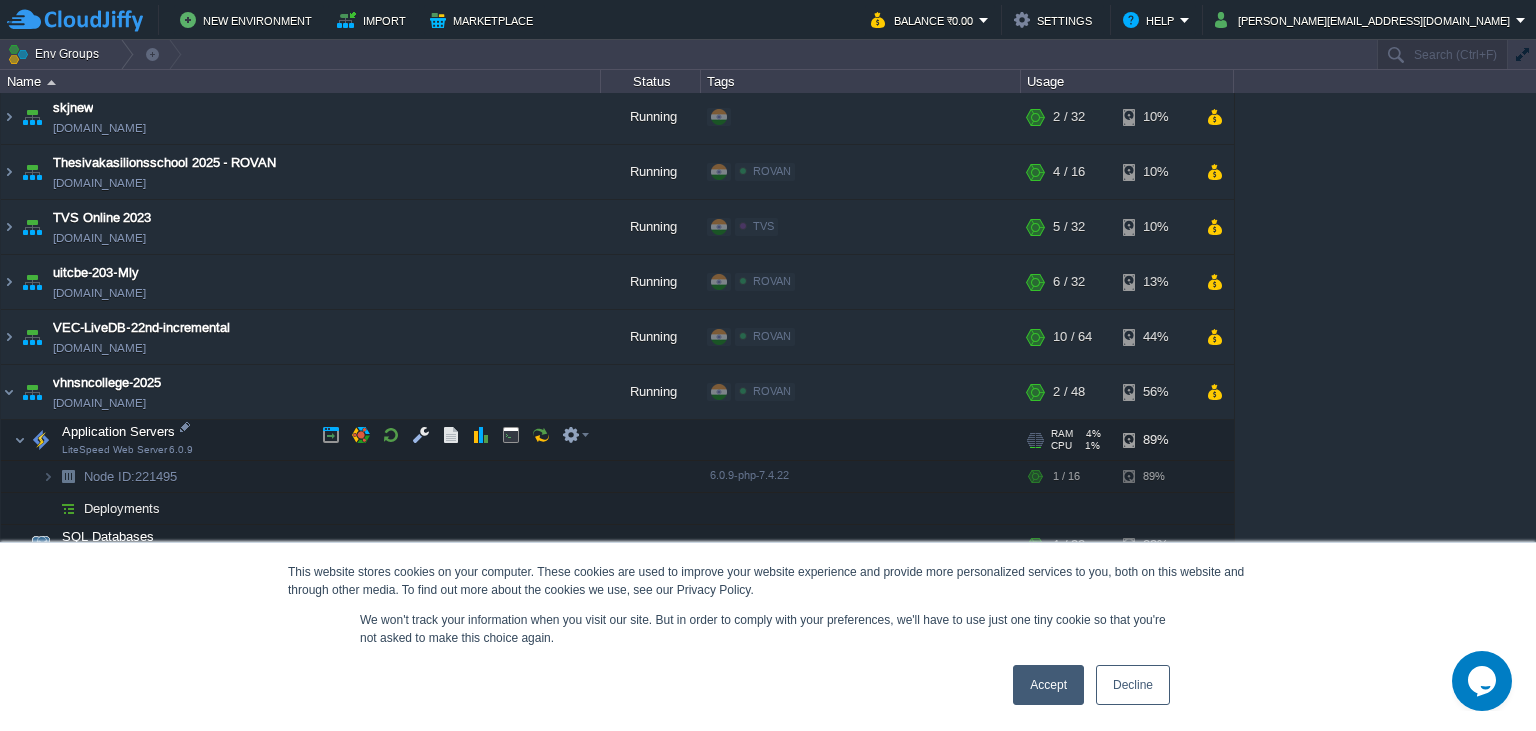 scroll, scrollTop: 1978, scrollLeft: 0, axis: vertical 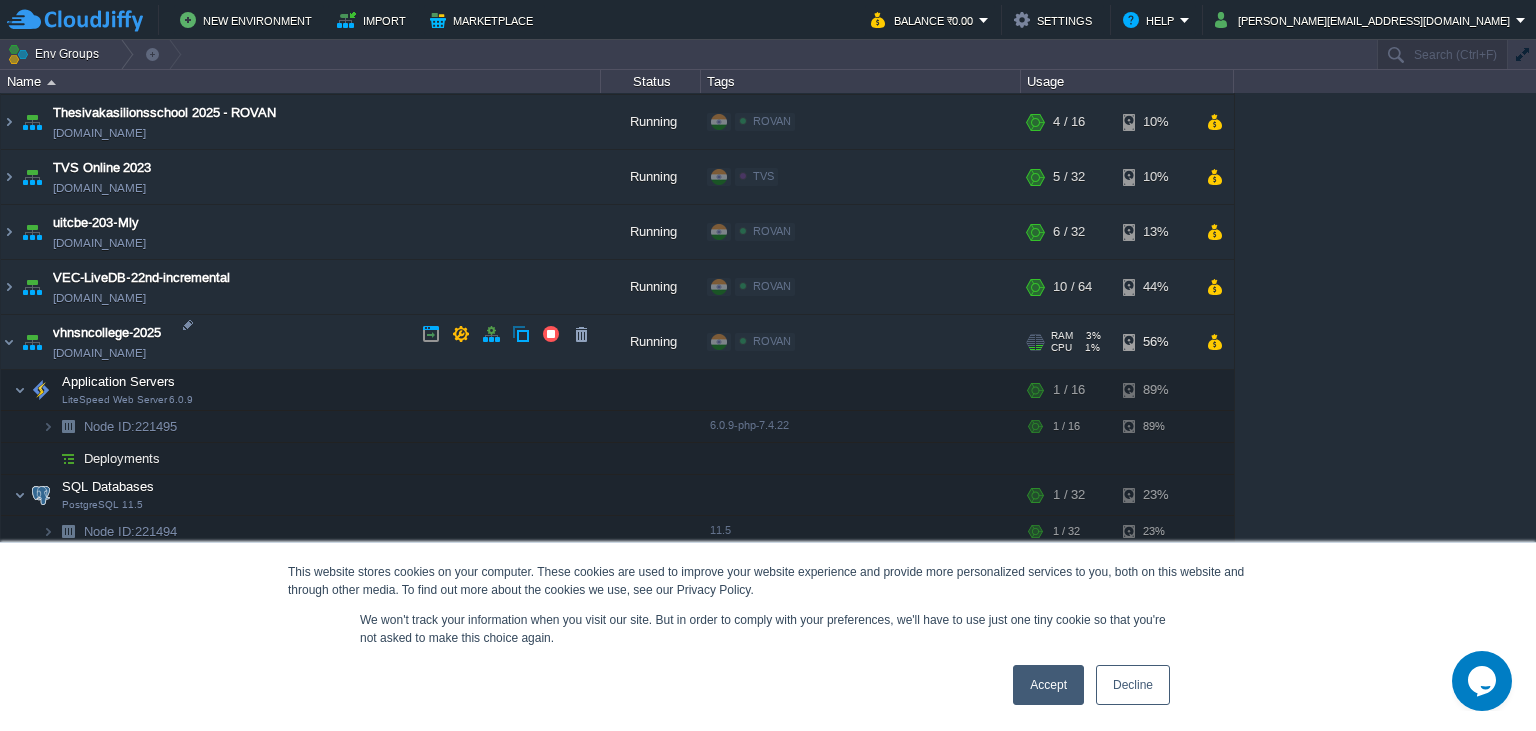 click on "[DOMAIN_NAME]" at bounding box center (99, 353) 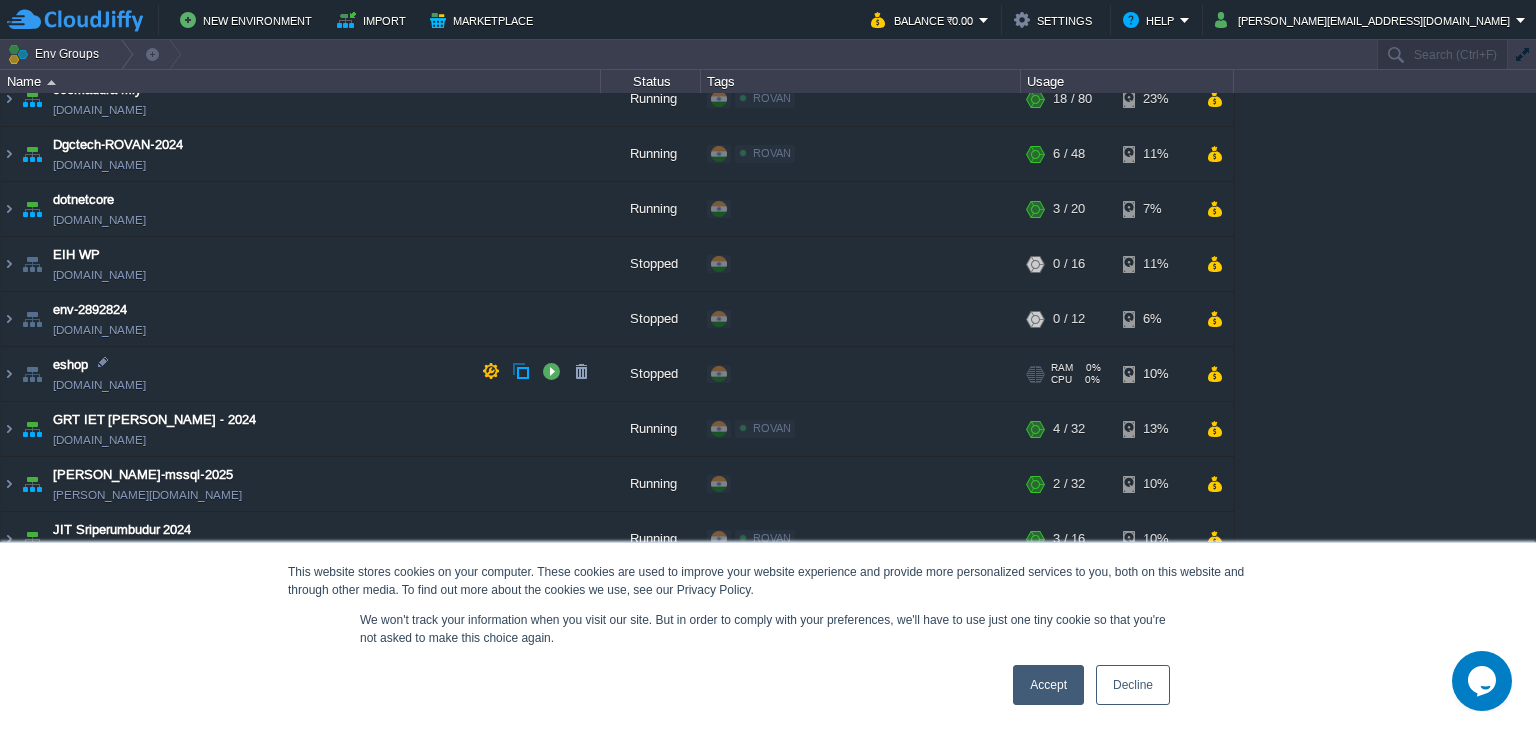 scroll, scrollTop: 428, scrollLeft: 0, axis: vertical 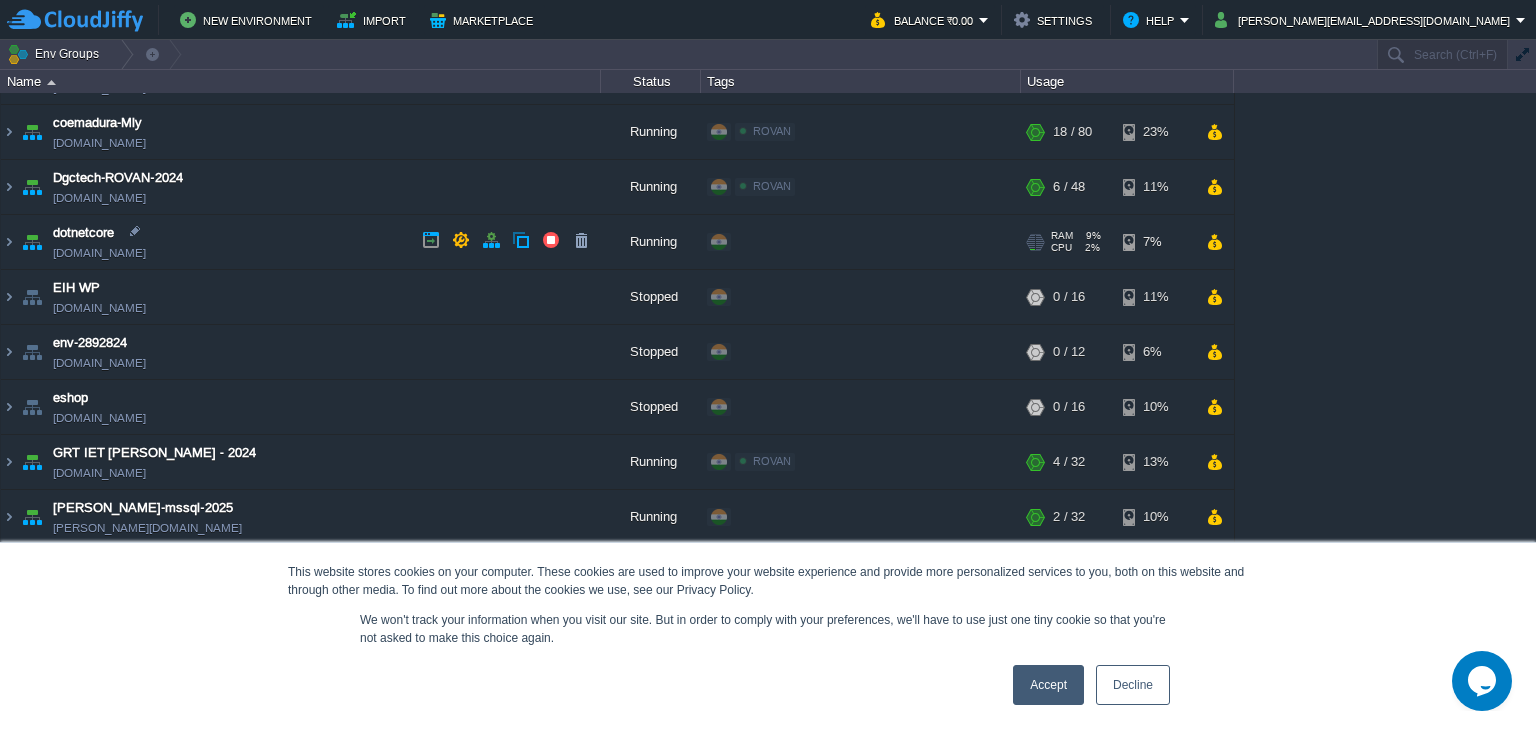 click on "[DOMAIN_NAME]" at bounding box center [99, 253] 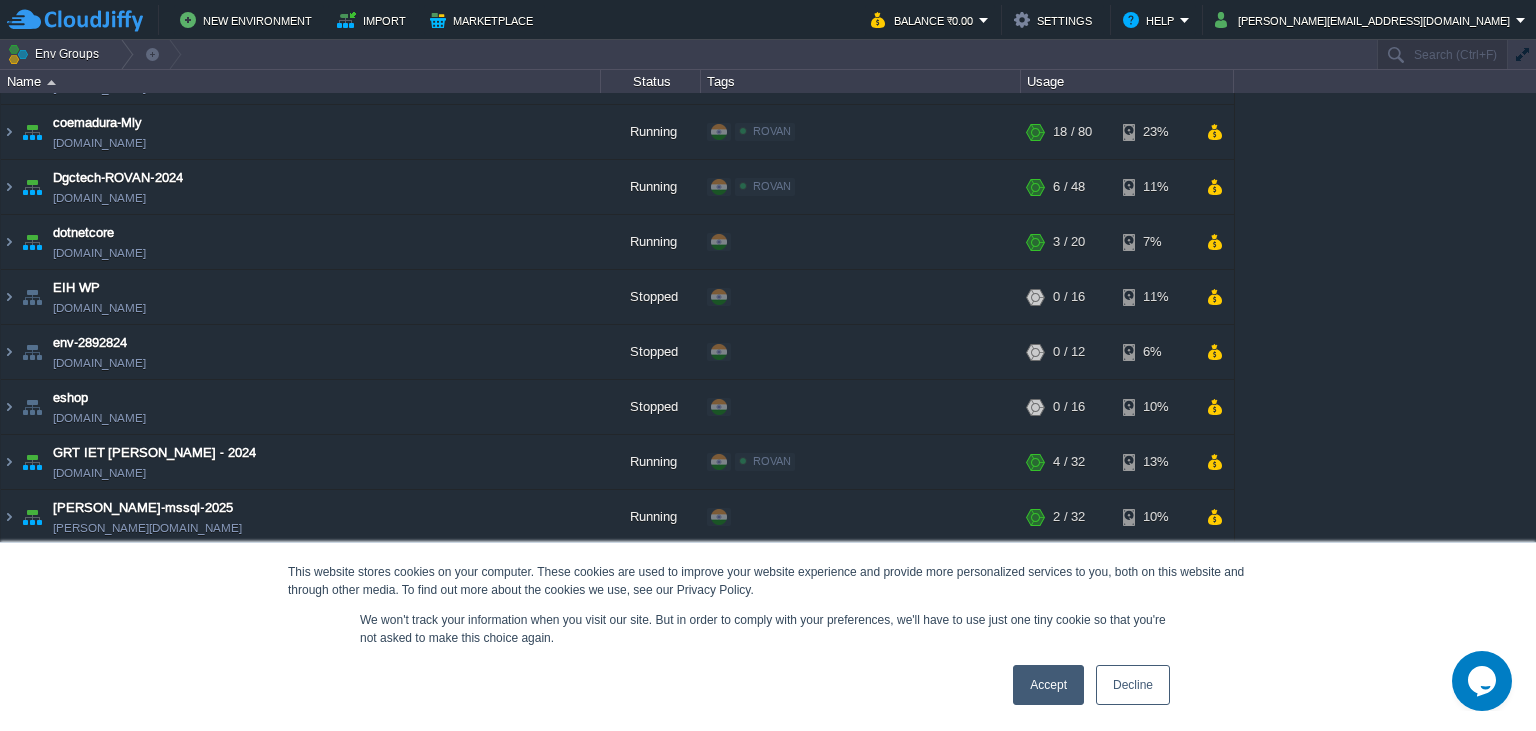 click on "Balance ₹0.00" at bounding box center [925, 20] 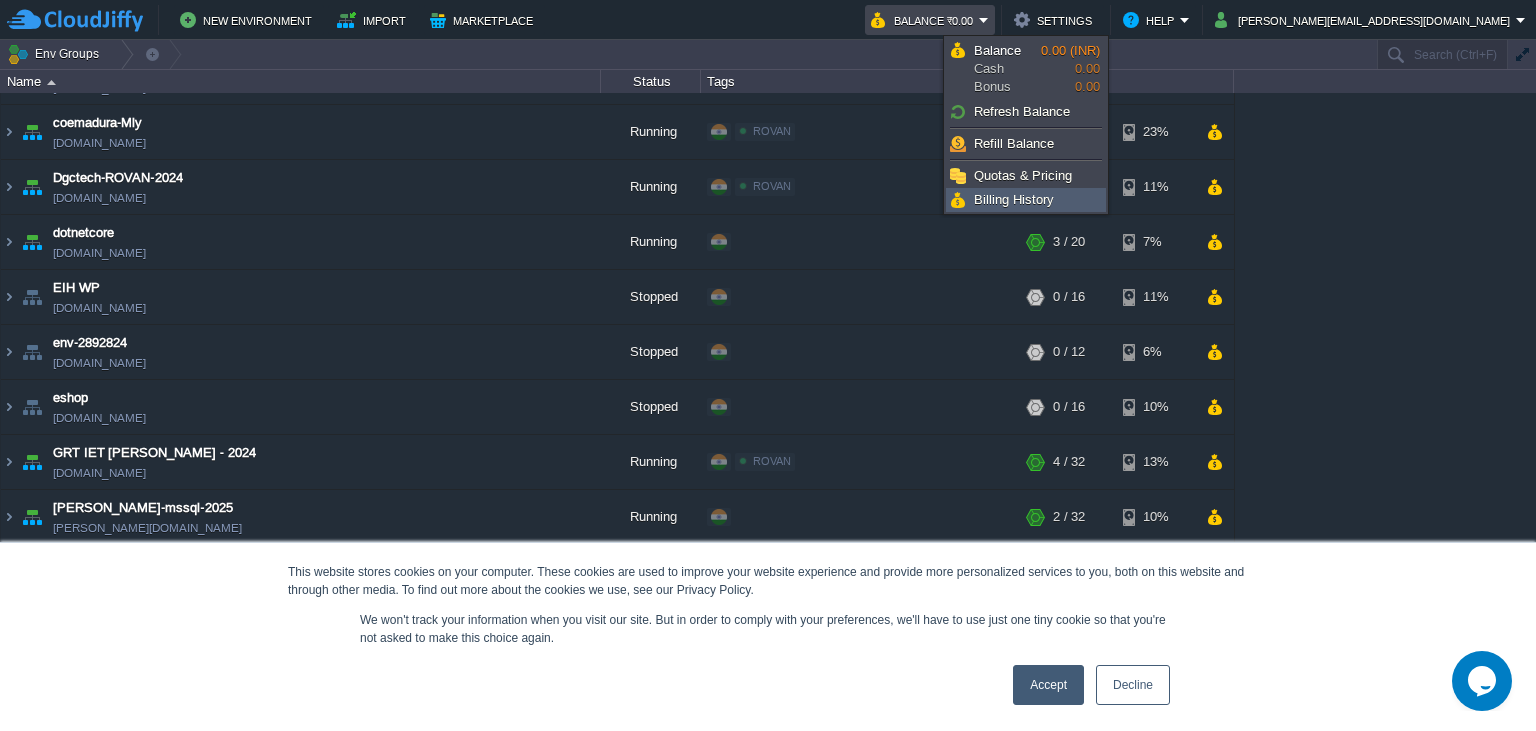 click on "Billing History" at bounding box center [1014, 199] 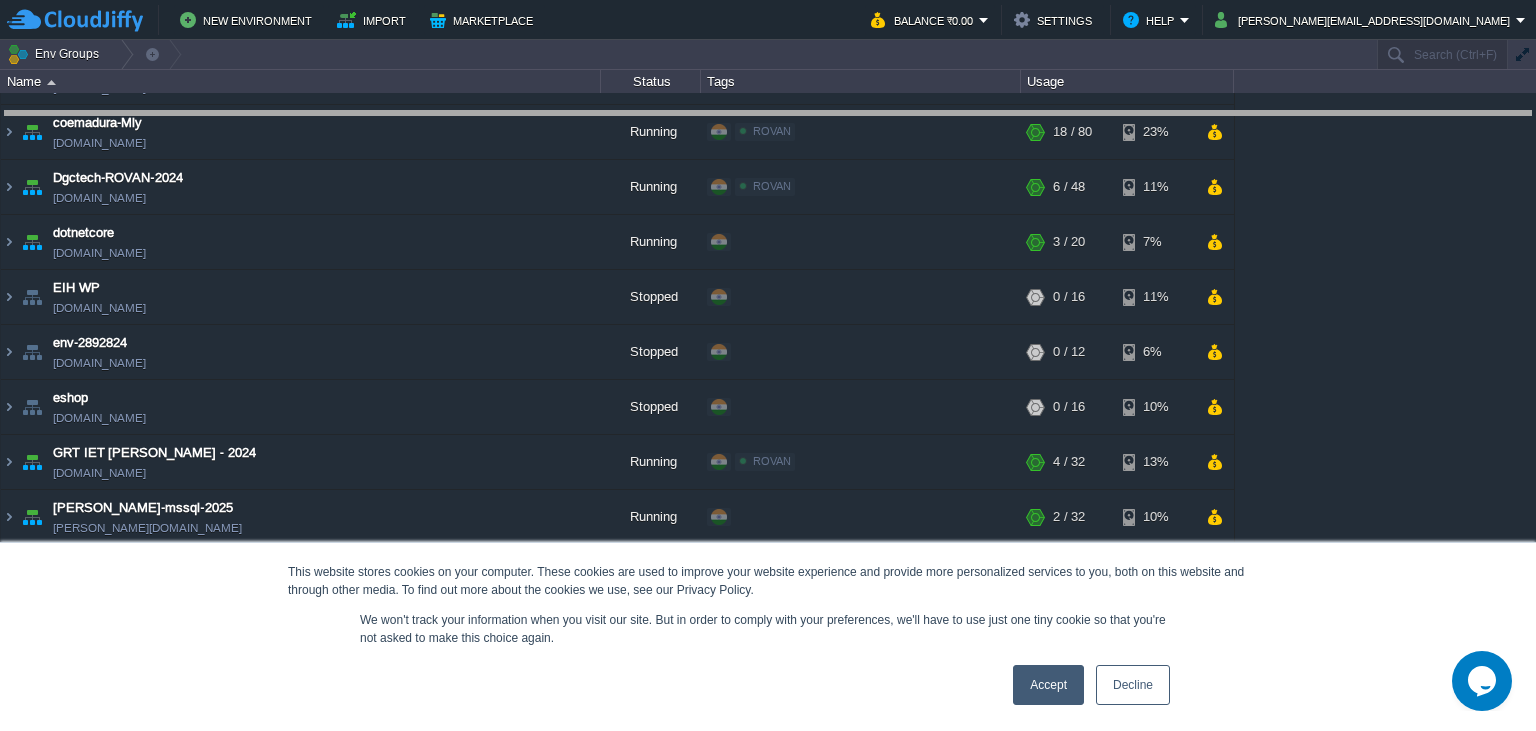 drag, startPoint x: 880, startPoint y: 678, endPoint x: 886, endPoint y: 639, distance: 39.45884 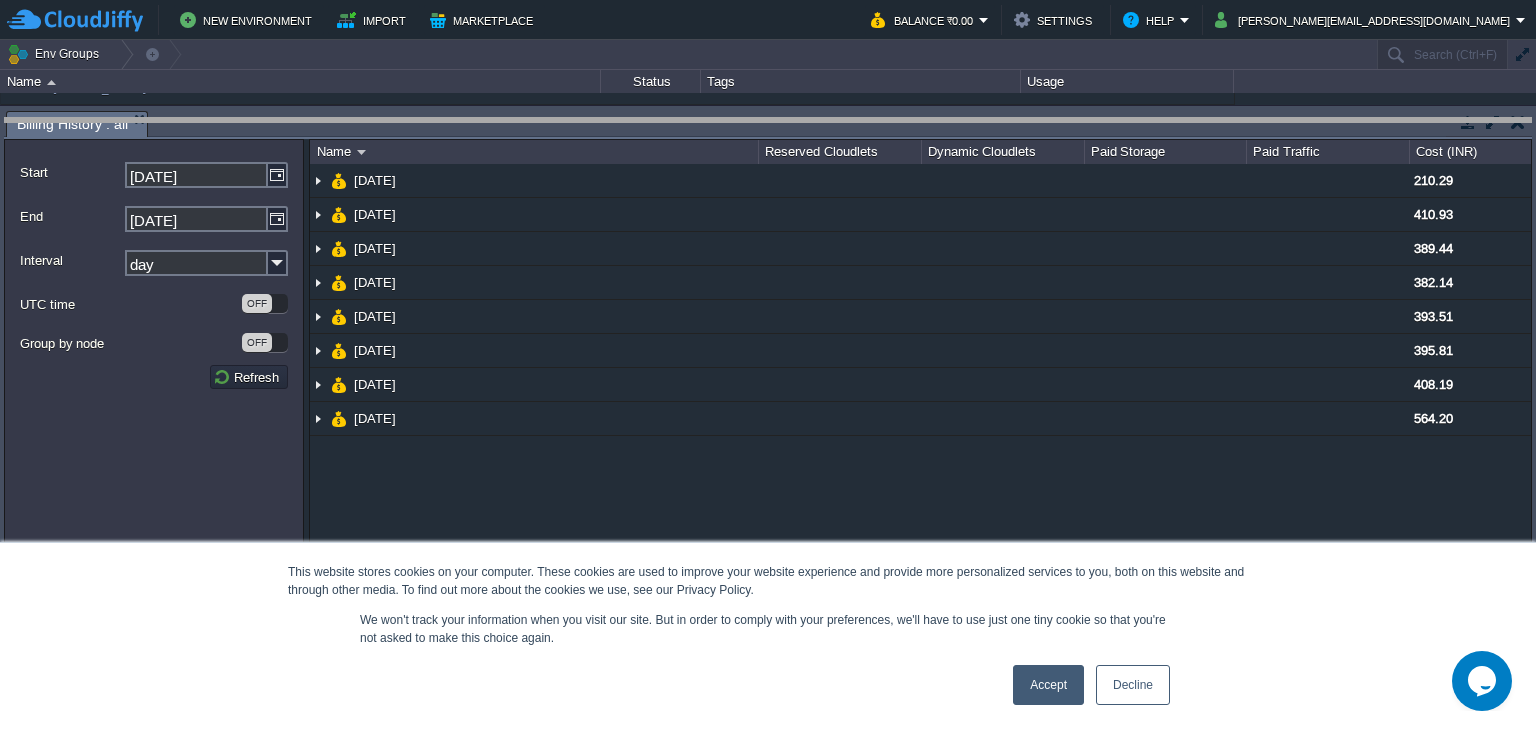 drag, startPoint x: 896, startPoint y: 125, endPoint x: 925, endPoint y: 483, distance: 359.17267 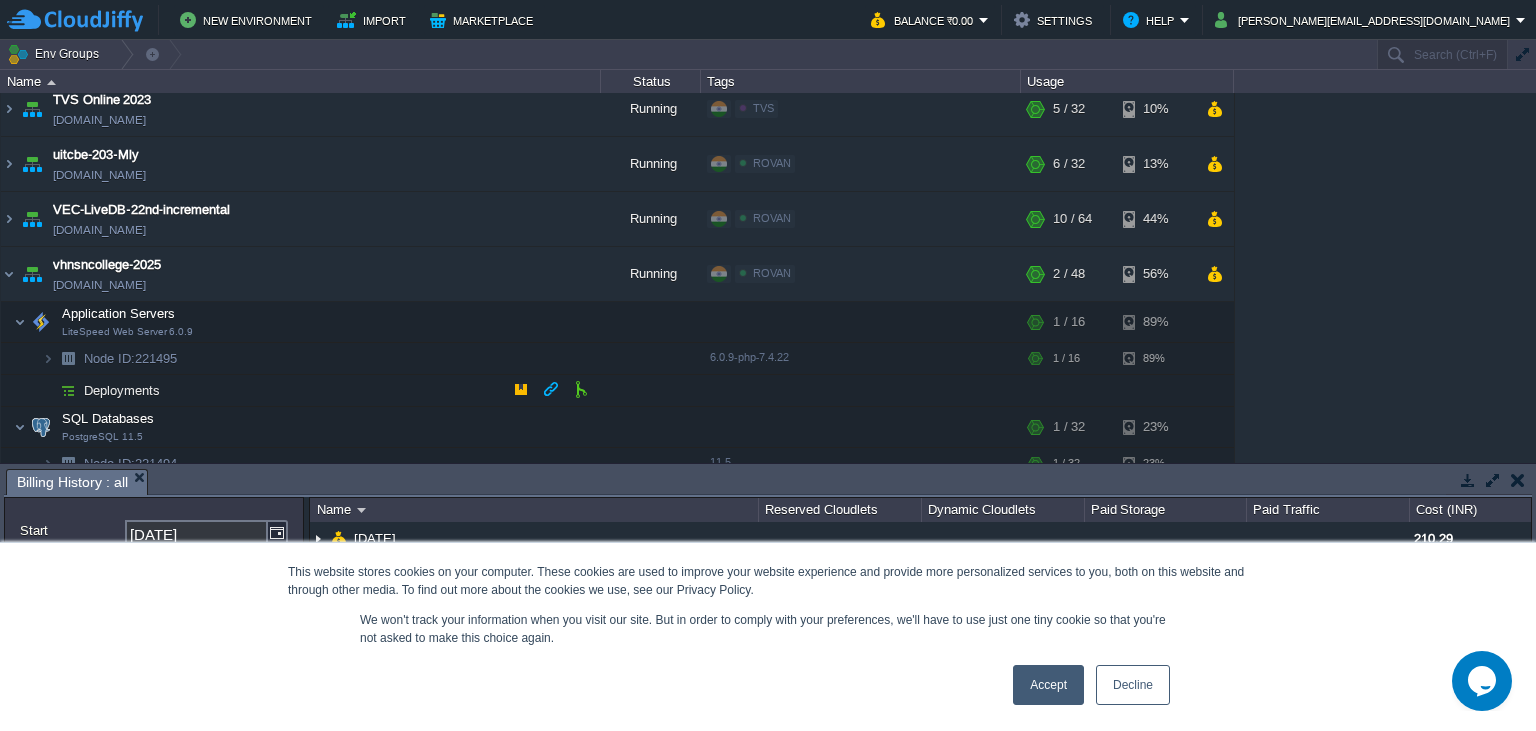 scroll, scrollTop: 1981, scrollLeft: 0, axis: vertical 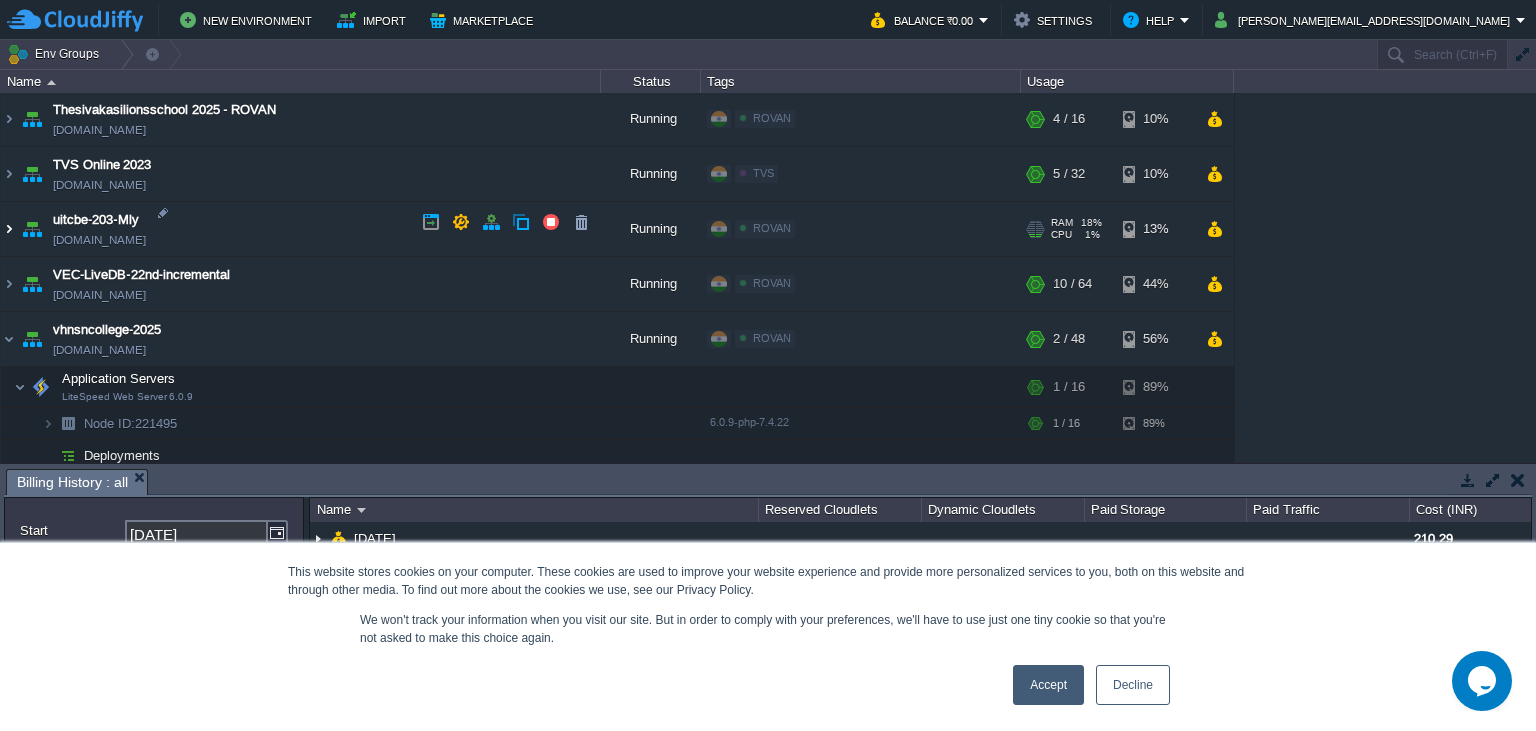 click at bounding box center (9, 229) 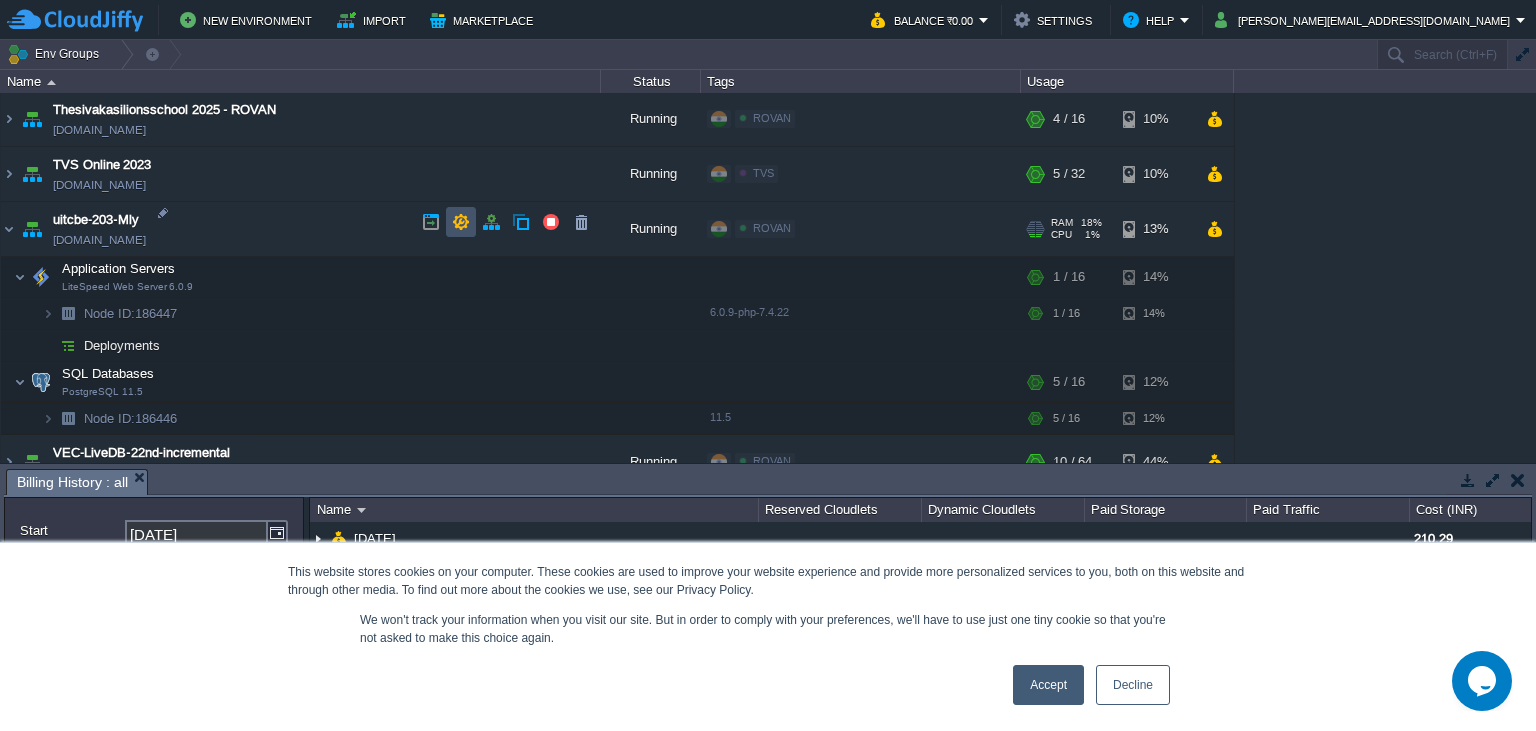 click at bounding box center (461, 222) 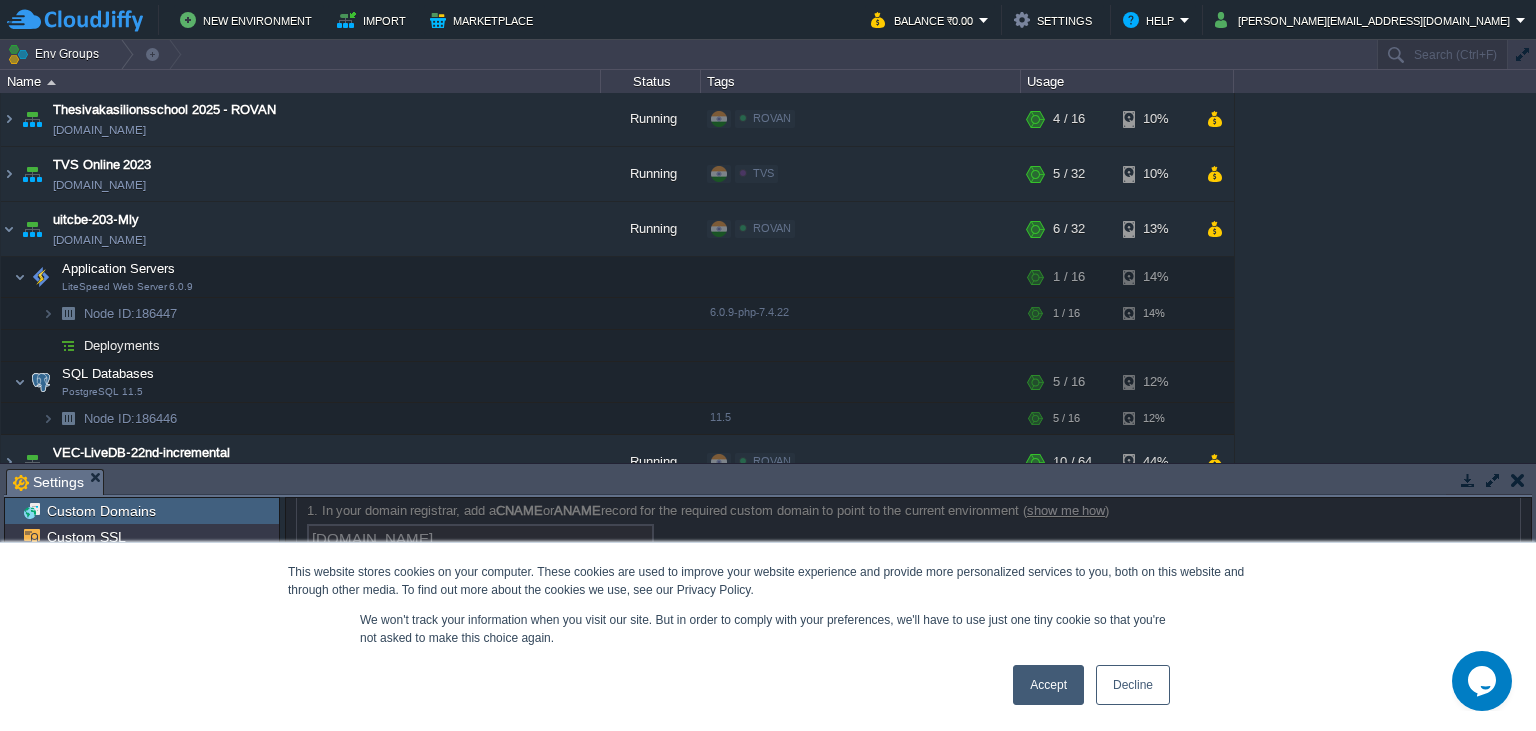 scroll, scrollTop: 102, scrollLeft: 0, axis: vertical 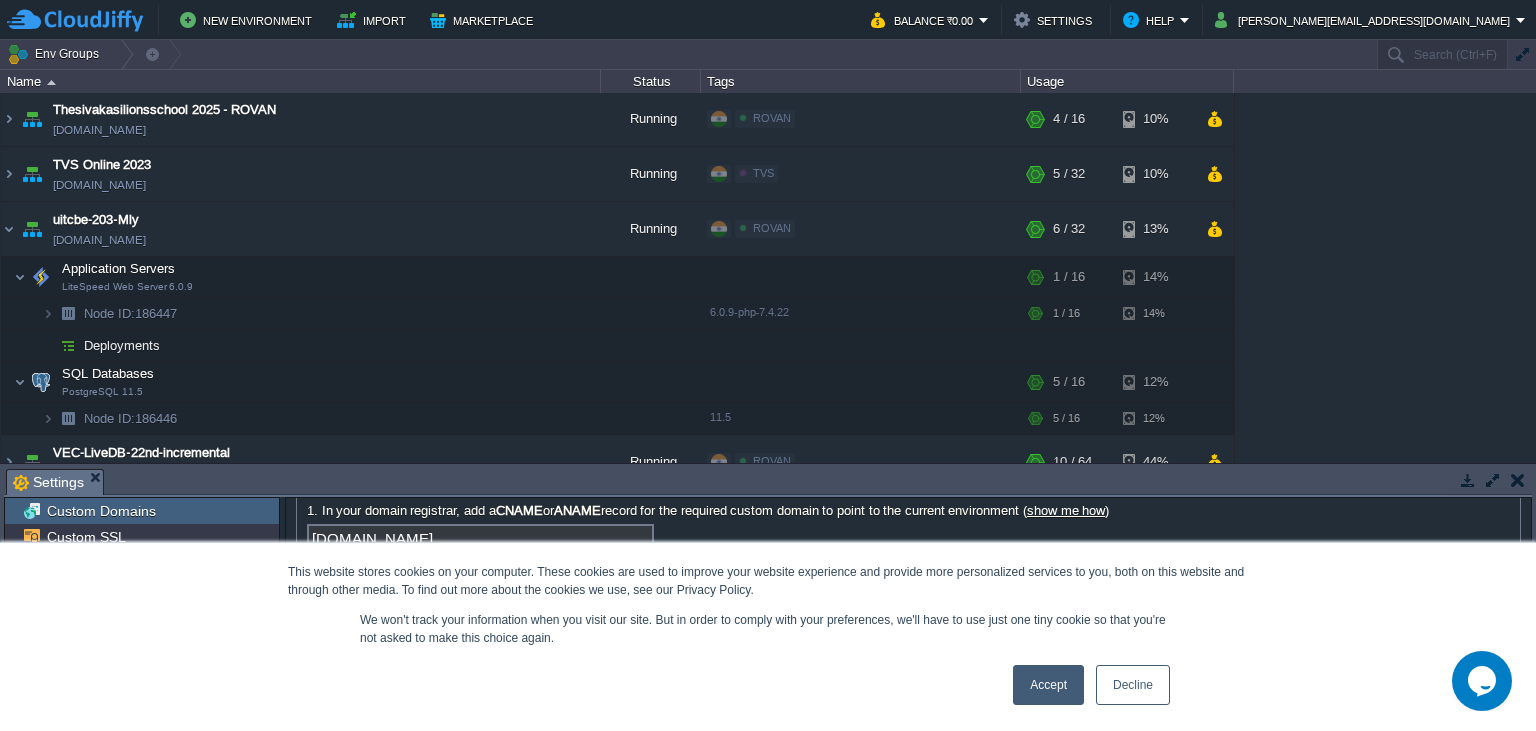 click on "Load Alerts" at bounding box center (82, 641) 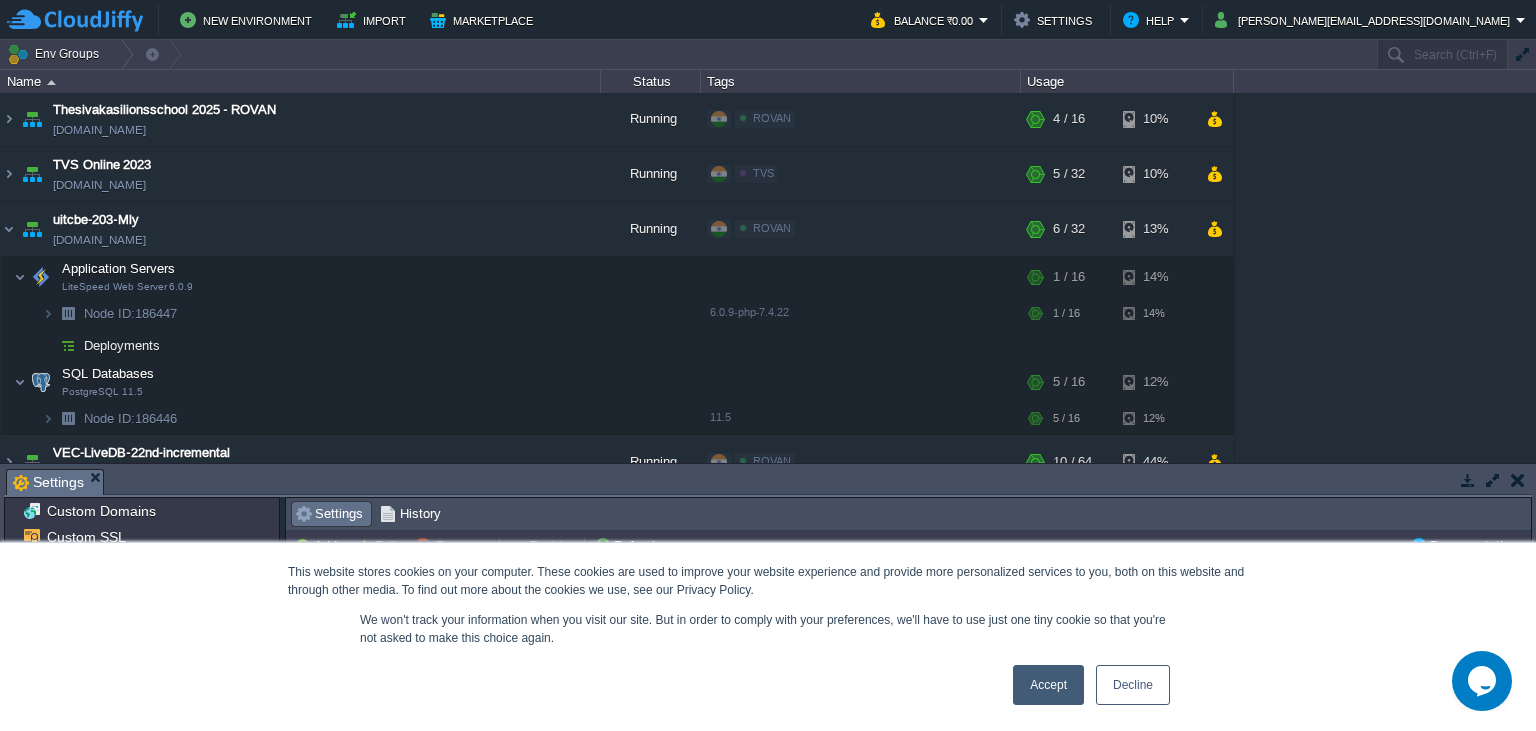 click on "CPU > 70%" at bounding box center [766, 640] 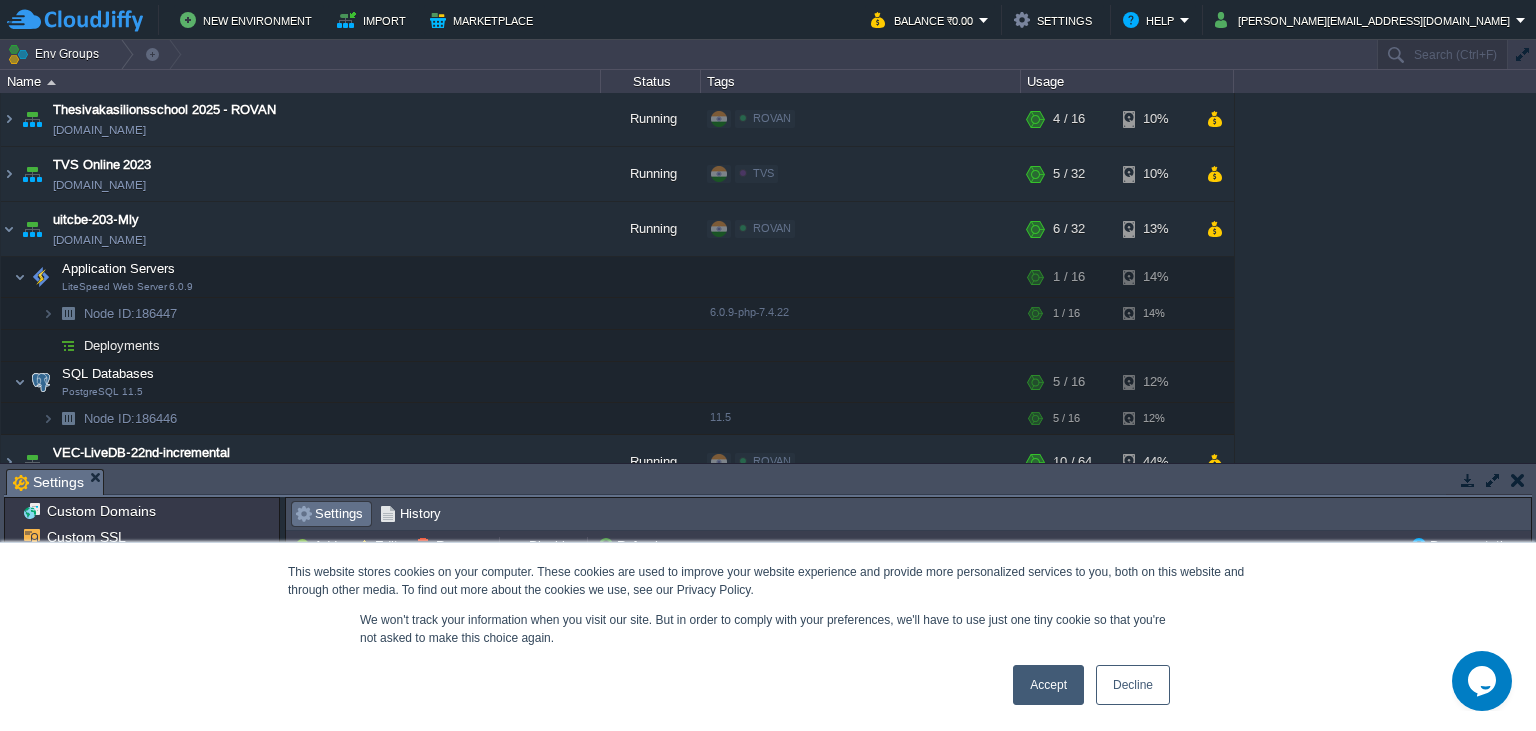 click on "CPU > 70%" at bounding box center (766, 640) 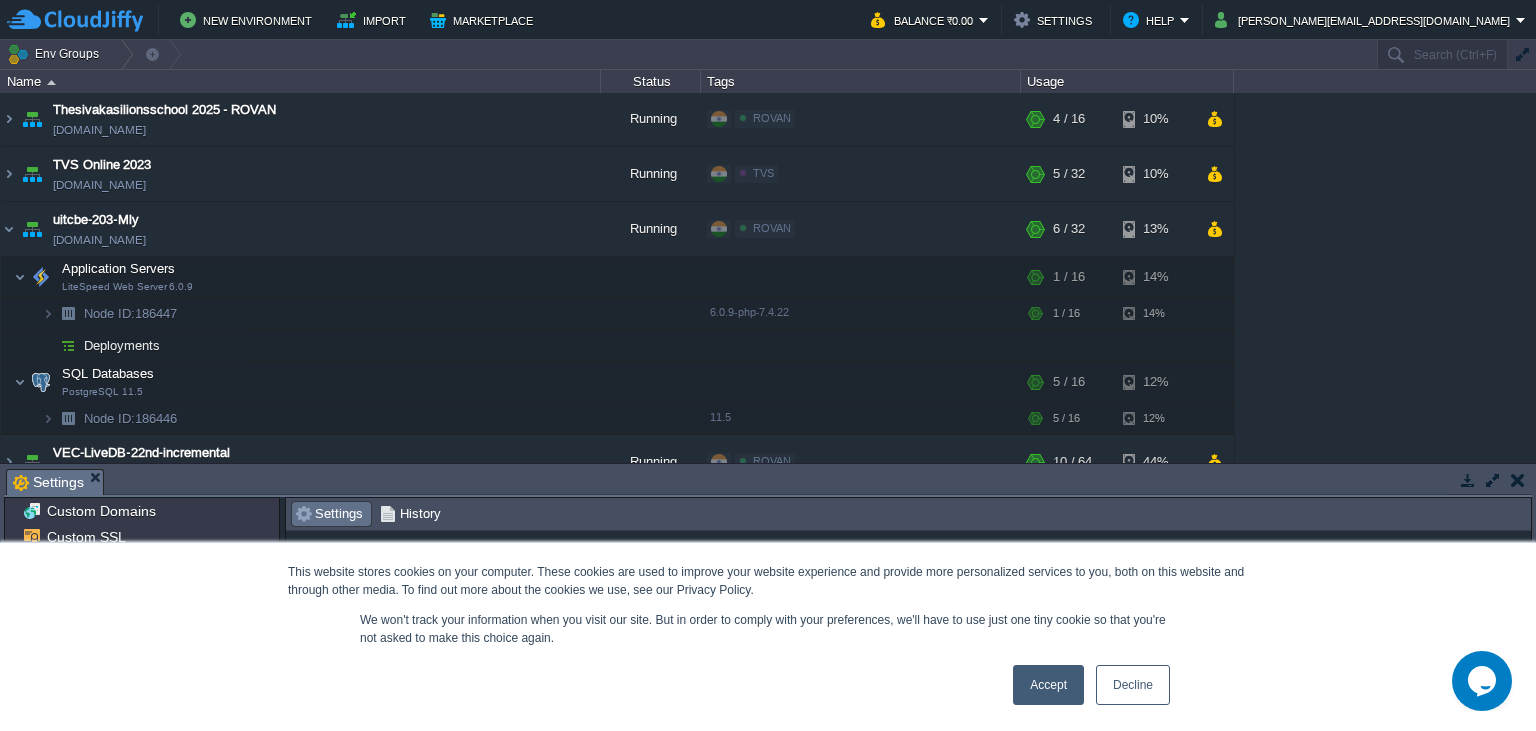scroll, scrollTop: 91, scrollLeft: 0, axis: vertical 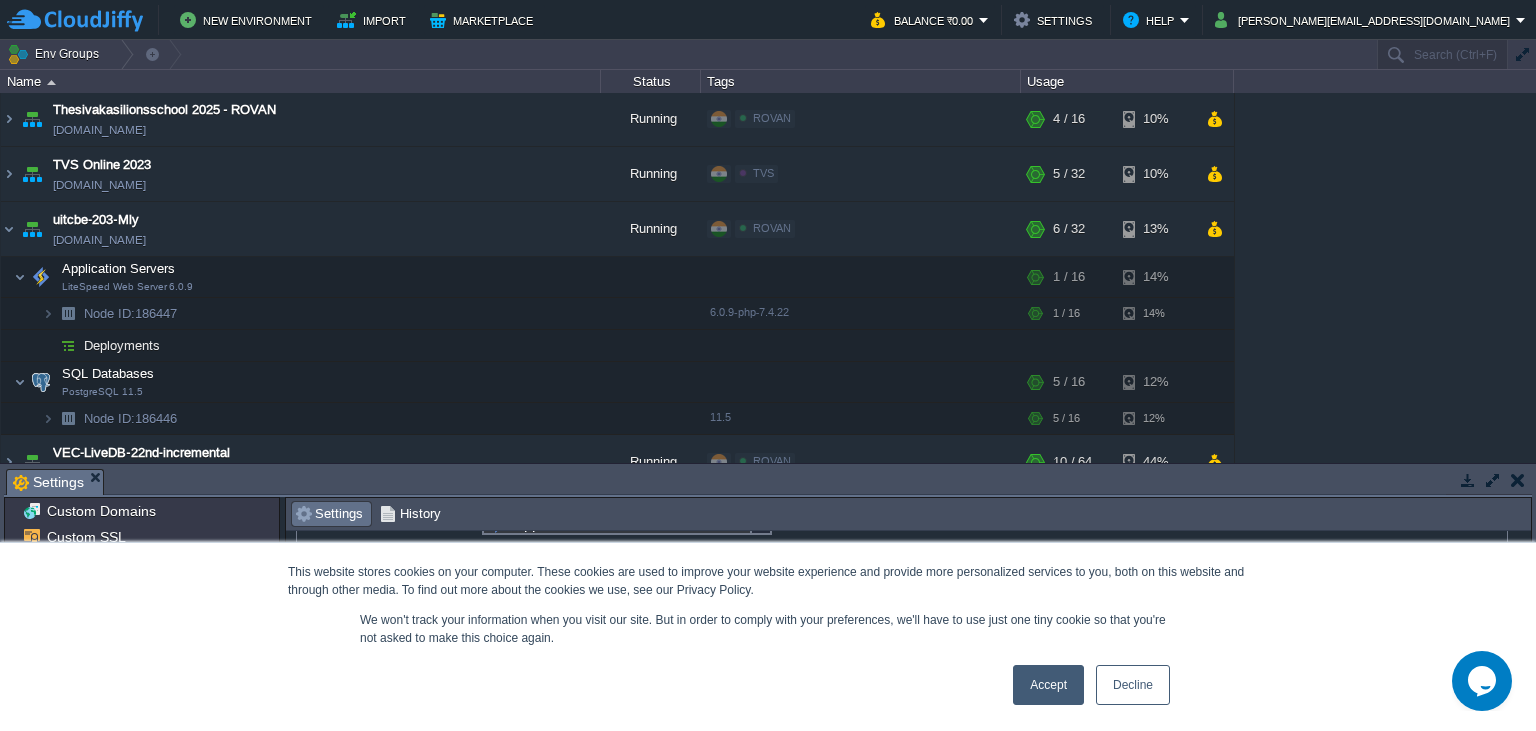 click at bounding box center [627, 581] 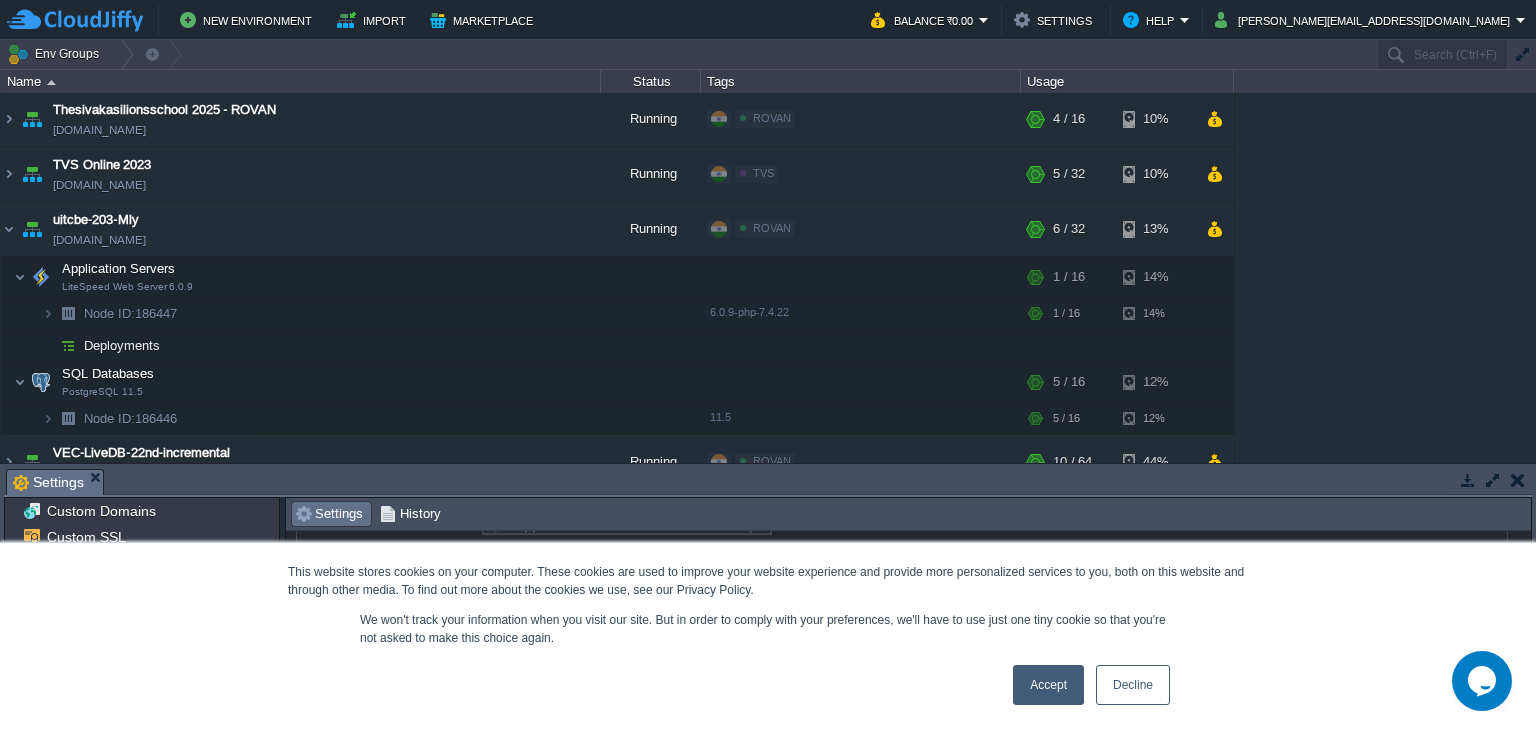 scroll, scrollTop: 91, scrollLeft: 0, axis: vertical 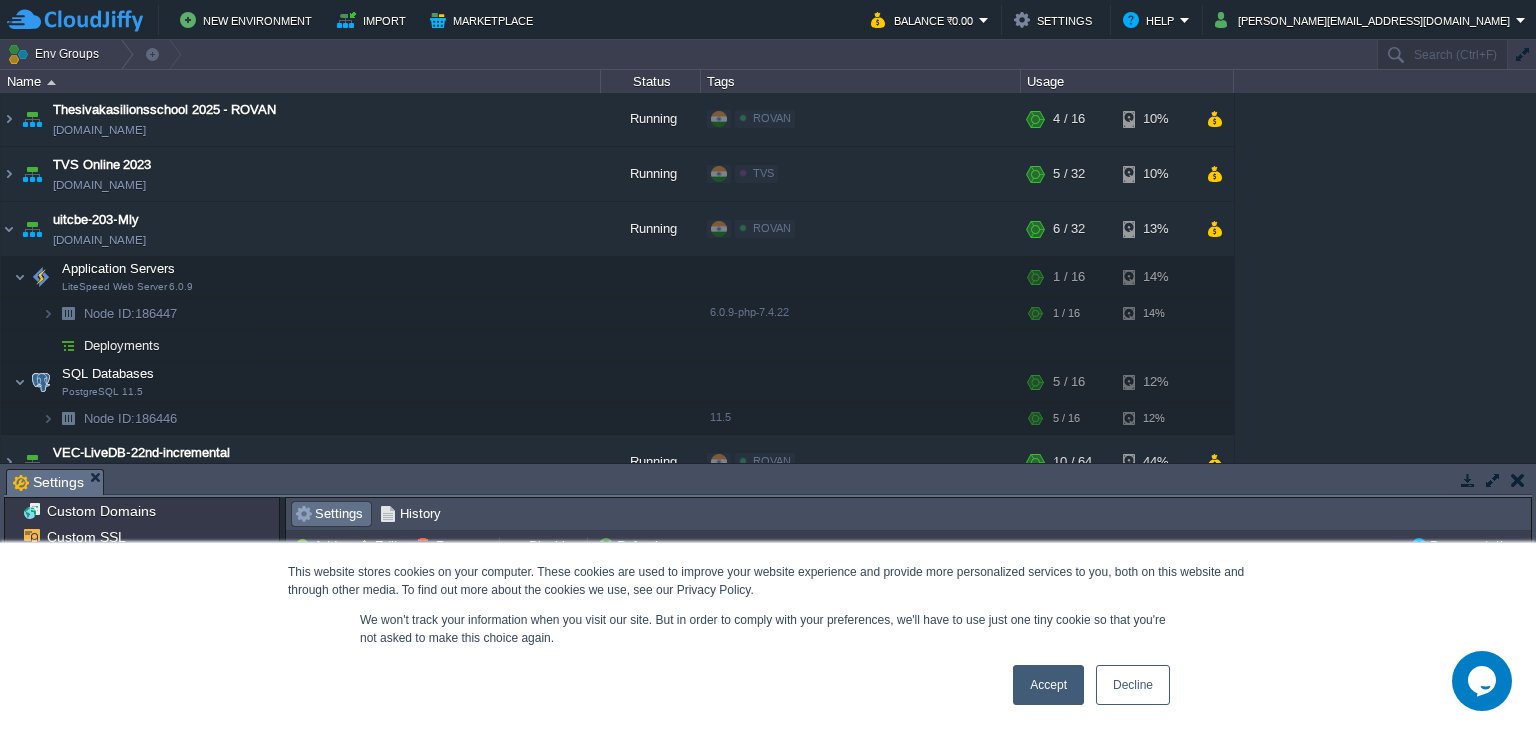 click on "New Environment Import Marketplace Bonus ₹0.00 Upgrade Account Balance ₹0.00 Settings Help [PERSON_NAME][EMAIL_ADDRESS][DOMAIN_NAME]         Env Groups                     Search (Ctrl+F)         auto-gen Name Status Tags Usage aaa2024new [DOMAIN_NAME] Running                                                                                                                                 ROVAN                           Edit                                                                                                                                                            RAM                 12%                                         CPU                 1%                             3 / 16                    11%       adm-madura-Mly [DOMAIN_NAME] Running                                                                                                                                 ROVAN                           Edit" at bounding box center (768, 365) 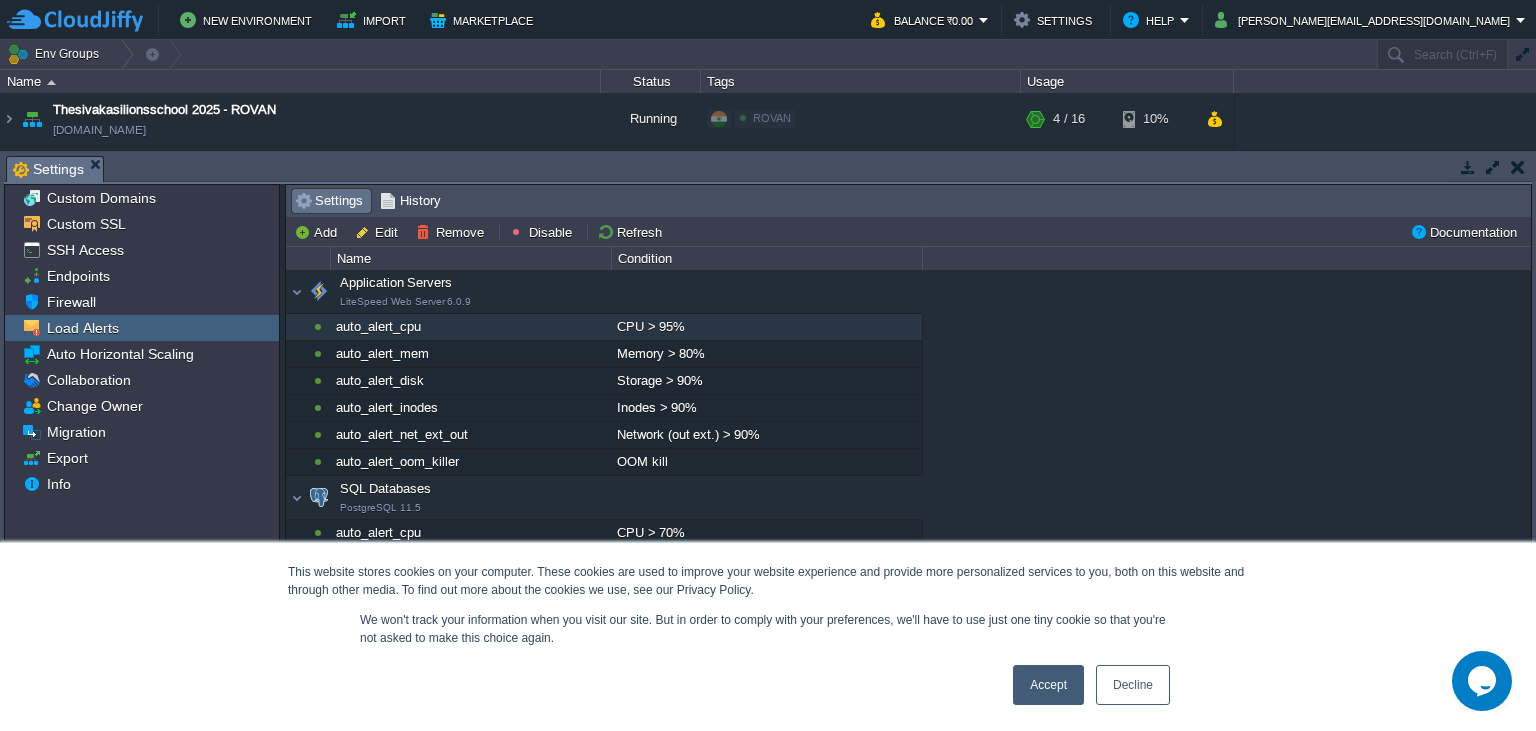 scroll, scrollTop: 0, scrollLeft: 0, axis: both 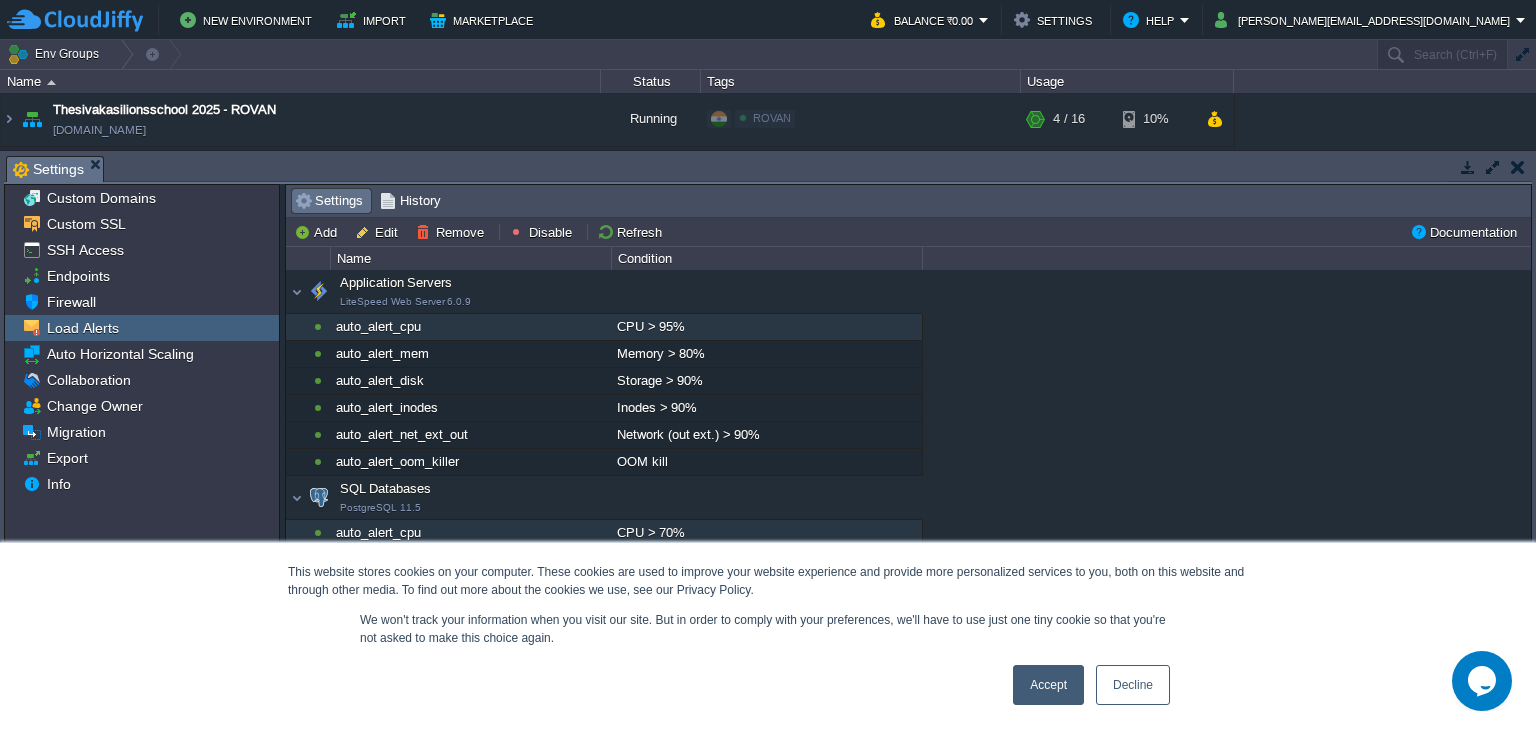 click on "CPU > 70%" at bounding box center [766, 533] 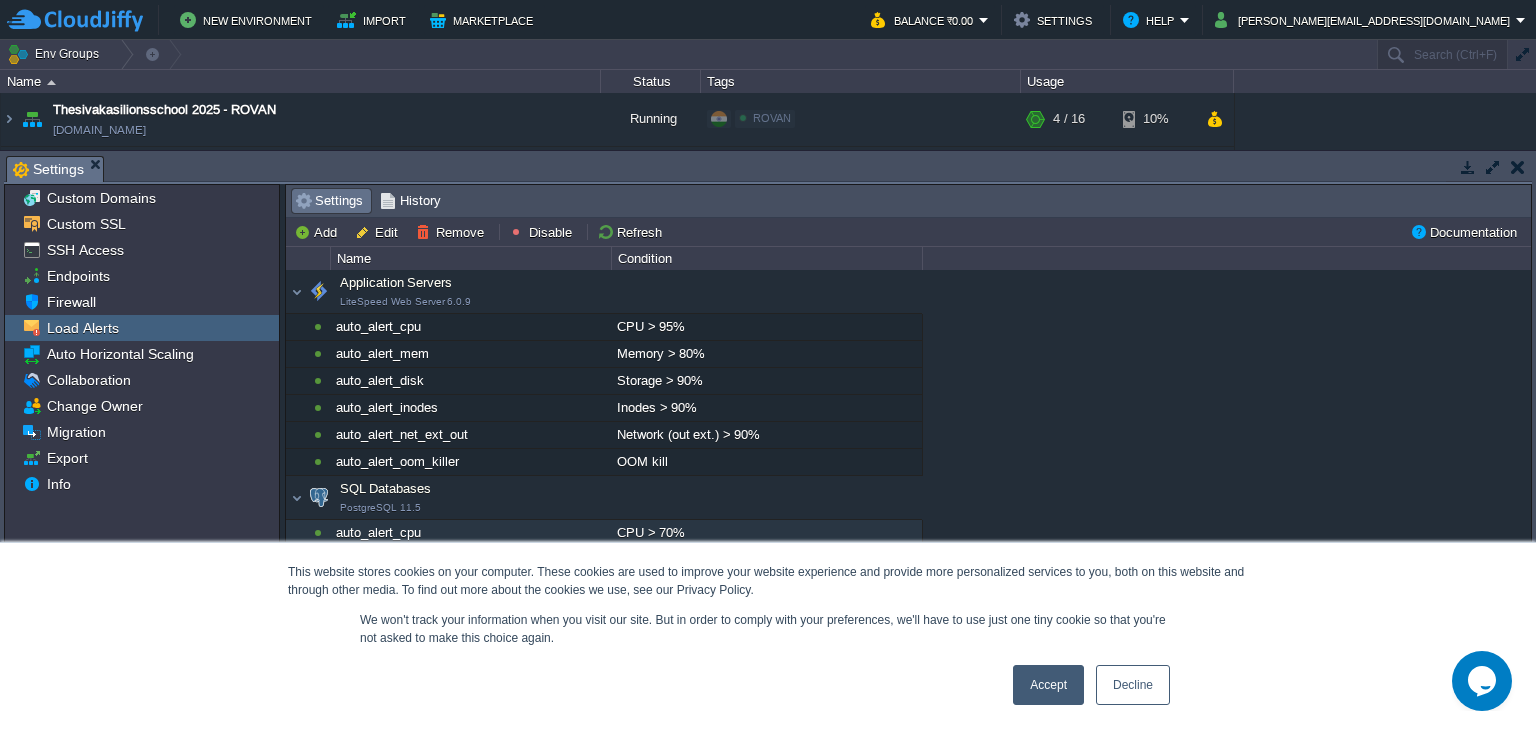 click on "CPU > 70%" at bounding box center (766, 533) 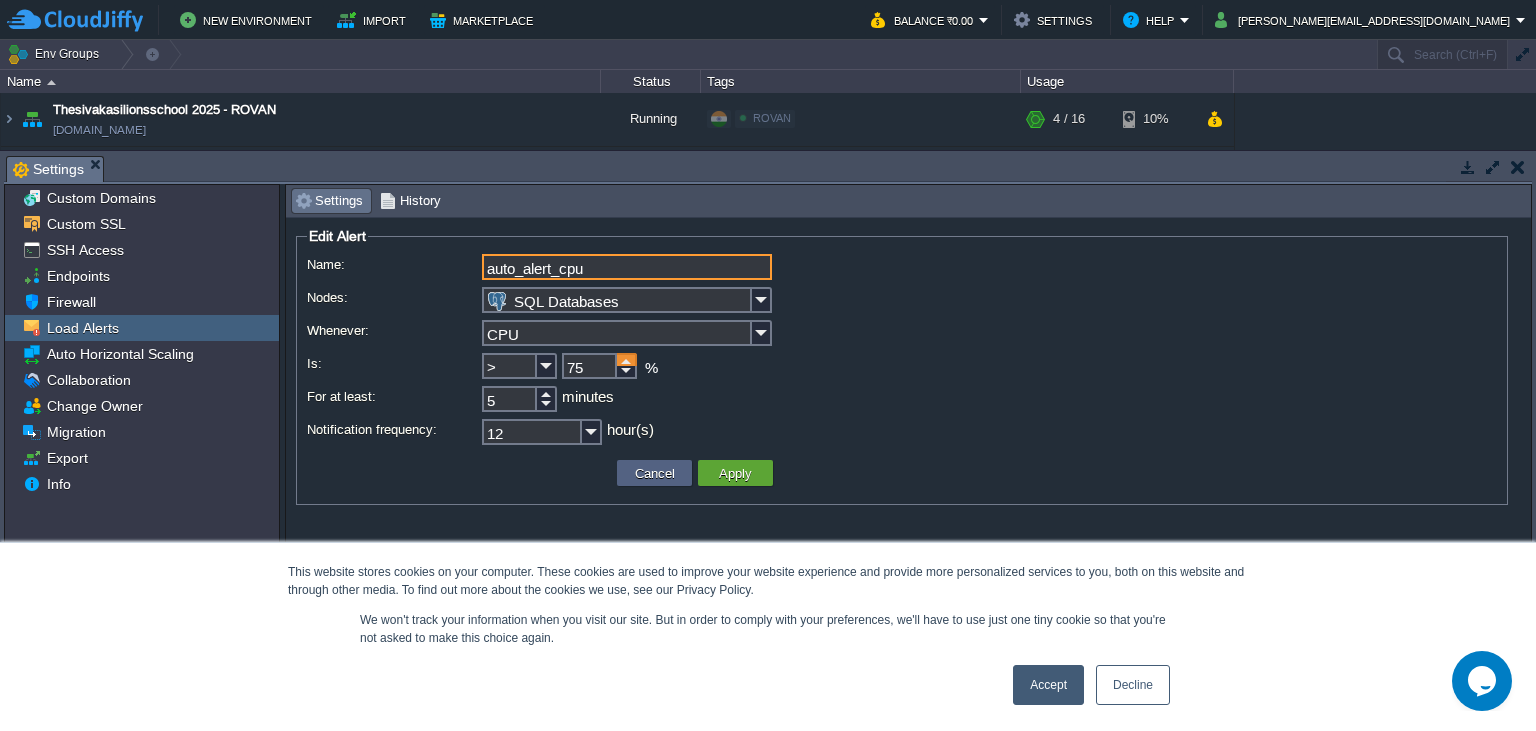 click at bounding box center (627, 359) 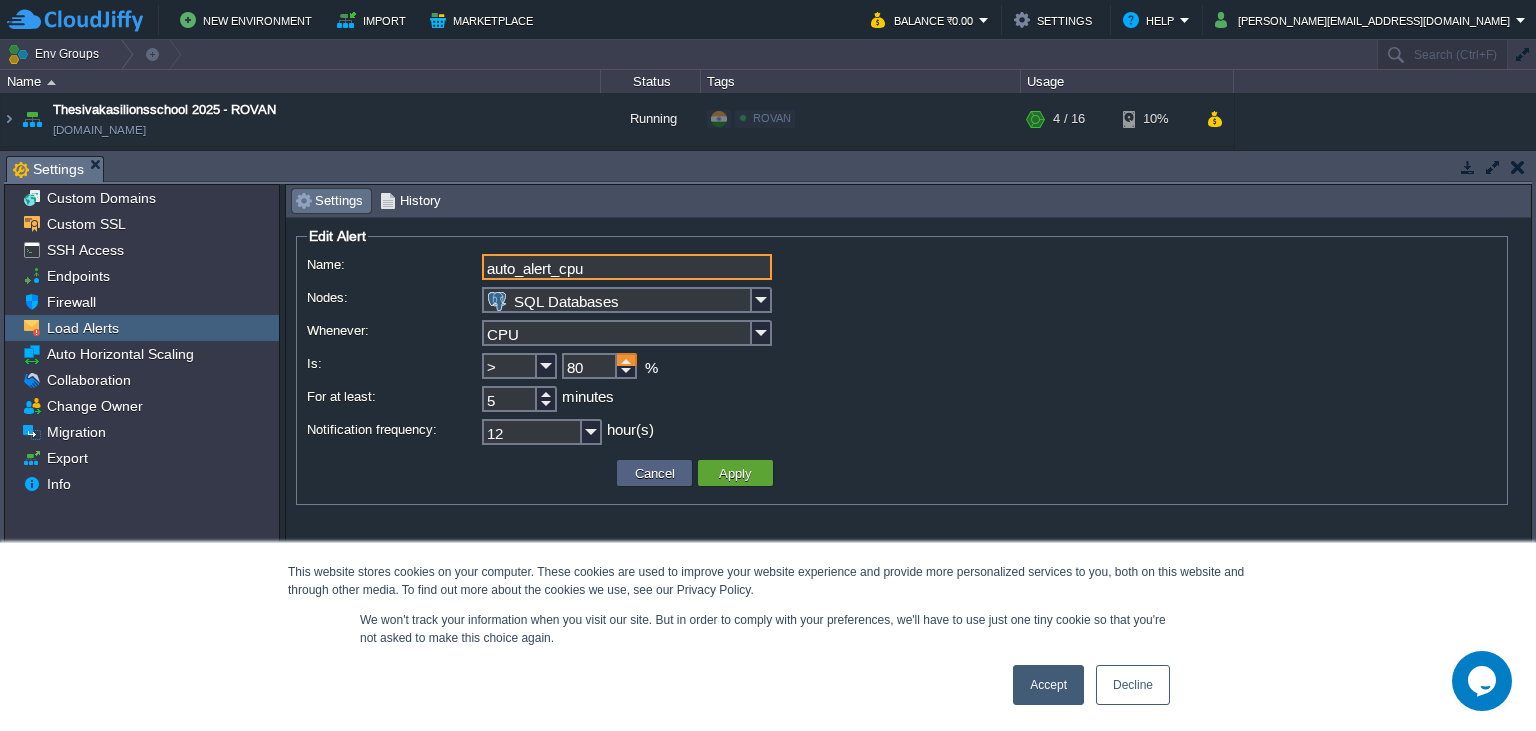 click at bounding box center (627, 359) 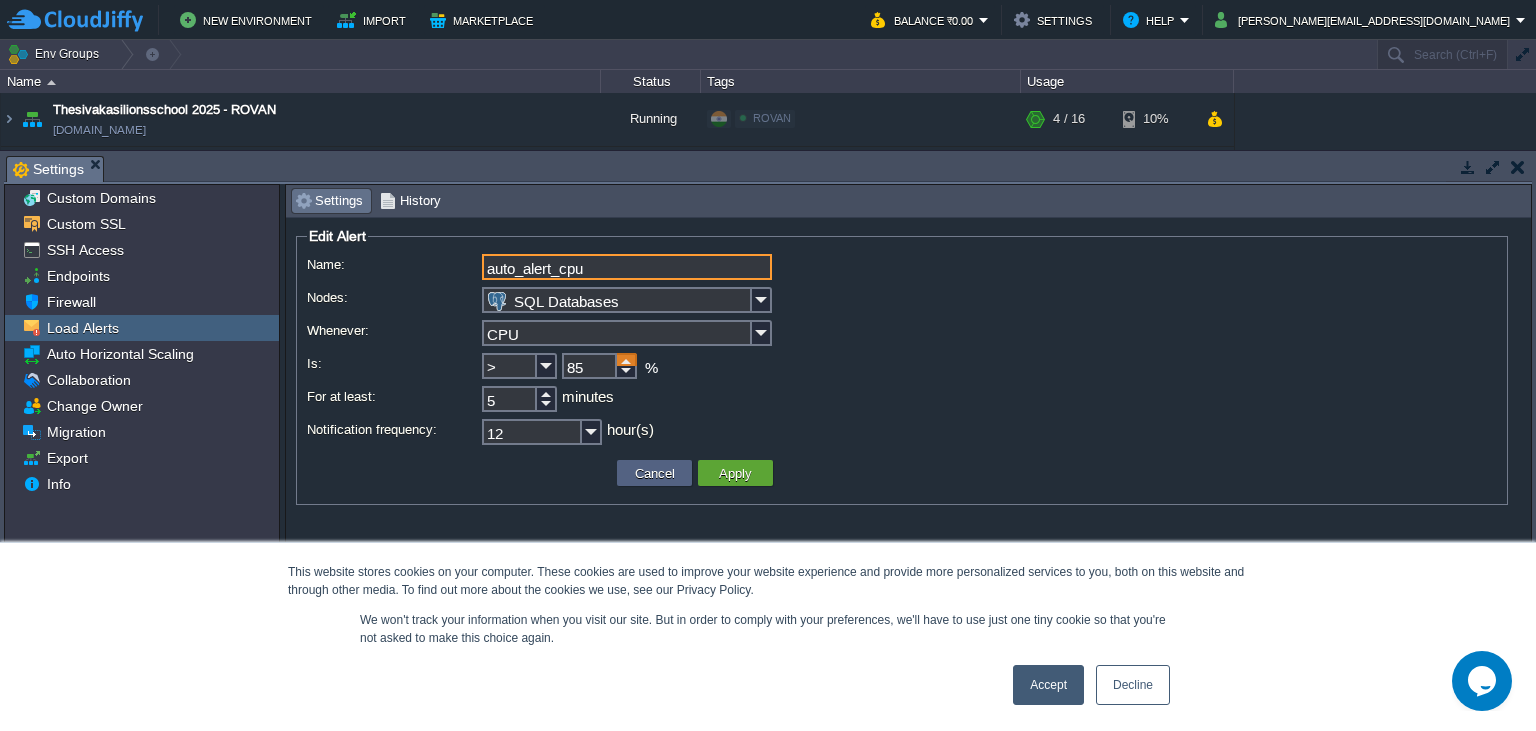 click at bounding box center (627, 359) 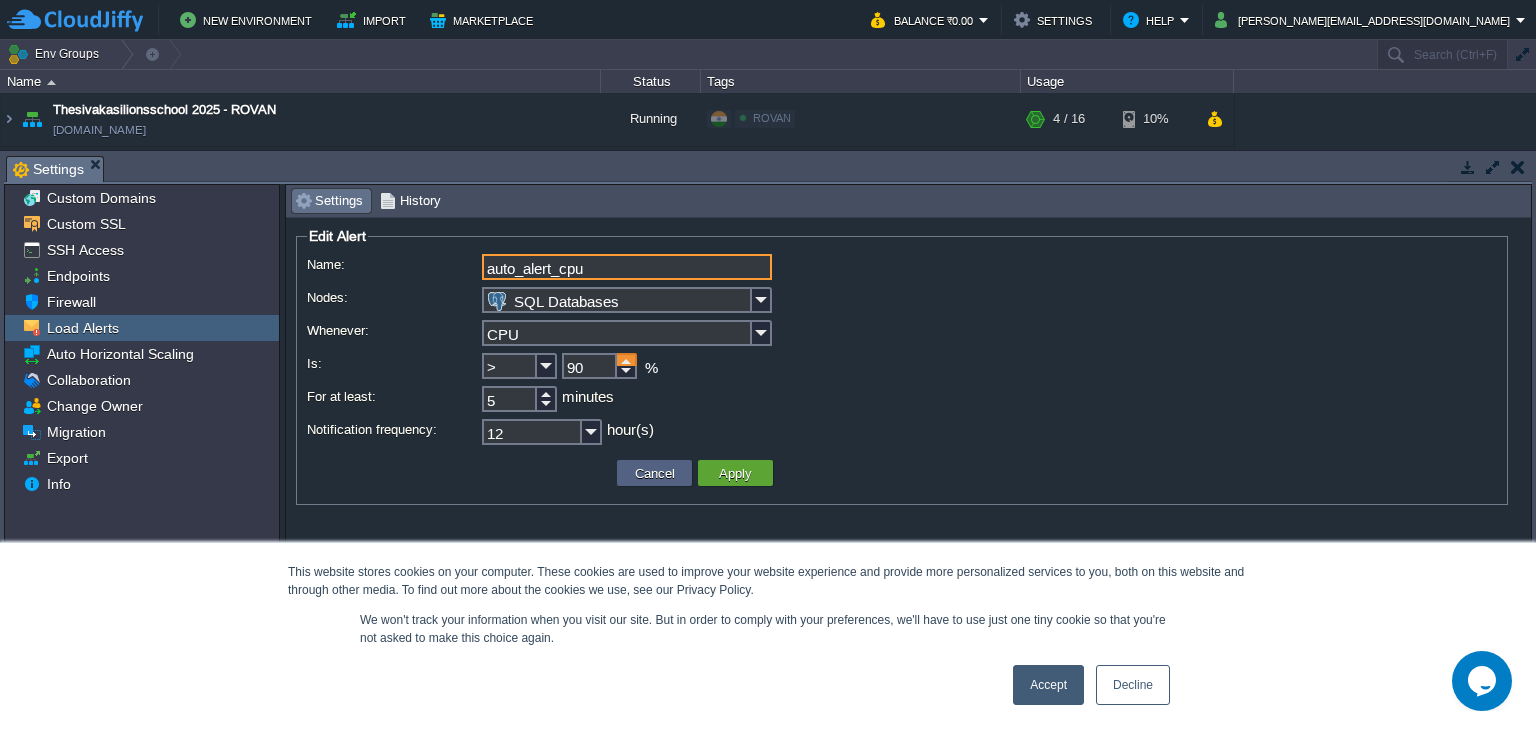 click at bounding box center [627, 359] 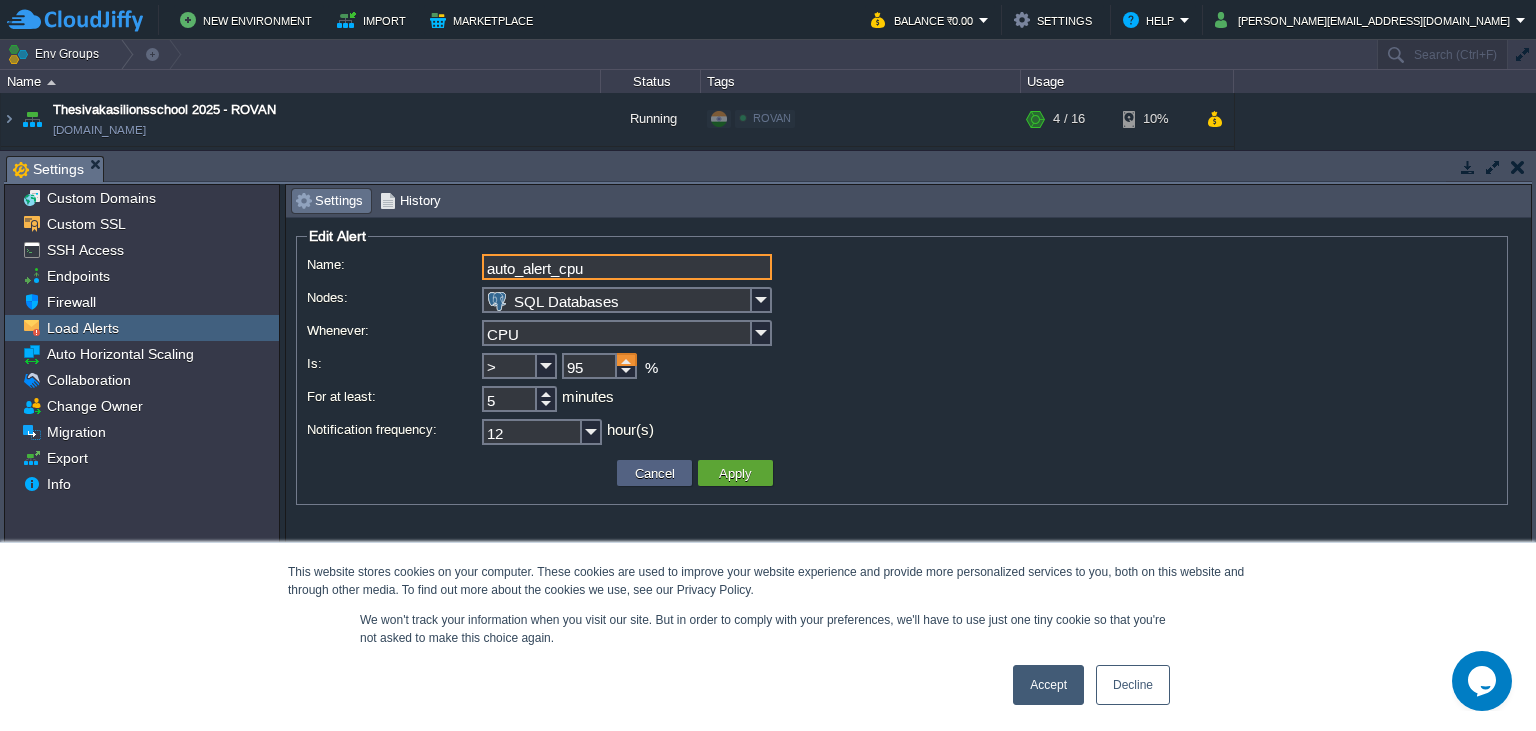 click at bounding box center (627, 359) 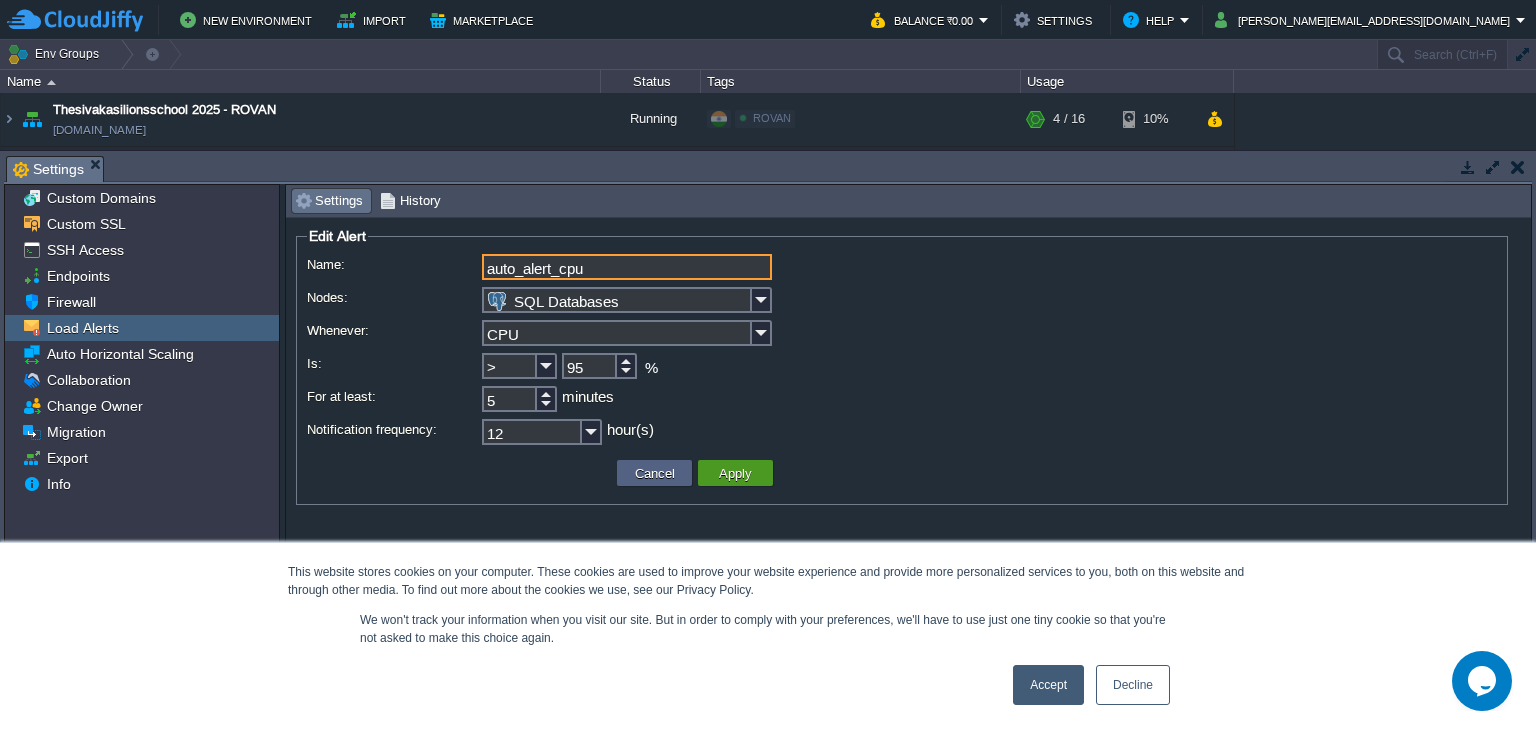 click on "Apply" at bounding box center (735, 473) 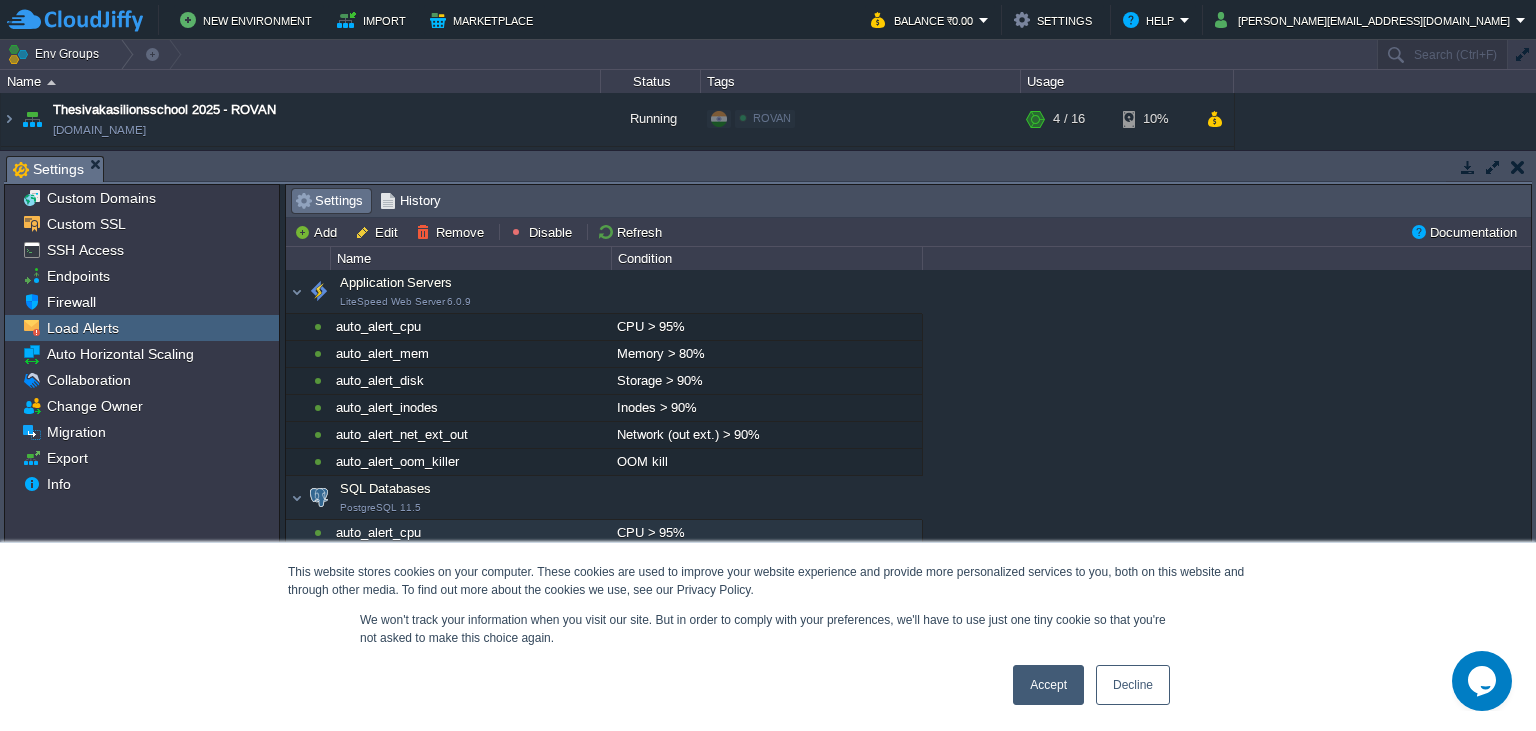 click on "New Environment Import Marketplace Bonus ₹0.00 Upgrade Account Balance ₹0.00 Settings Help [PERSON_NAME][EMAIL_ADDRESS][DOMAIN_NAME]         Env Groups                     Search (Ctrl+F)         auto-gen Name Status Tags Usage aaa2024new [DOMAIN_NAME] Running                                                                                                                                 ROVAN                           Edit                                                                                                                                                            RAM                 12%                                         CPU                 1%                             3 / 16                    11%       adm-madura-Mly [DOMAIN_NAME] Running                                                                                                                                 ROVAN                           Edit" at bounding box center (768, 365) 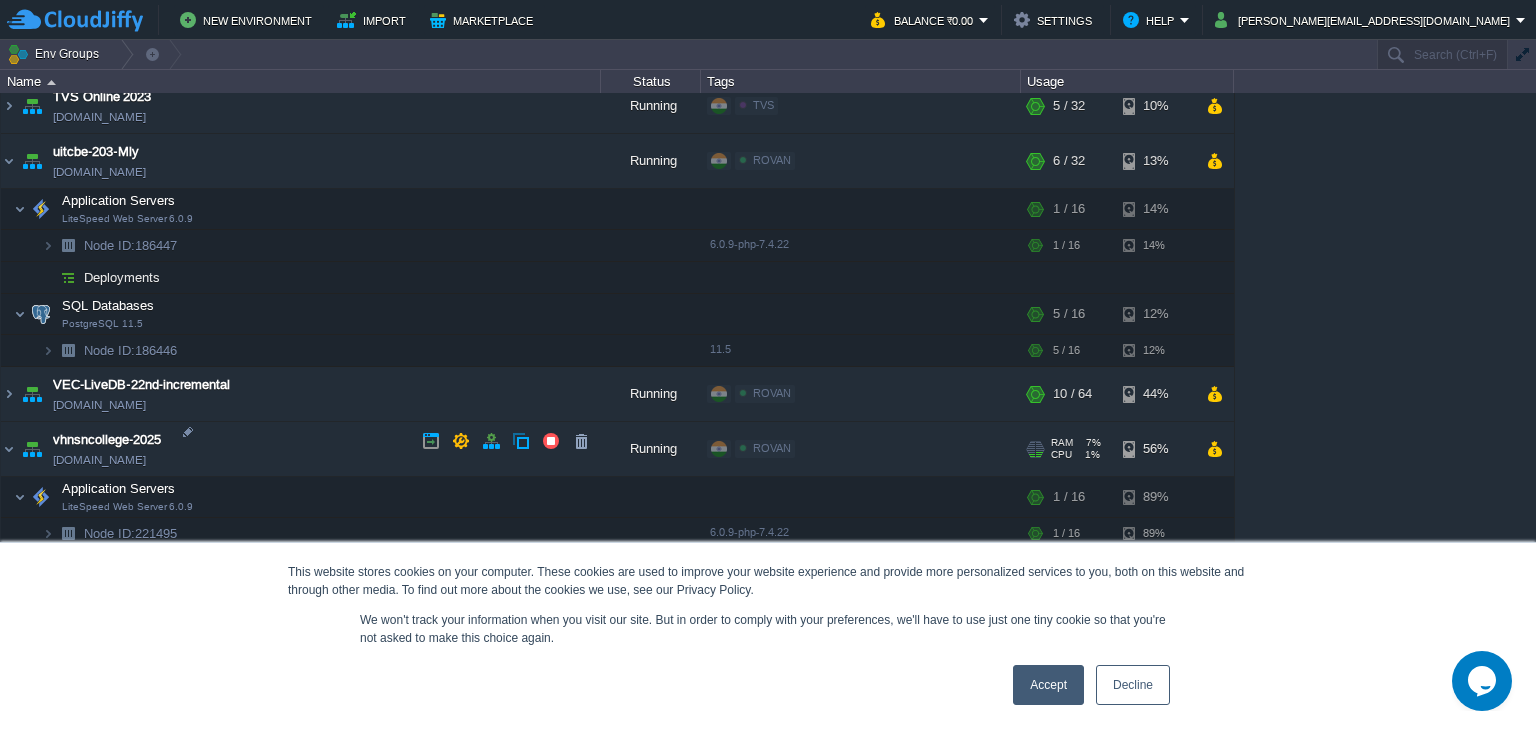scroll, scrollTop: 2189, scrollLeft: 0, axis: vertical 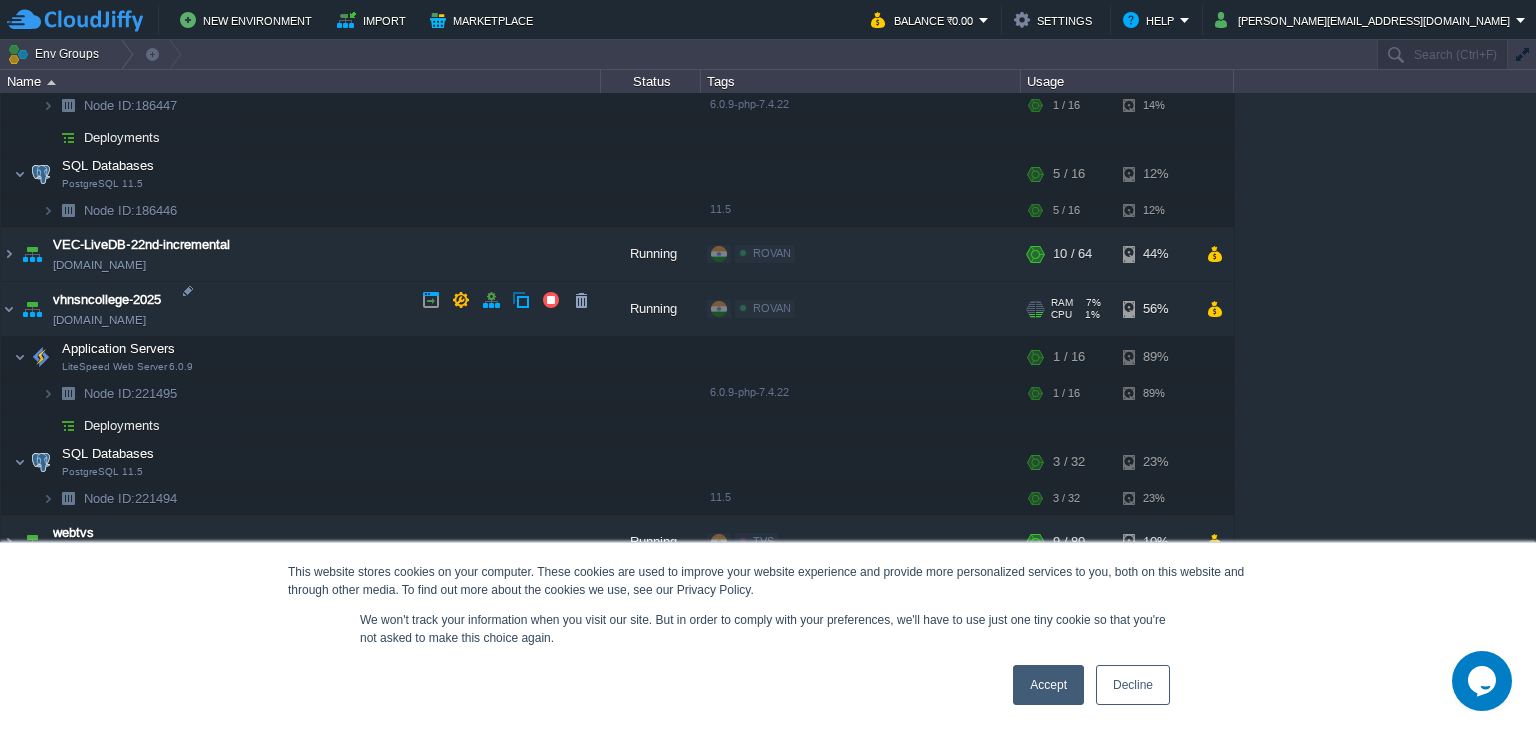click at bounding box center (32, 309) 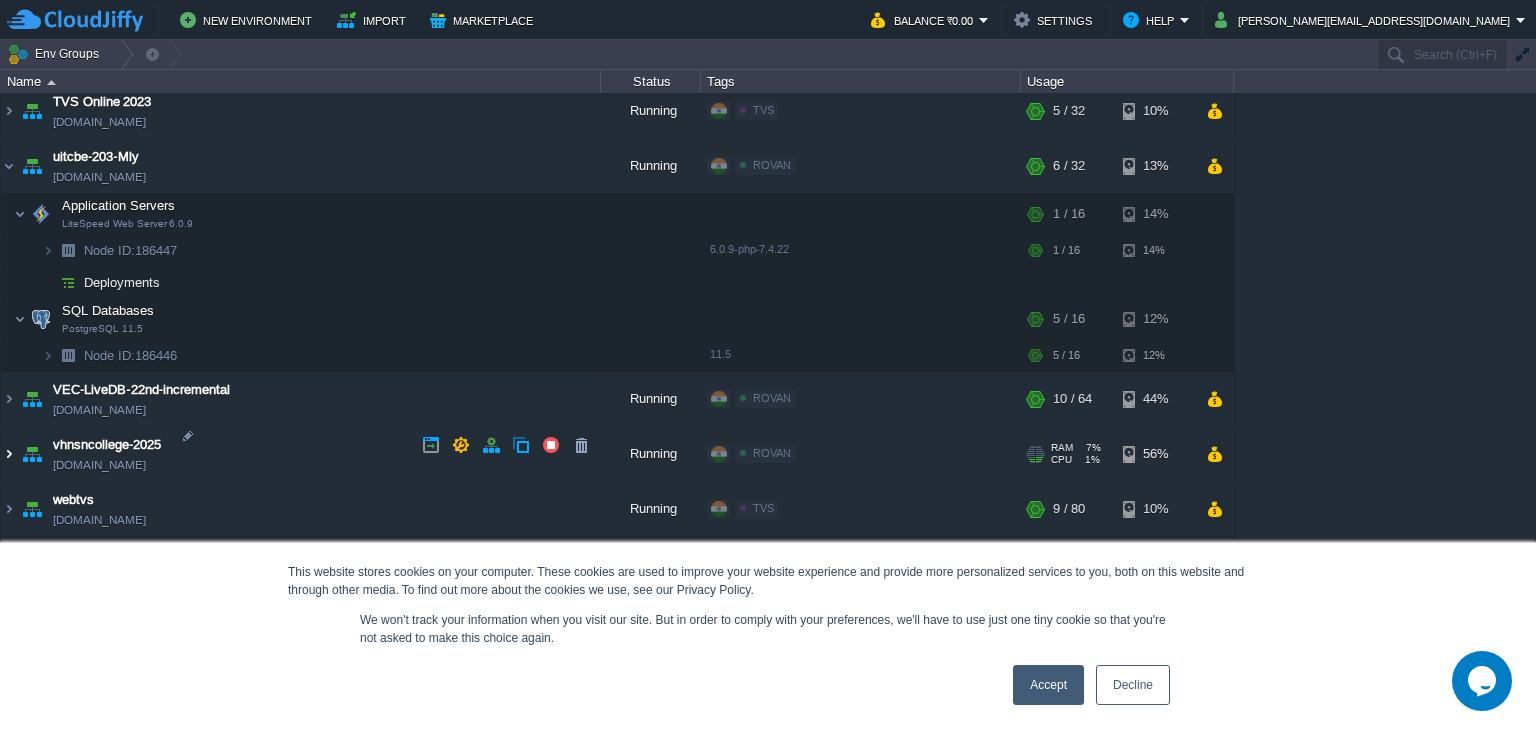 click at bounding box center (9, 454) 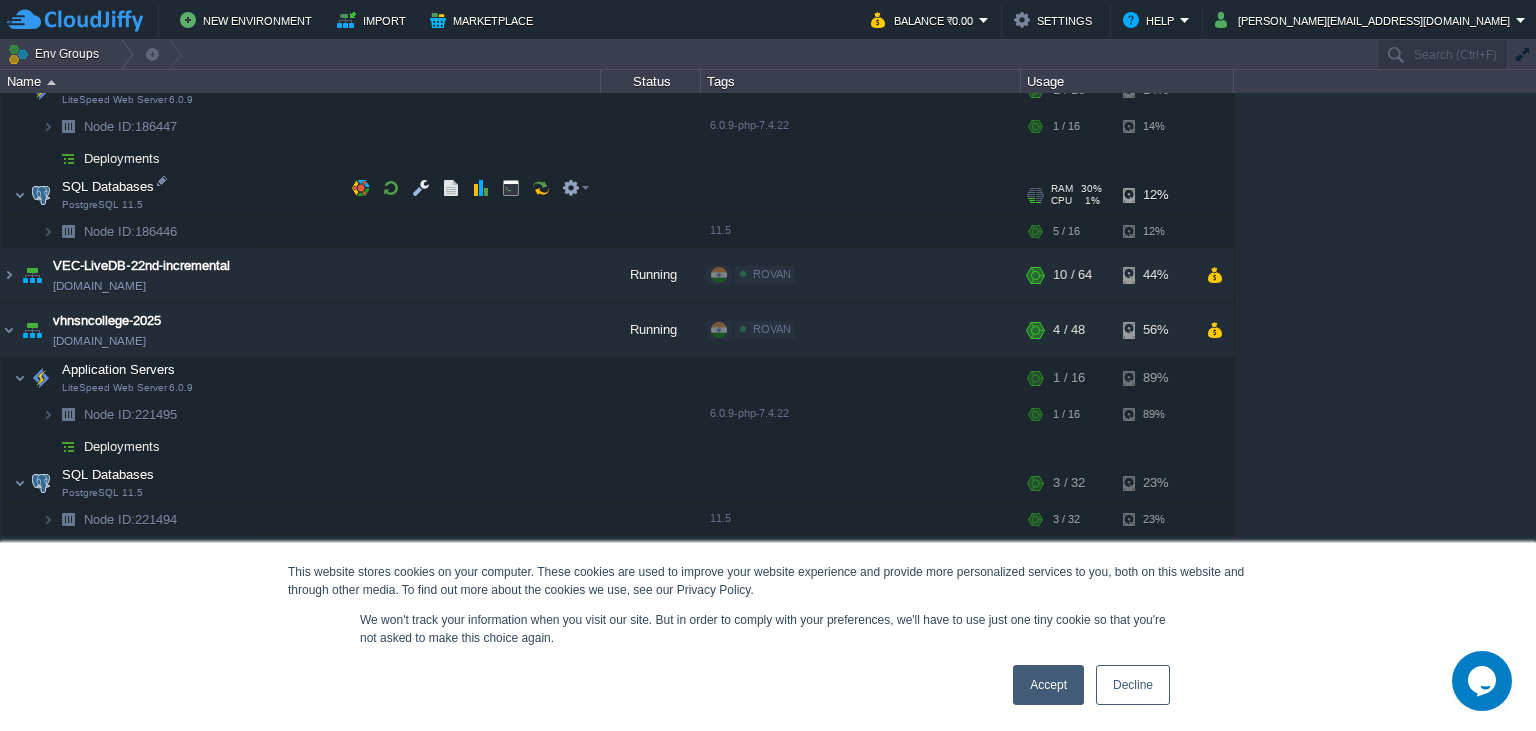 scroll, scrollTop: 2221, scrollLeft: 0, axis: vertical 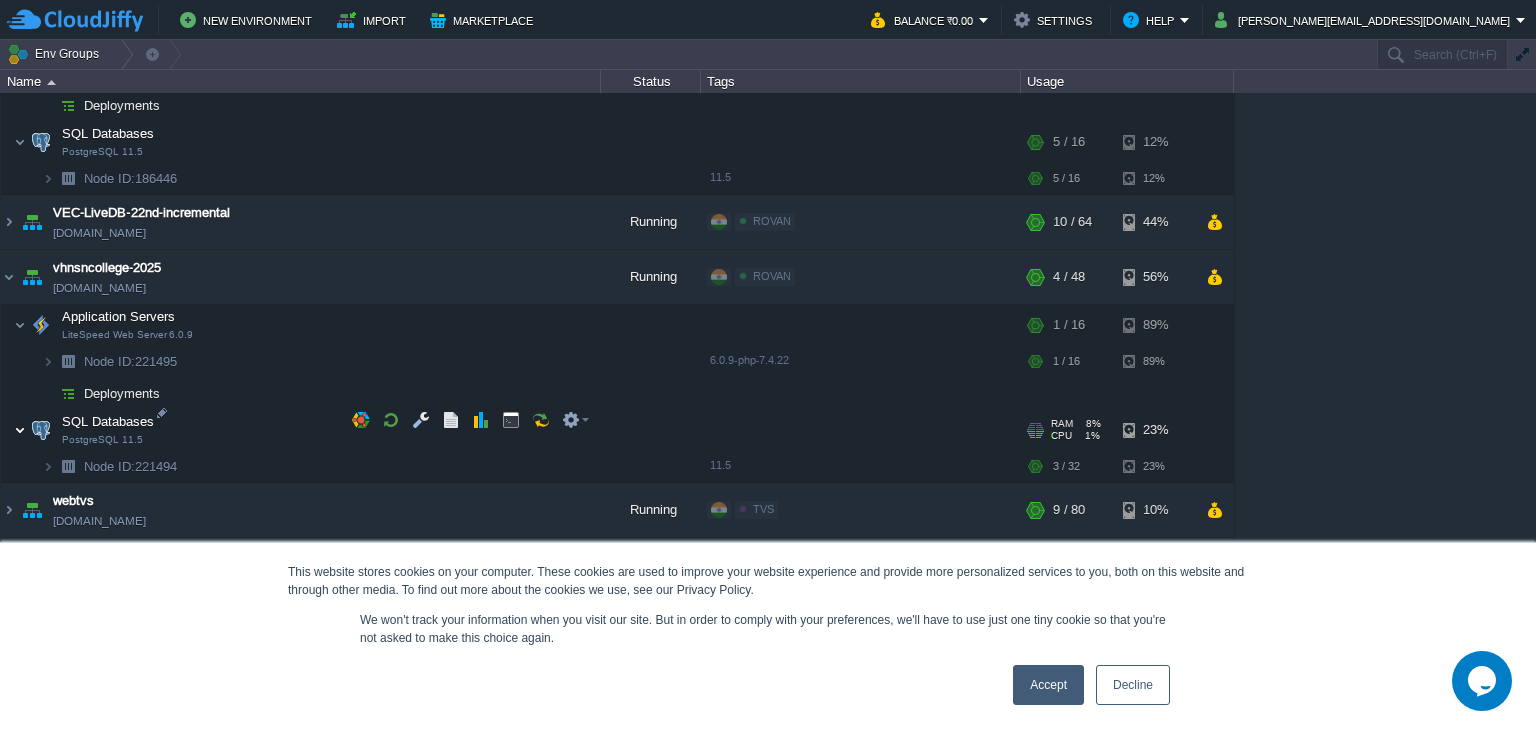 click at bounding box center (20, 430) 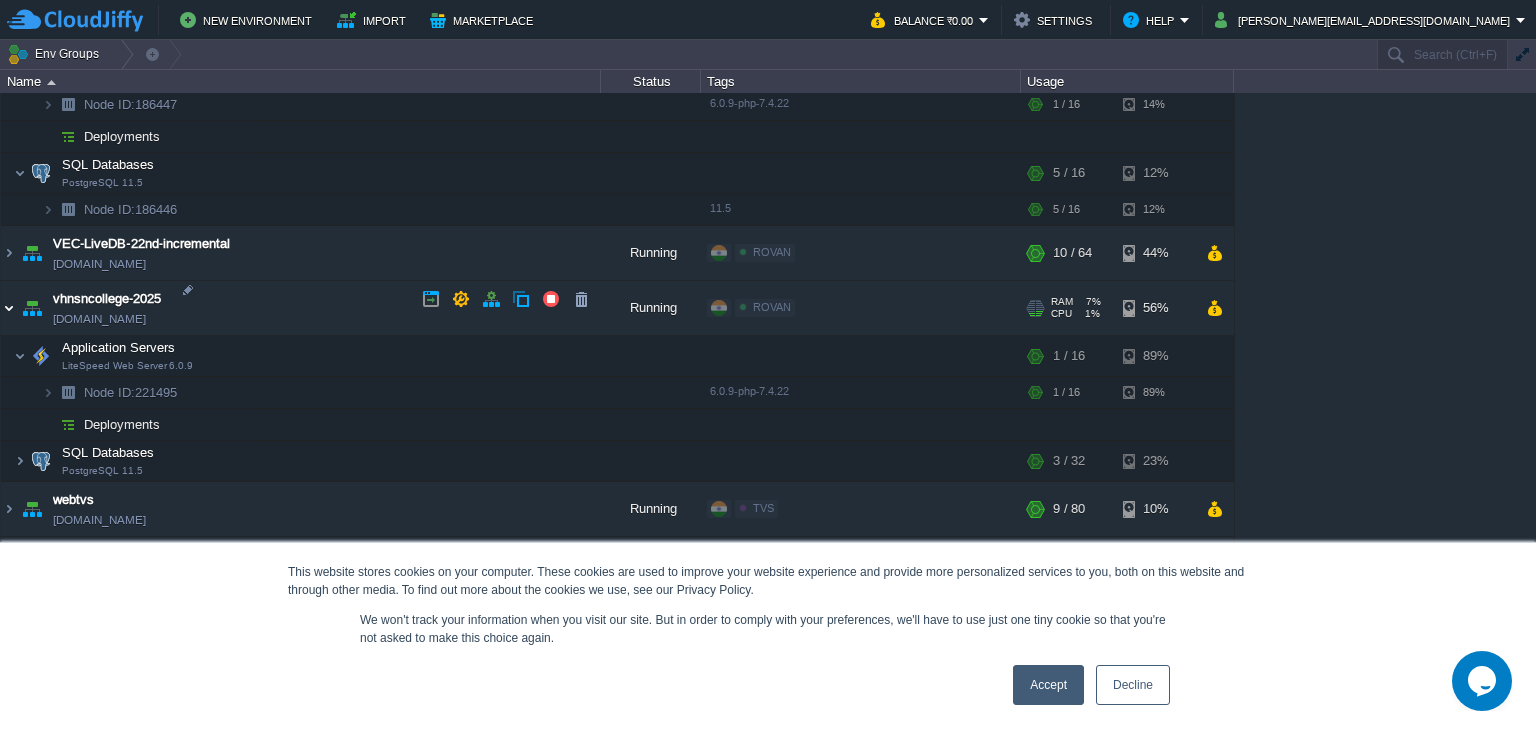 click at bounding box center [9, 308] 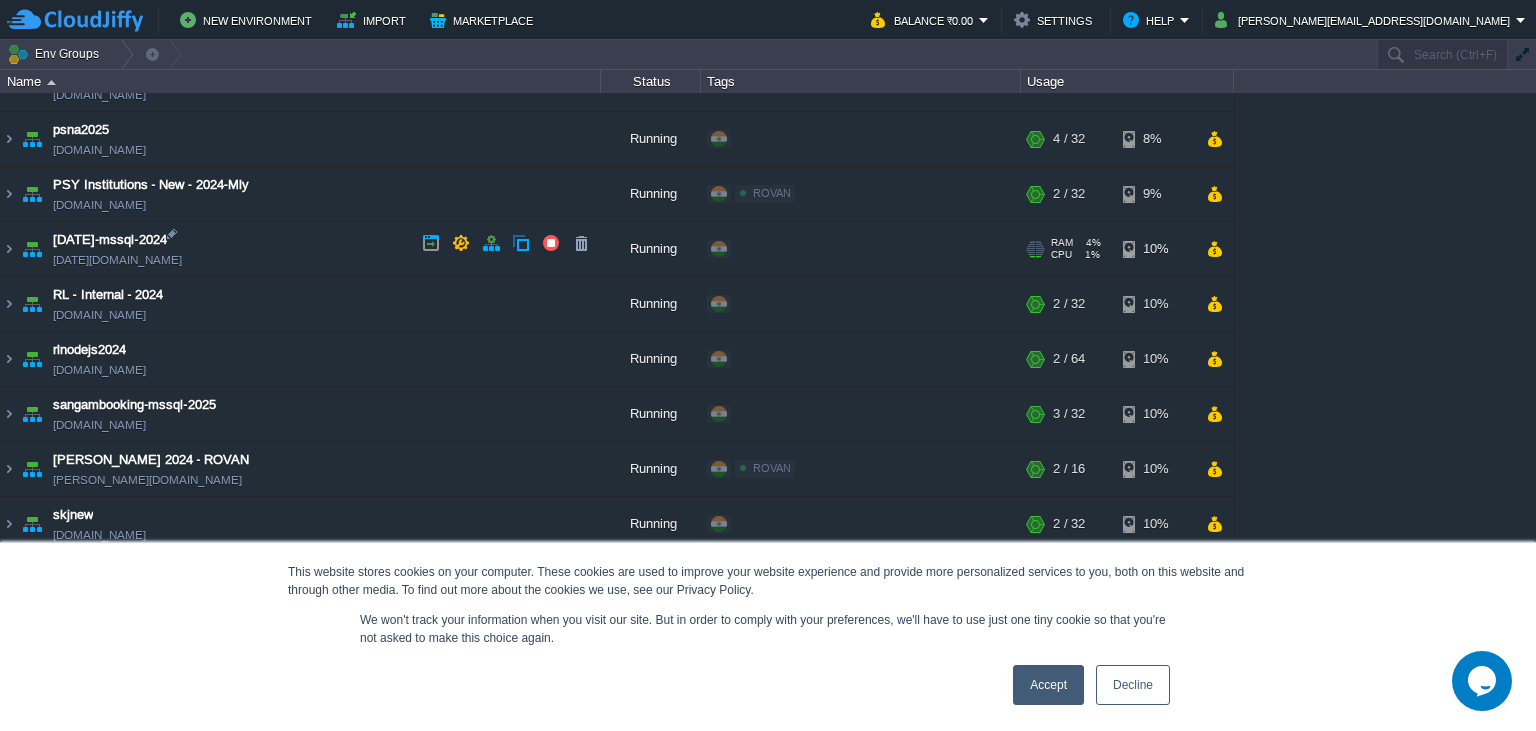 scroll, scrollTop: 1588, scrollLeft: 0, axis: vertical 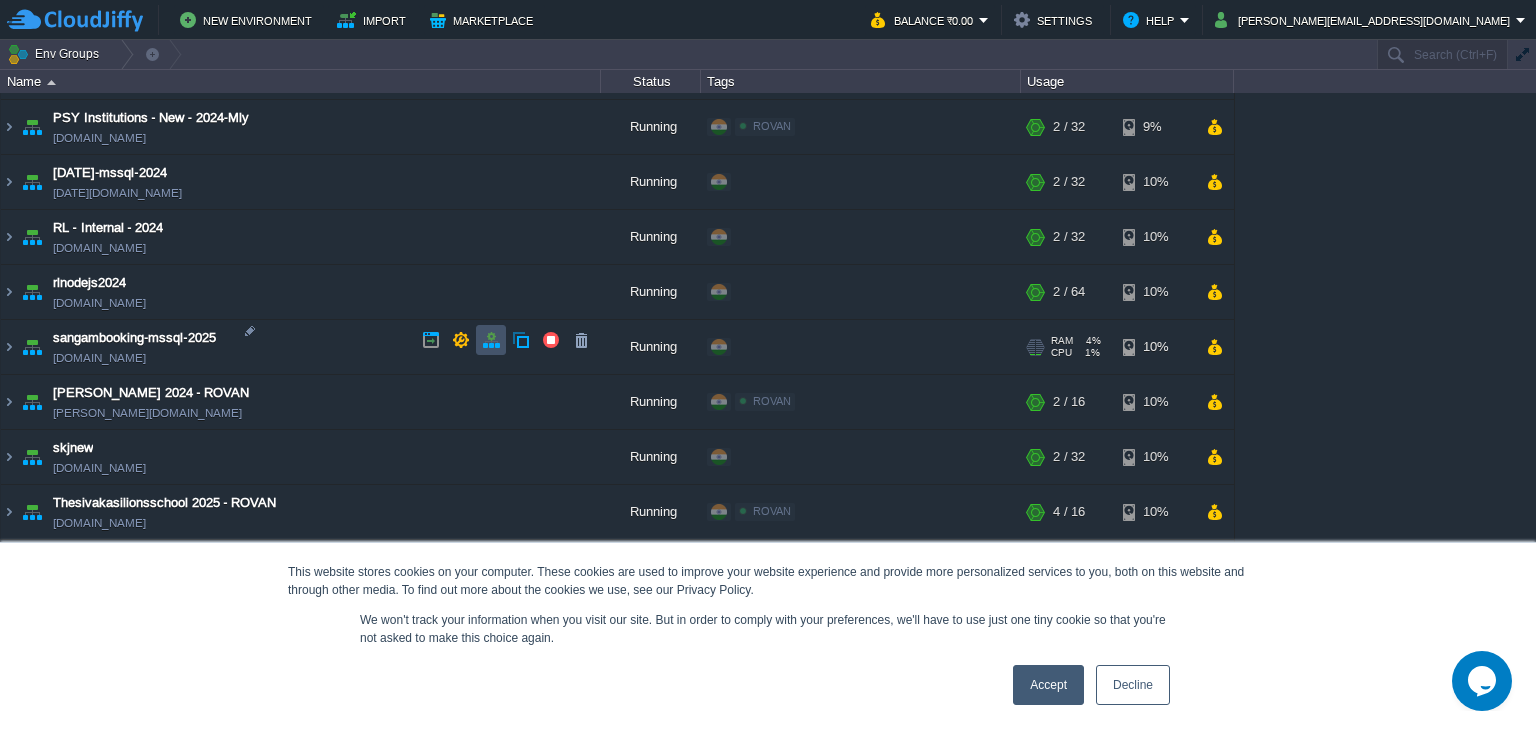 click at bounding box center (491, 340) 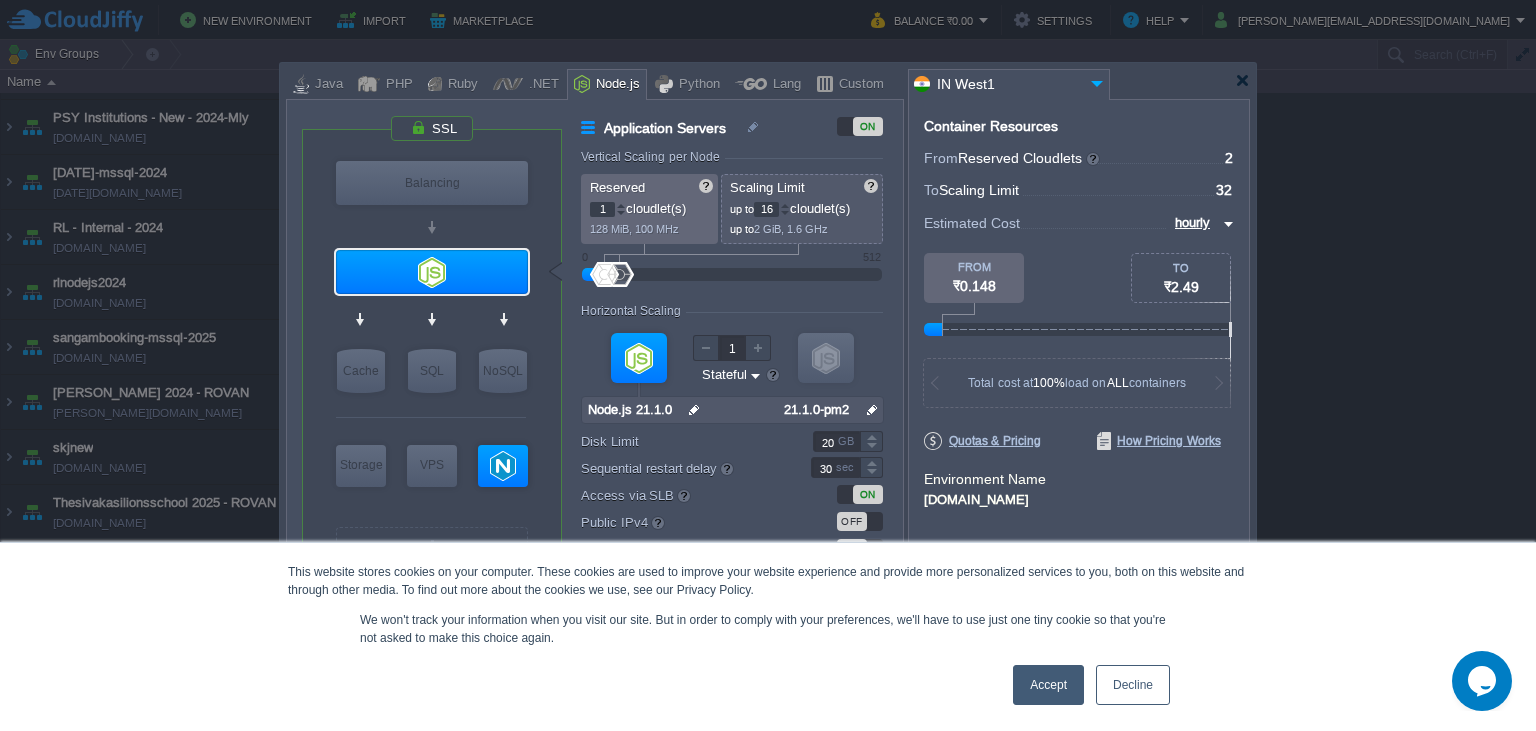 click on "16" at bounding box center (766, 209) 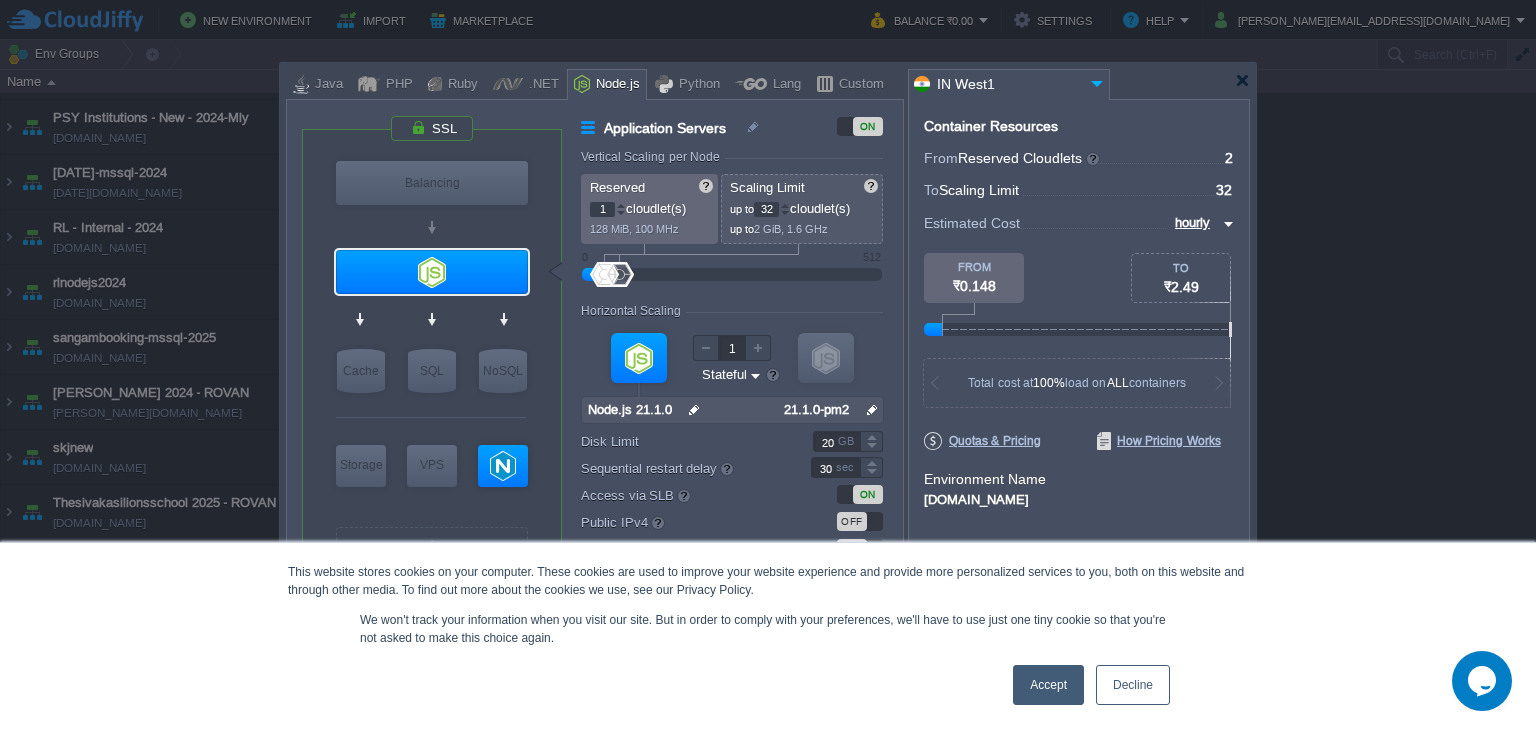 type on "32" 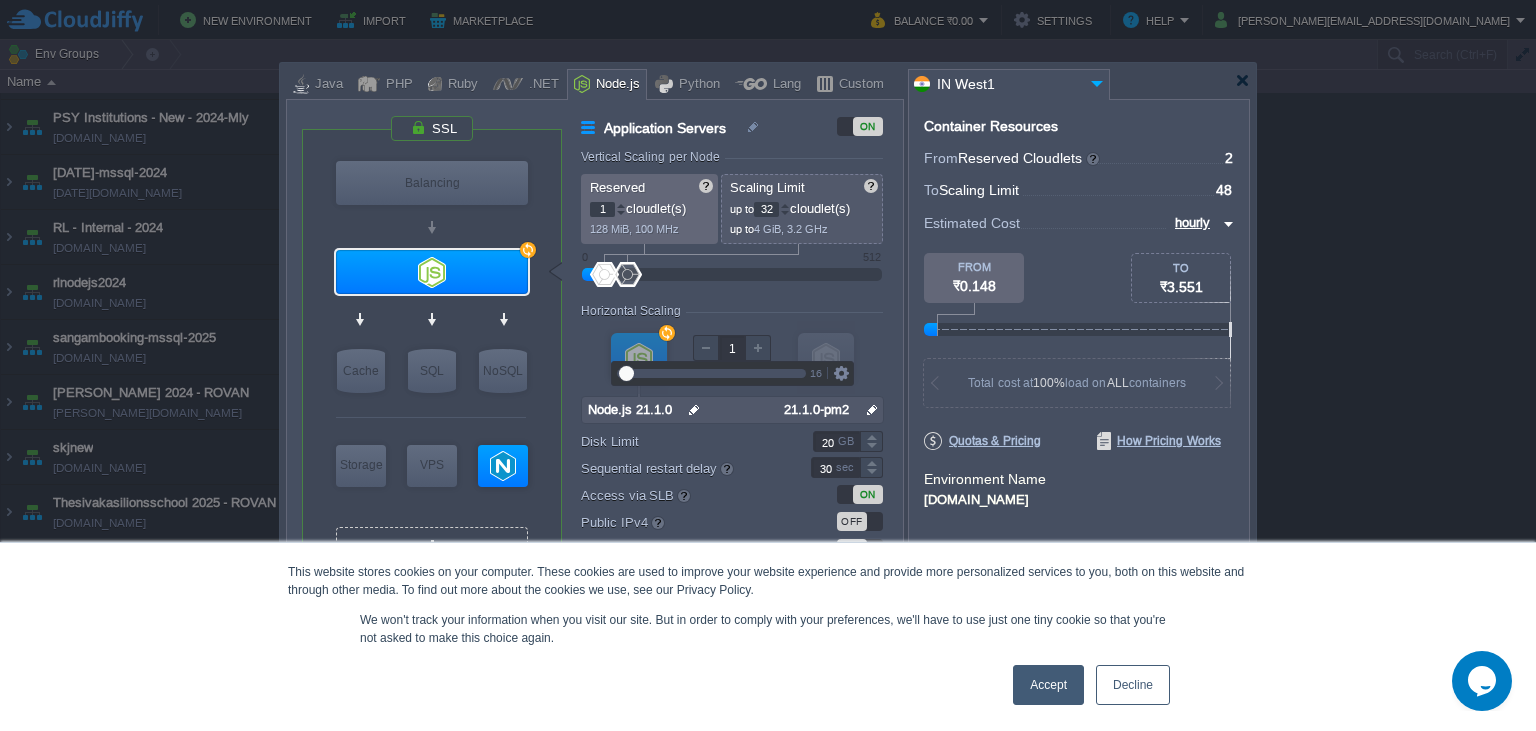 type on "NGINX 1.24.0" 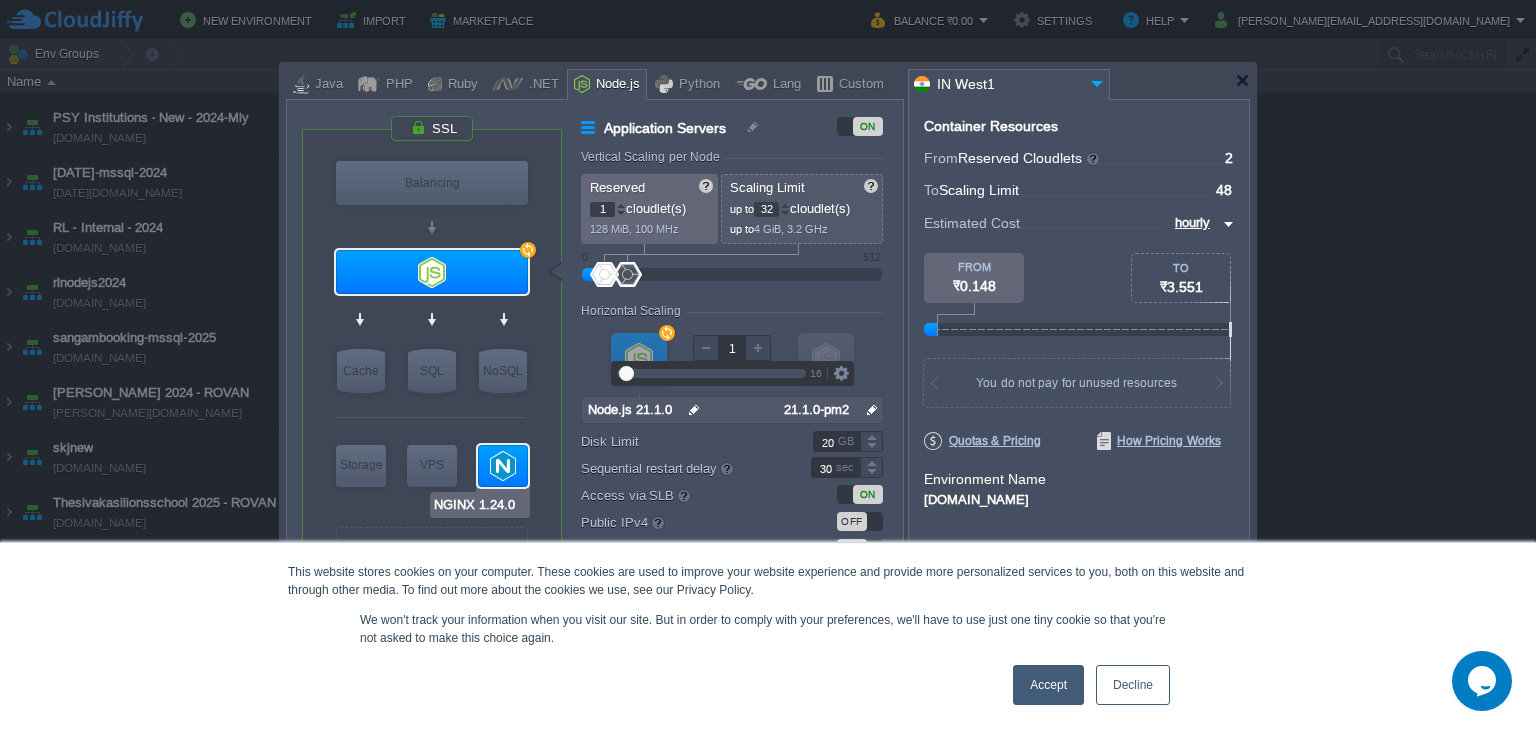 click at bounding box center [503, 466] 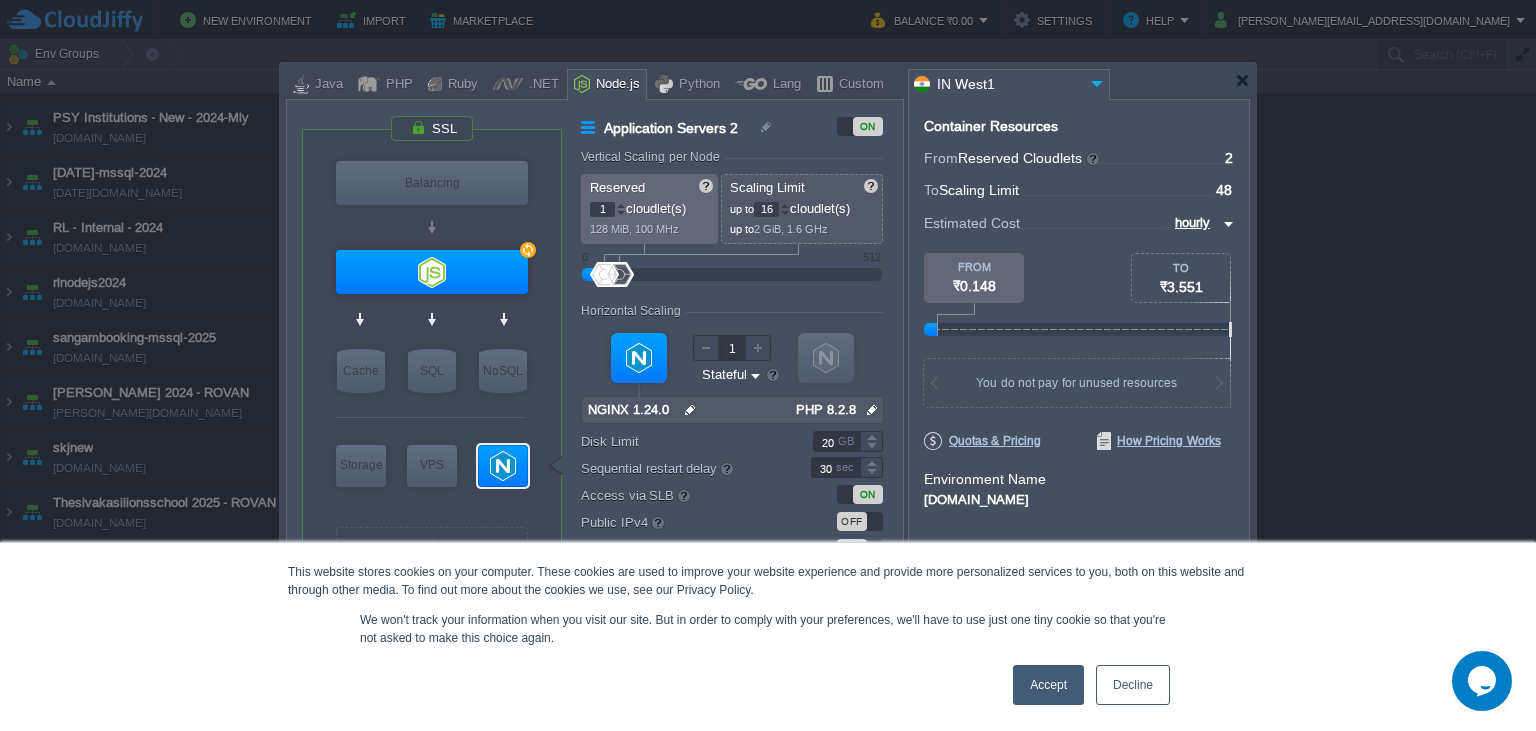 click on "16" at bounding box center (766, 209) 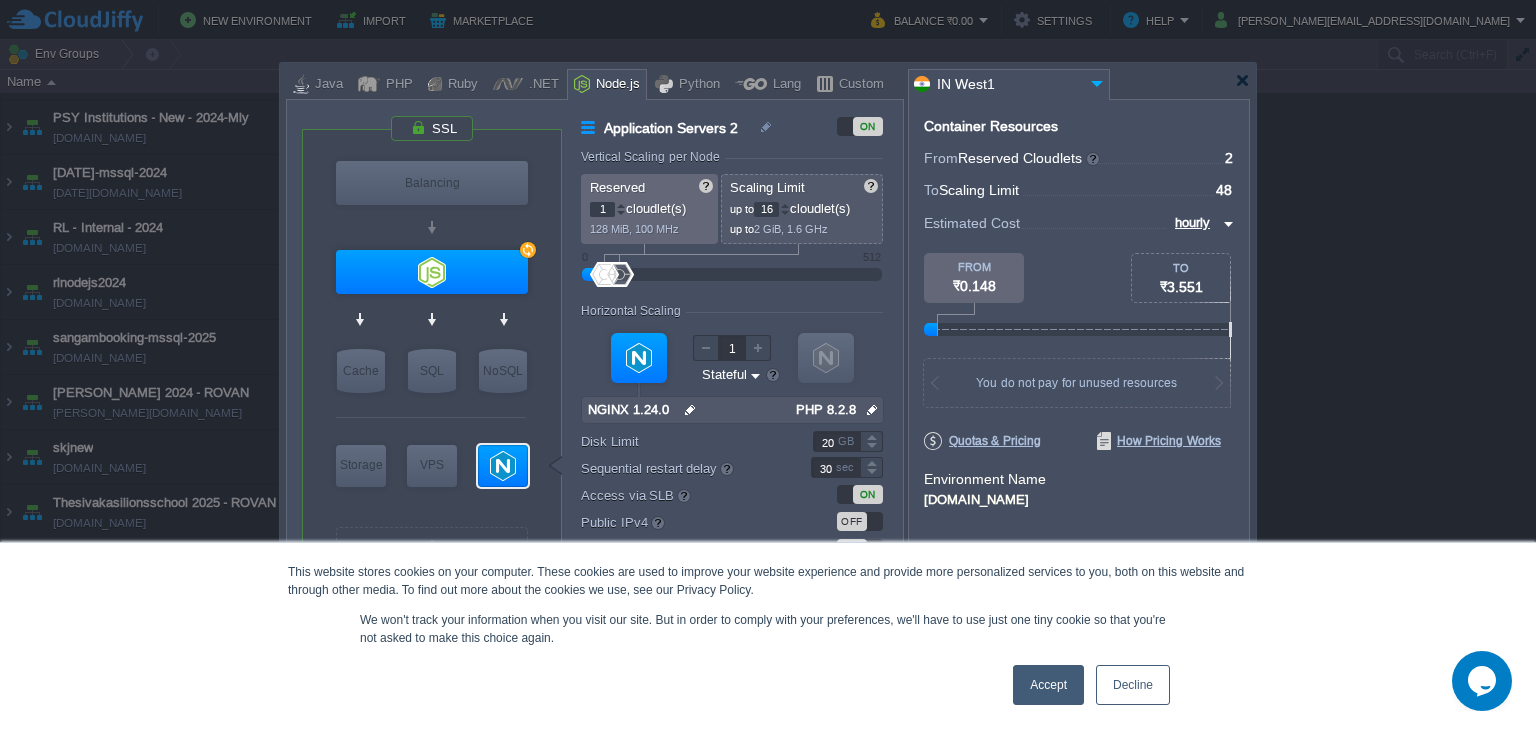 click on "16" at bounding box center [766, 209] 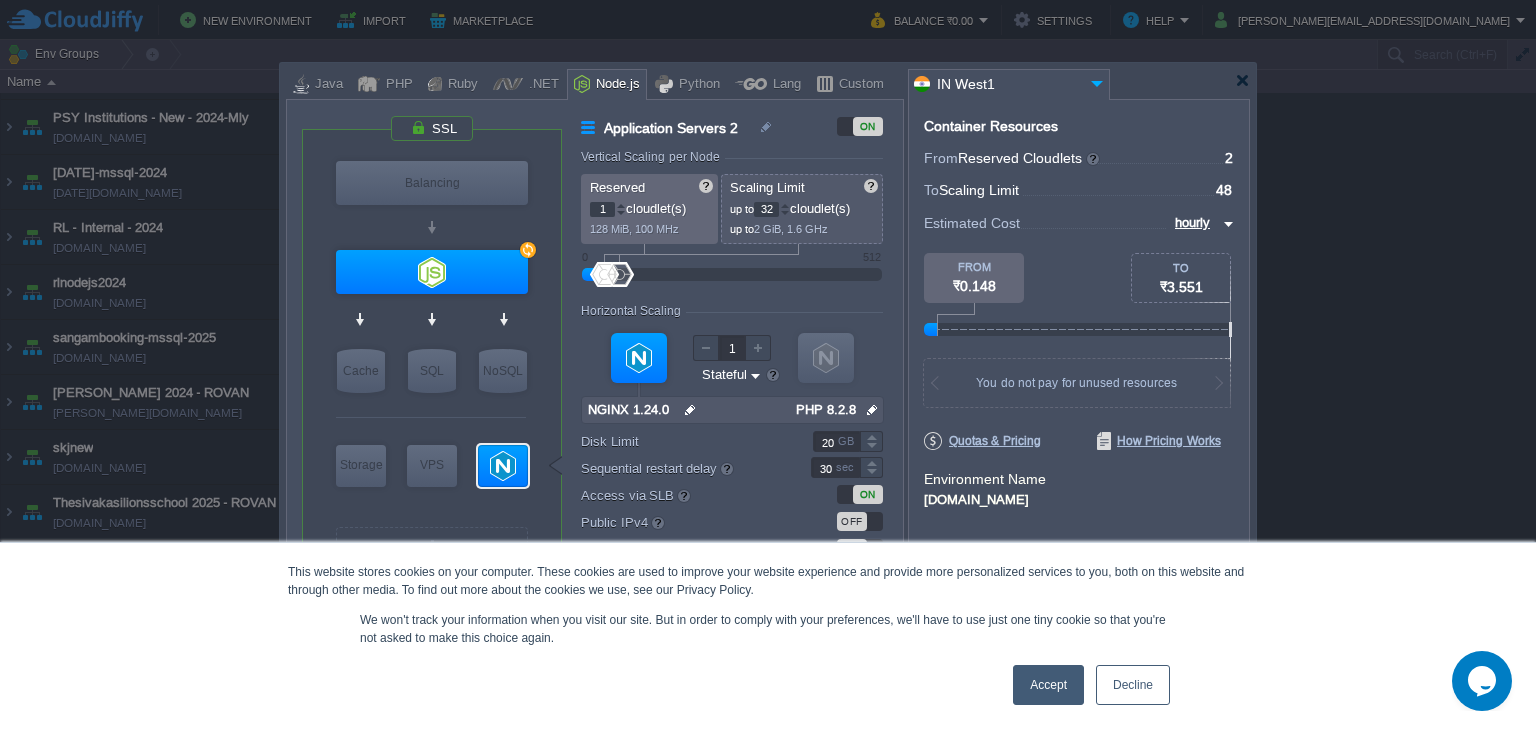type on "32" 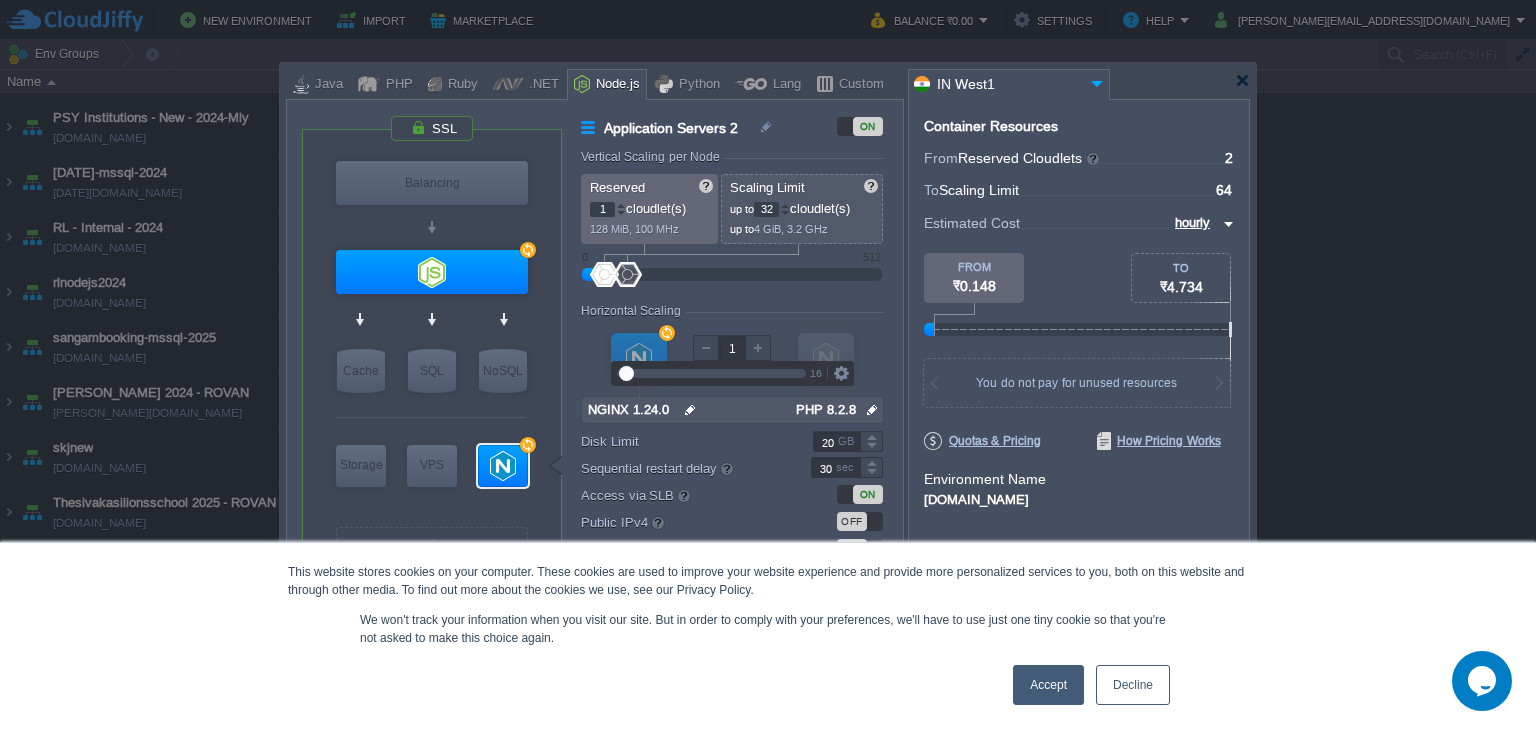 click on "Apply" at bounding box center (1204, 644) 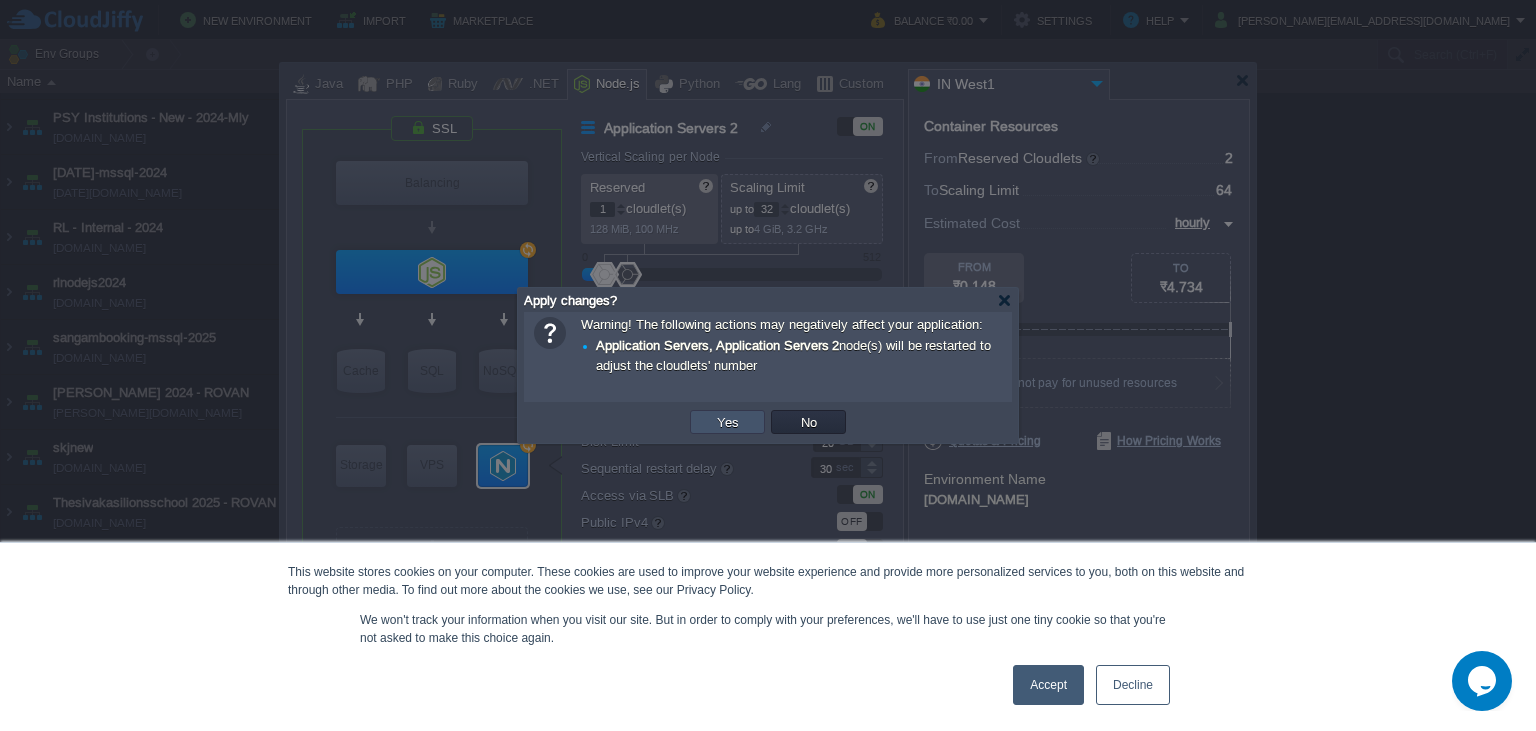 click on "Yes" at bounding box center (728, 422) 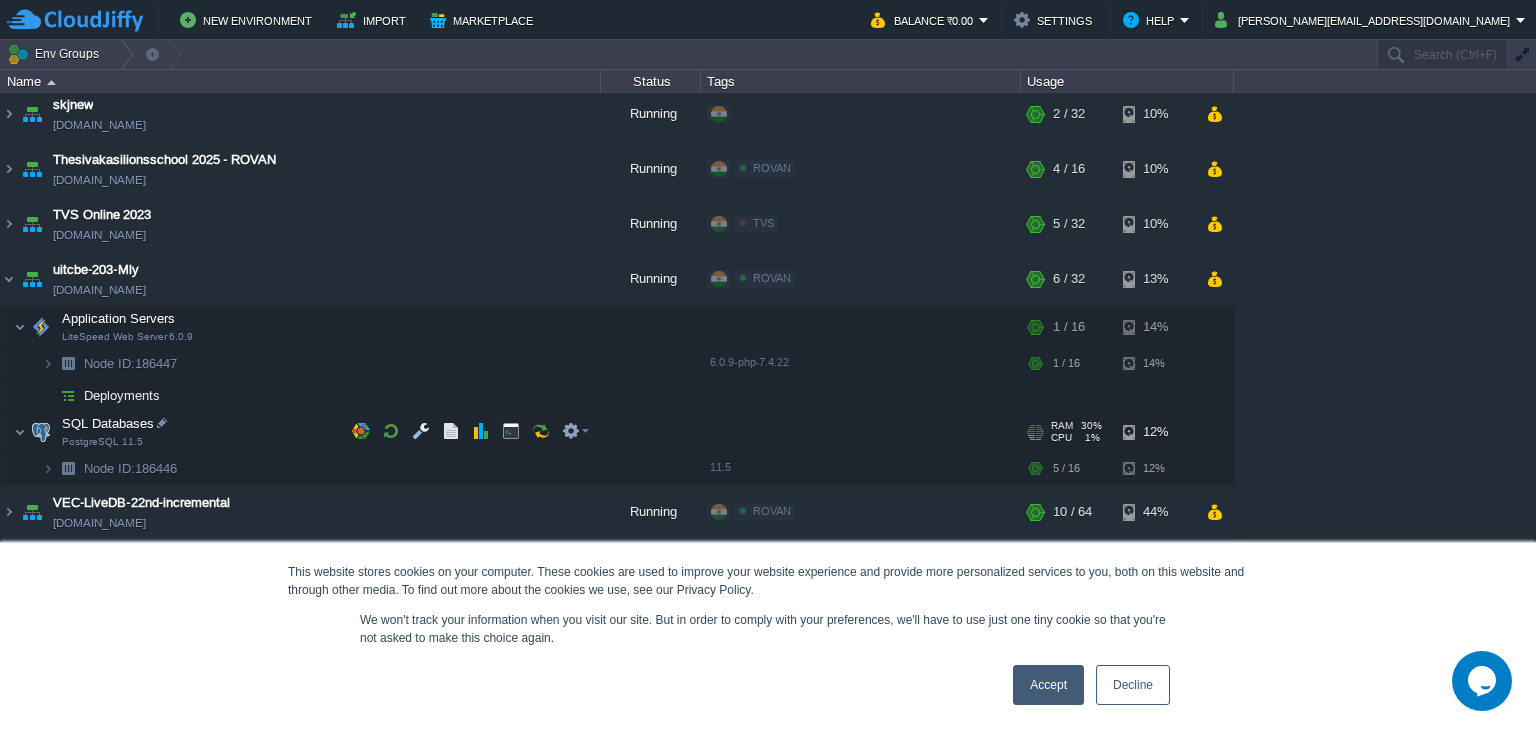 scroll, scrollTop: 1862, scrollLeft: 0, axis: vertical 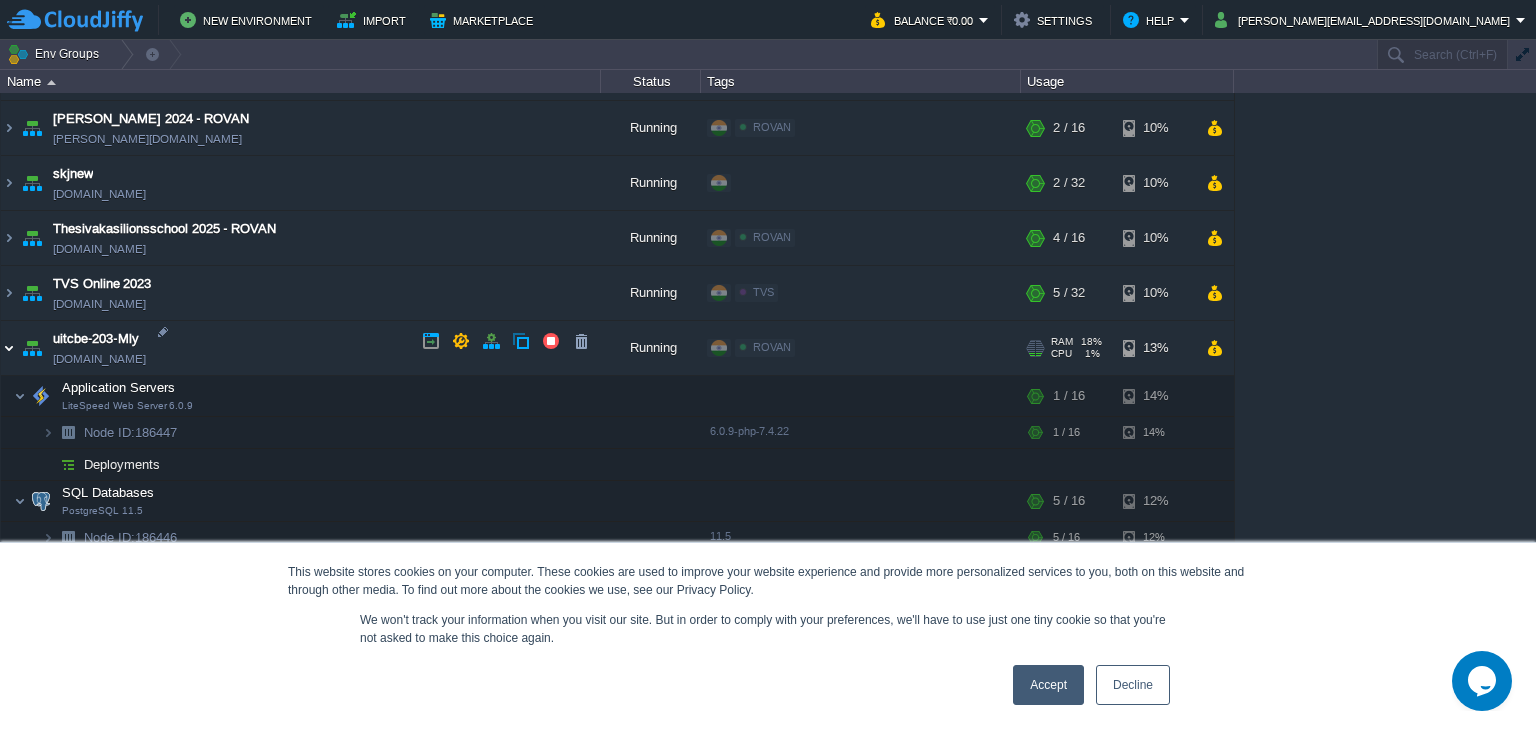 click at bounding box center [9, 348] 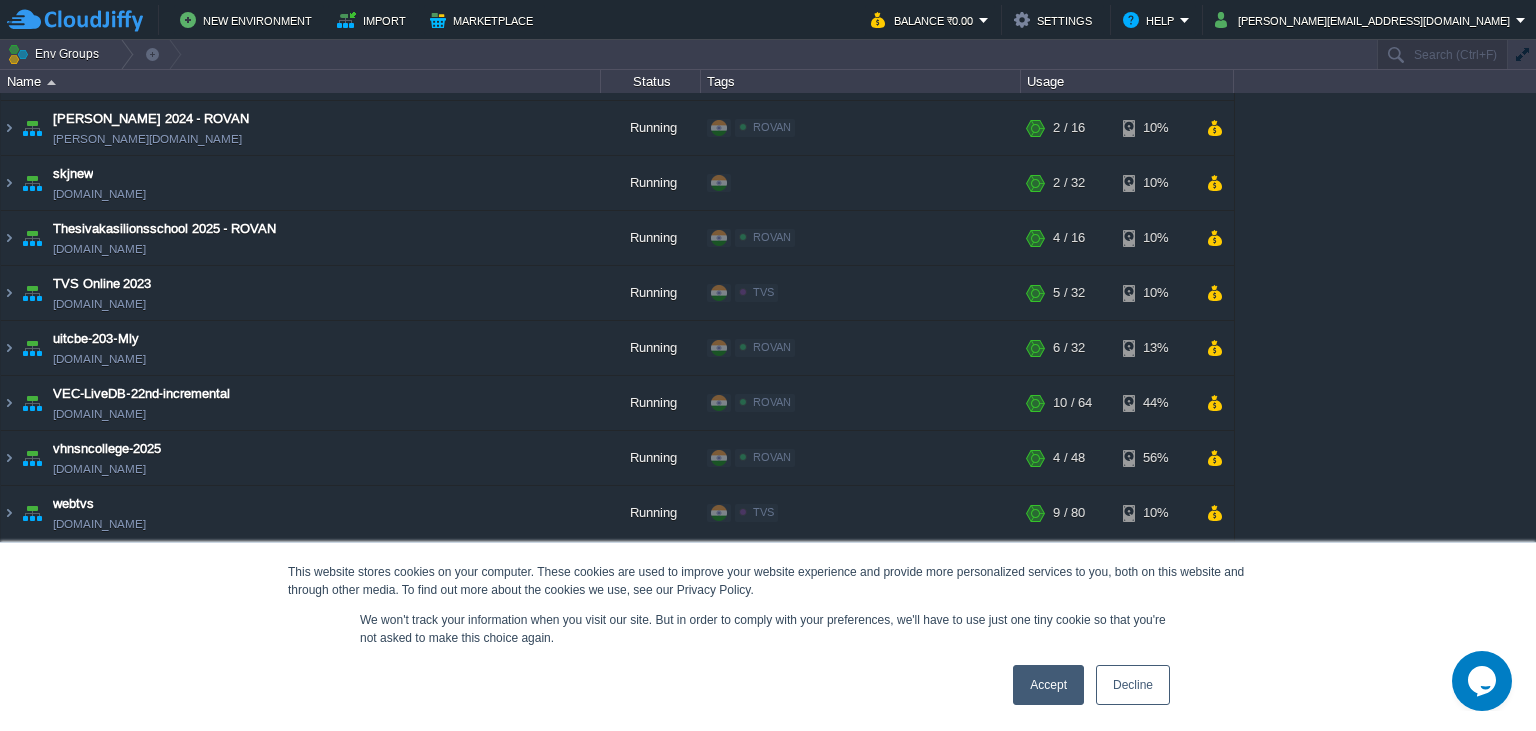 click on "uitcbe-203-Mly" at bounding box center [891, 714] 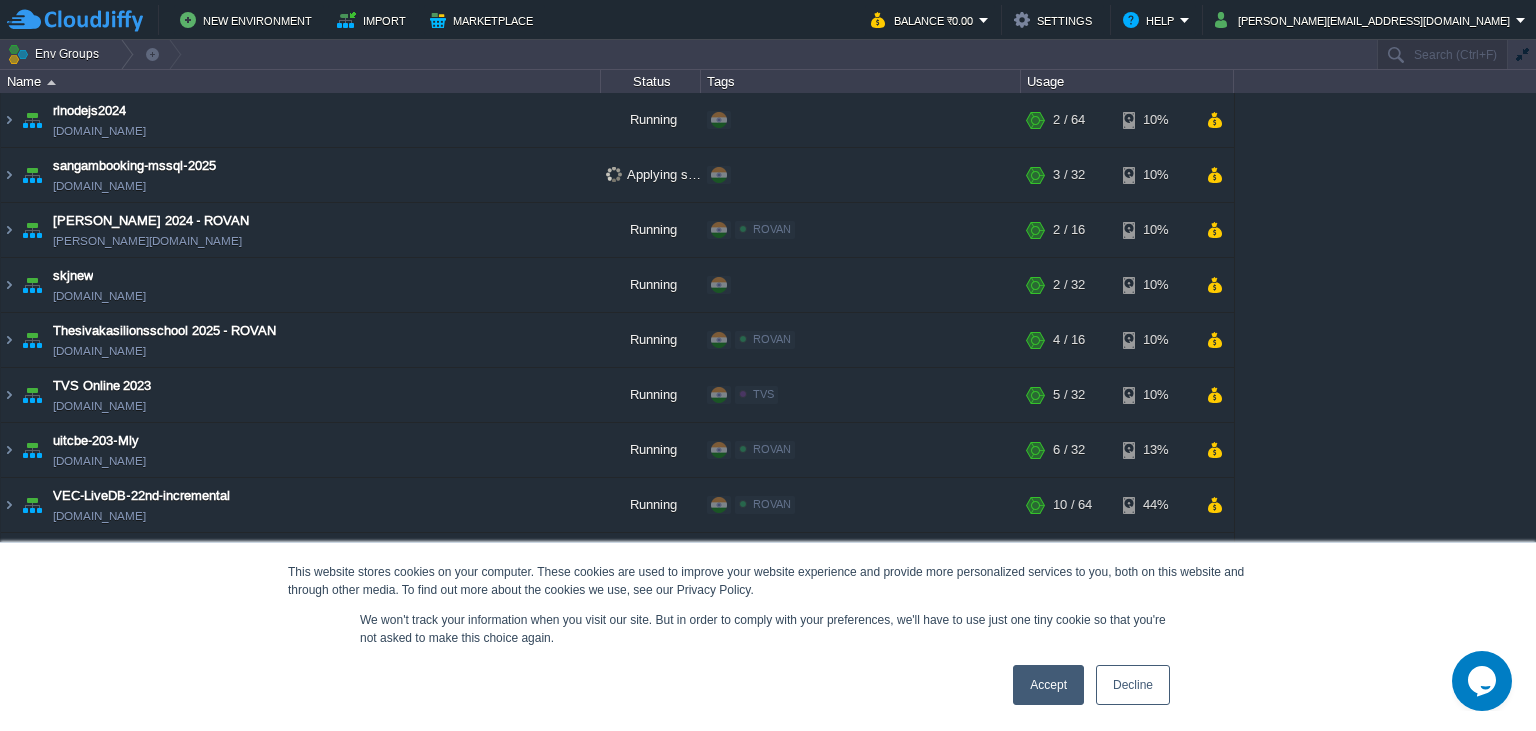 scroll, scrollTop: 1751, scrollLeft: 0, axis: vertical 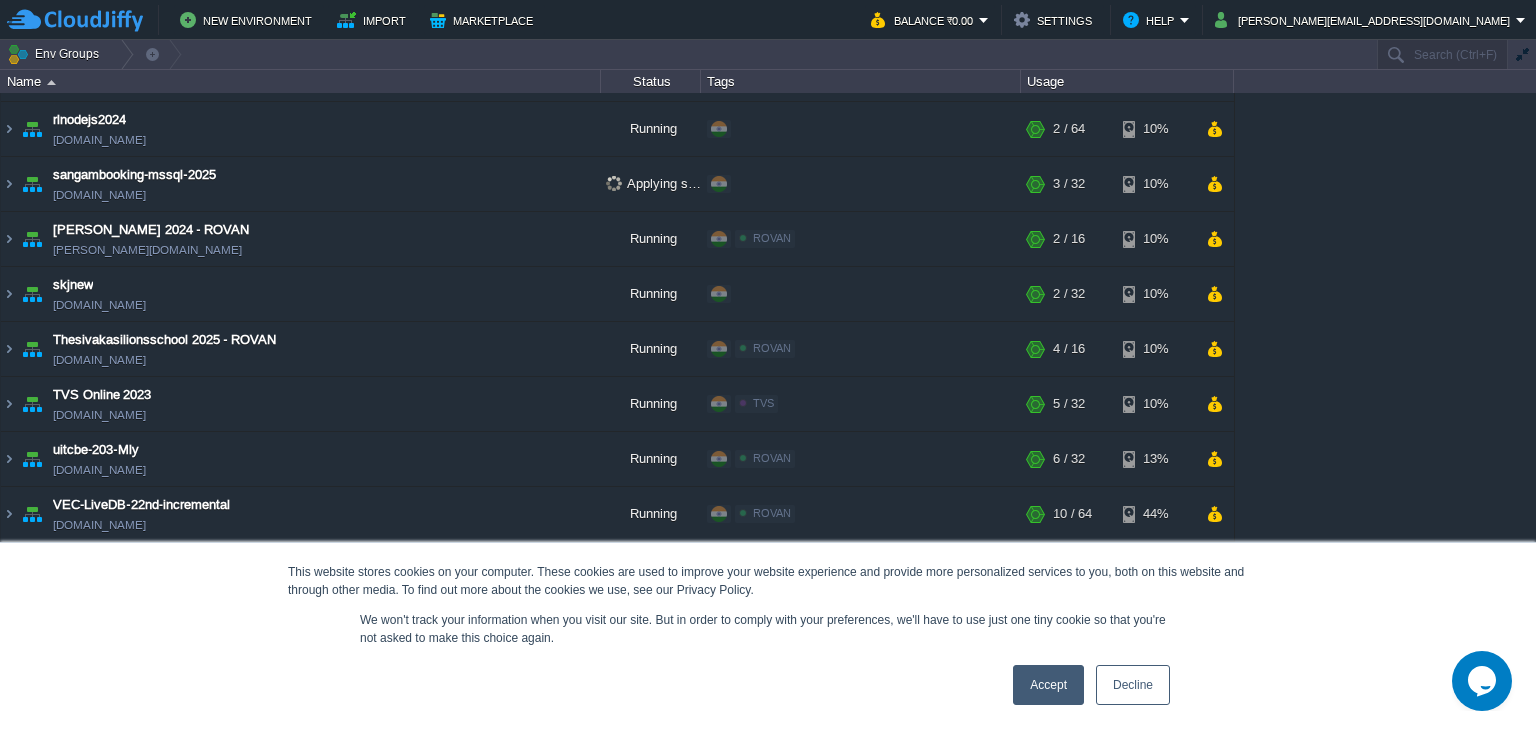 click at bounding box center (991, 715) 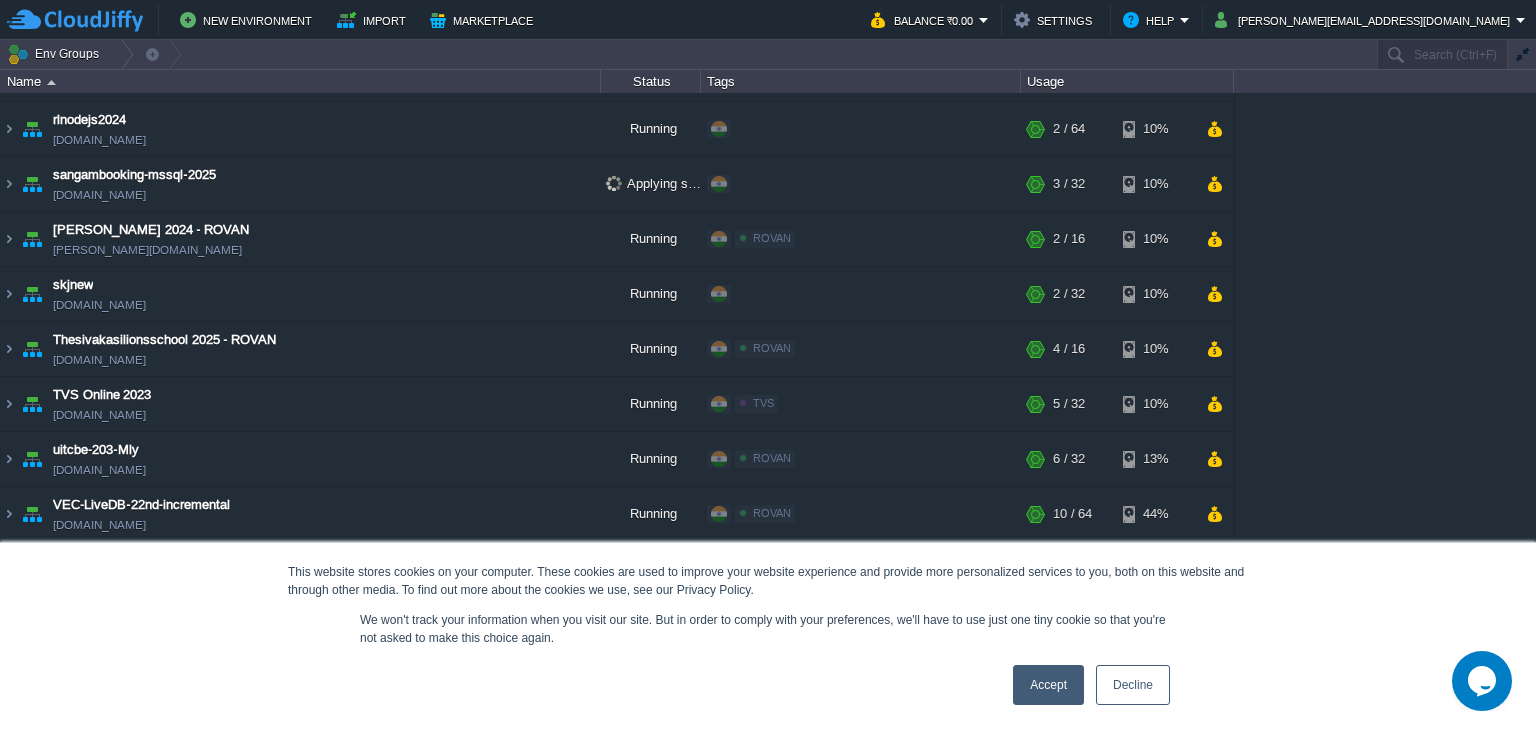 click at bounding box center [821, 715] 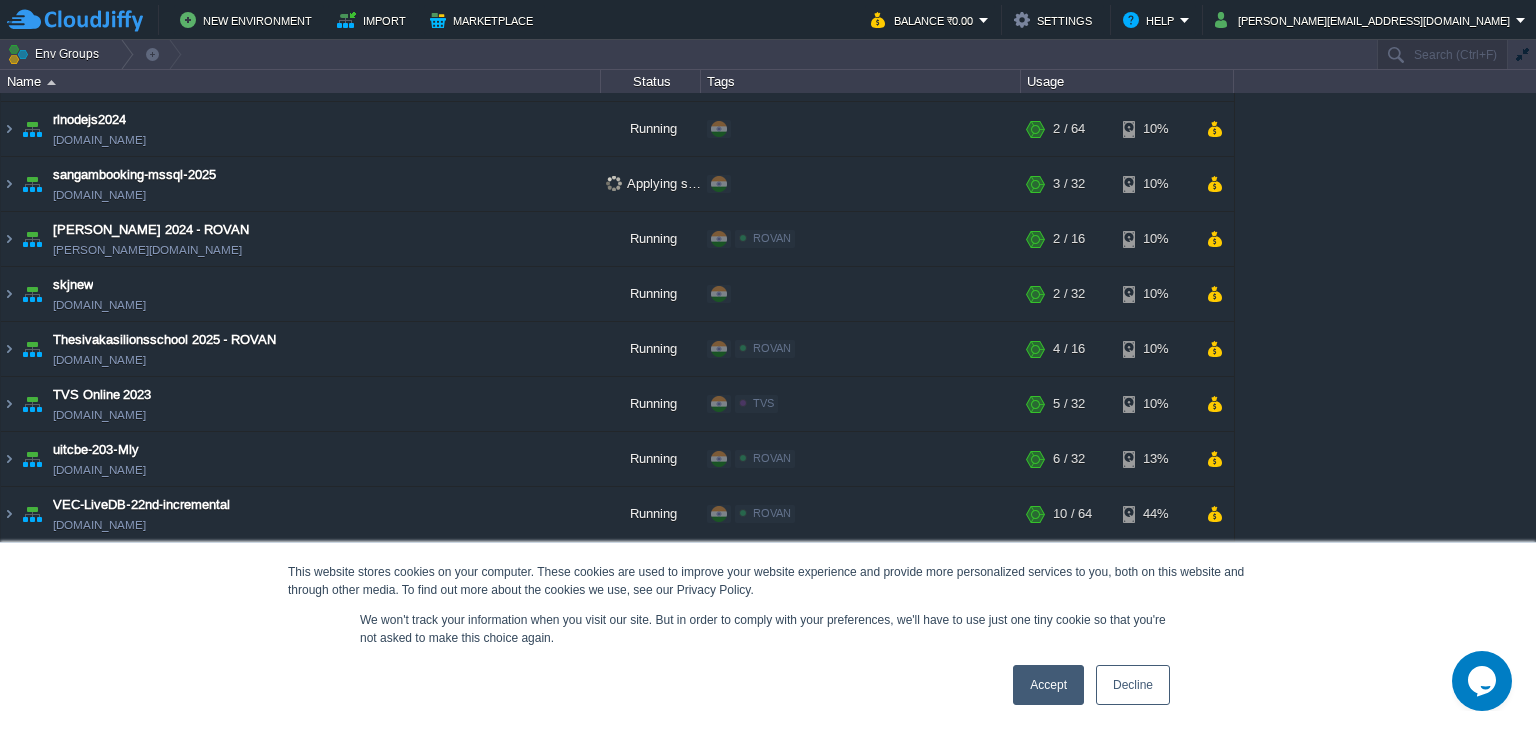 click at bounding box center [651, 715] 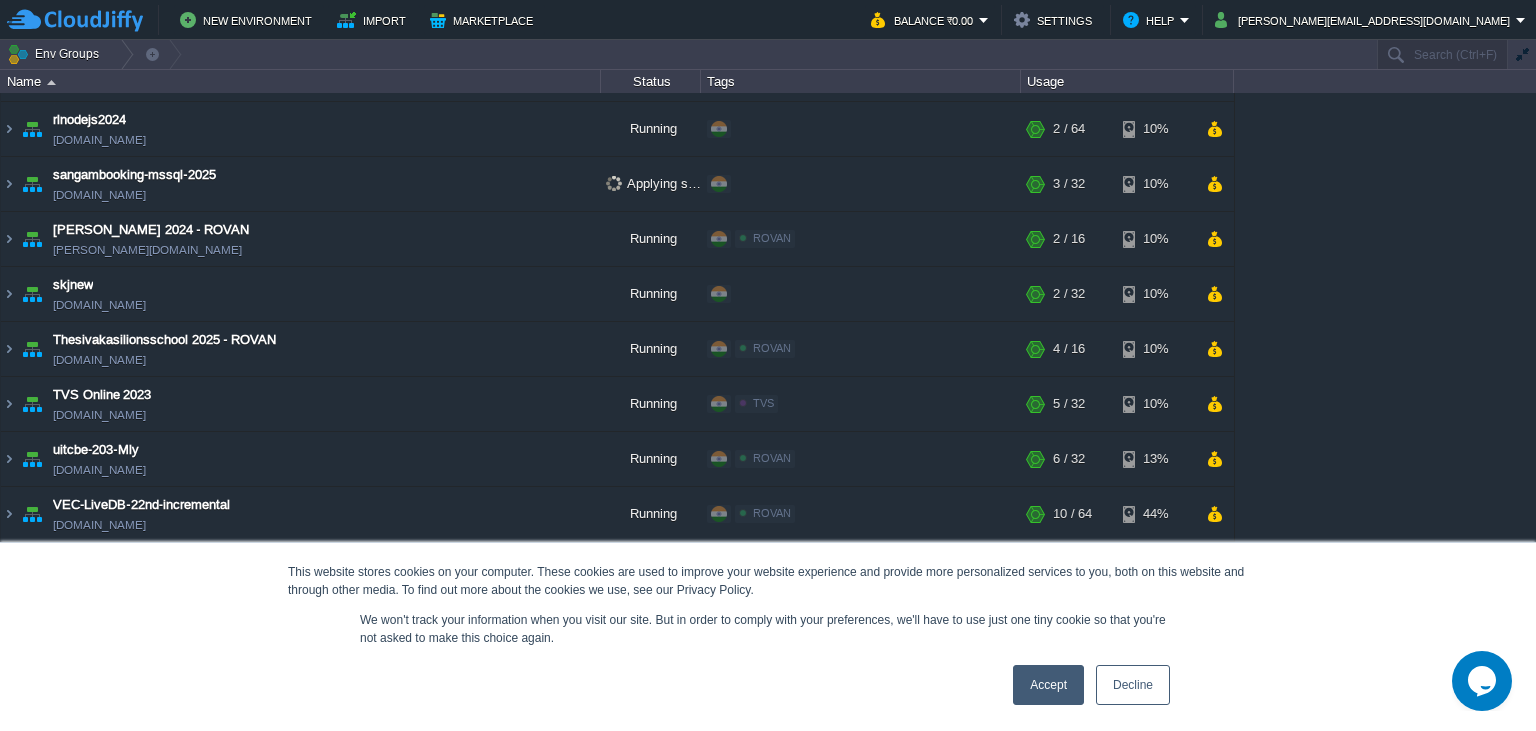 click on "vhnsncollege-2025" at bounding box center (524, 696) 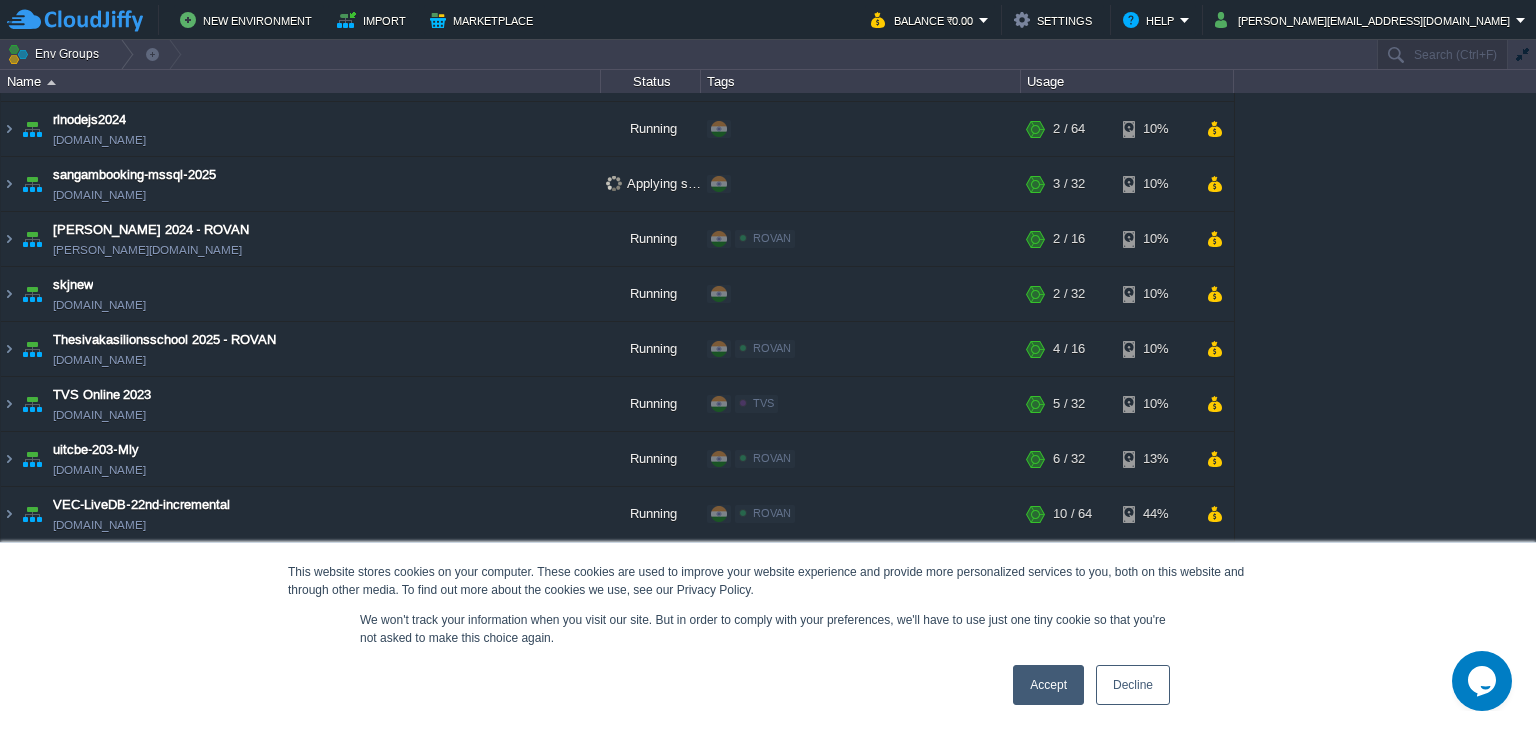 click on "3 active task(s)" at bounding box center (87, 715) 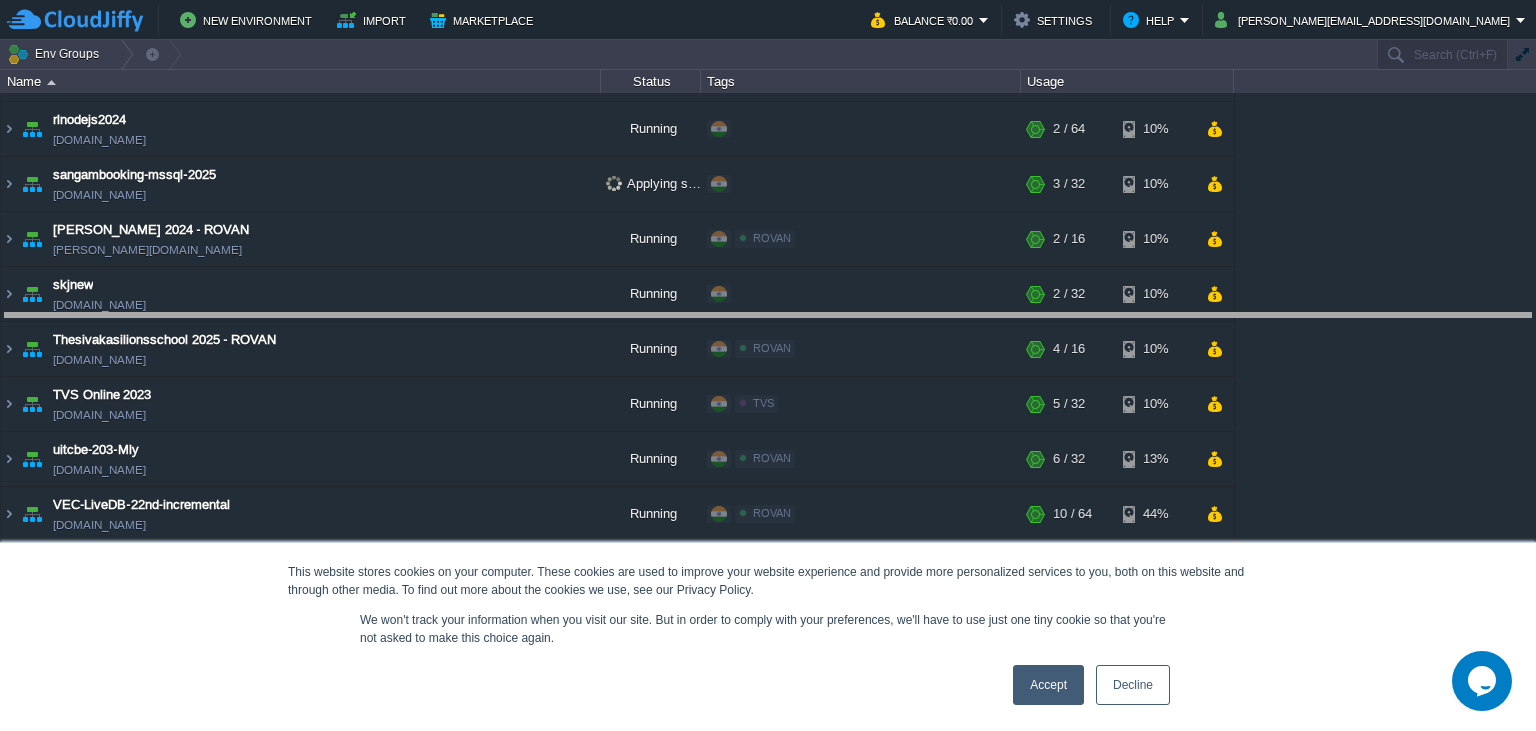 drag, startPoint x: 434, startPoint y: 606, endPoint x: 402, endPoint y: 324, distance: 283.80978 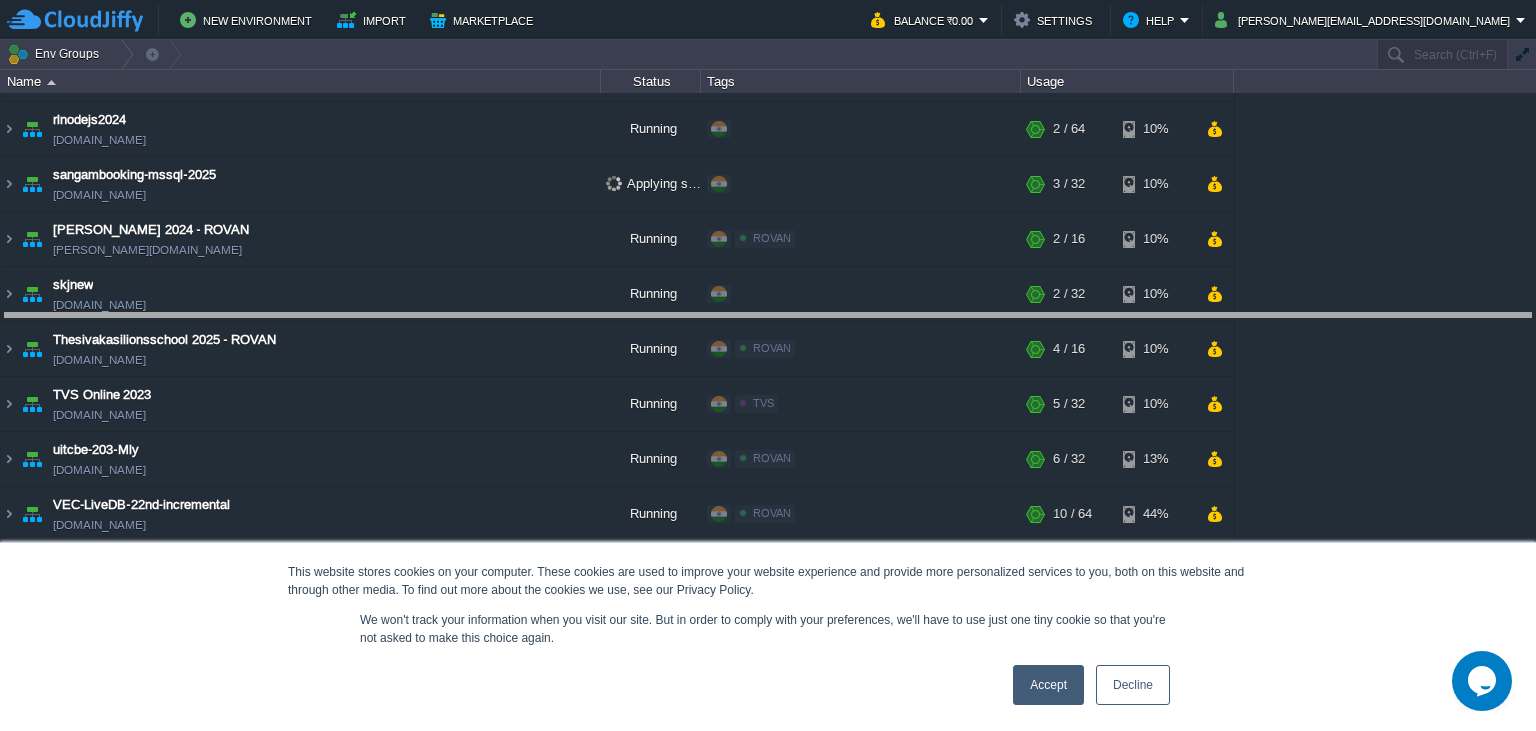 click on "New Environment Import Marketplace Bonus ₹0.00 Upgrade Account Balance ₹0.00 Settings Help [PERSON_NAME][EMAIL_ADDRESS][DOMAIN_NAME]         Env Groups                     Search (Ctrl+F)         auto-gen Name Status Tags Usage aaa2024new [DOMAIN_NAME] Running                                                                                                                                 ROVAN                           Edit                                                                                                                                                            RAM                 12%                                         CPU                 1%                             3 / 16                    11%       adm-madura-Mly [DOMAIN_NAME] Running                                                                                                                                 ROVAN                           Edit" at bounding box center [768, 365] 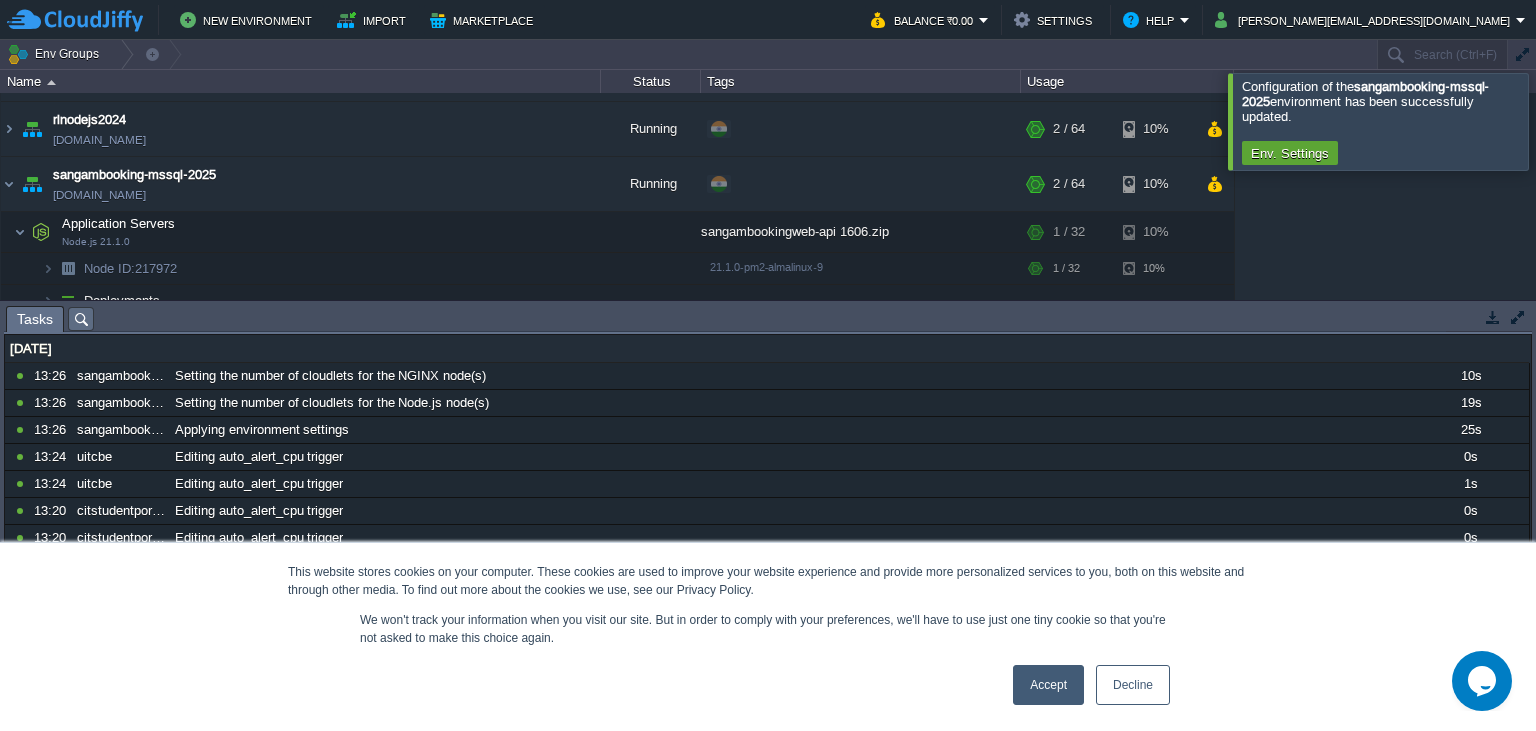 click at bounding box center [1560, 121] 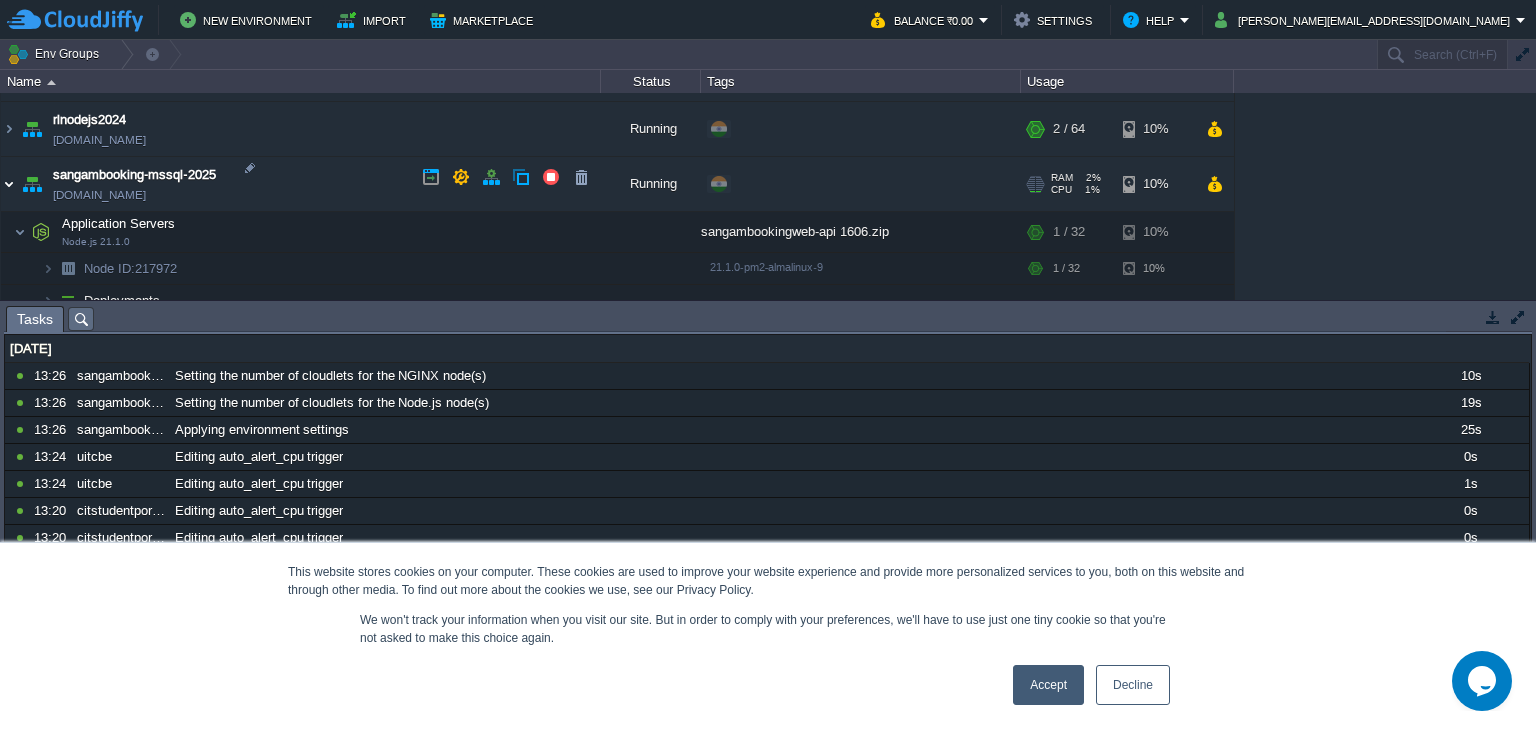 click at bounding box center (9, 184) 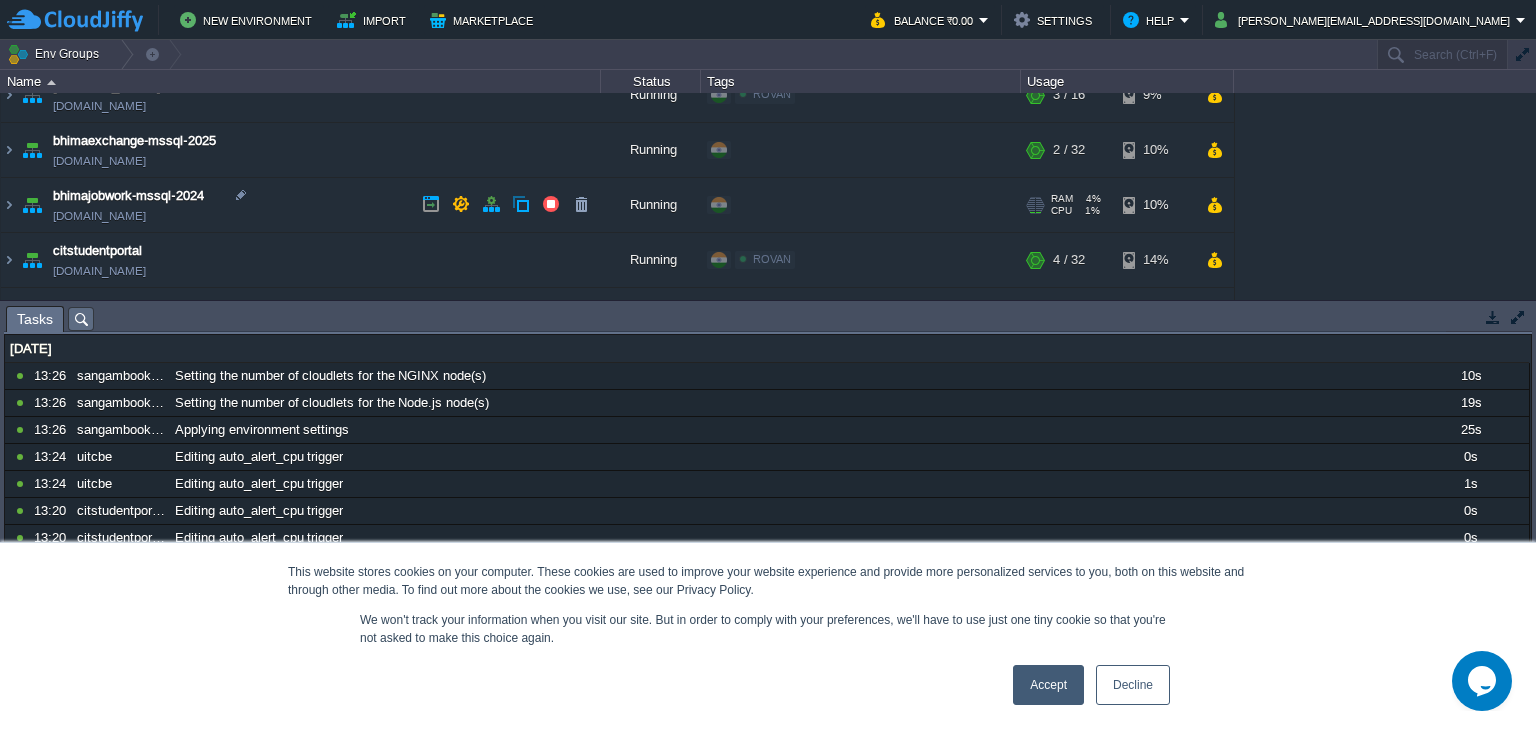 scroll, scrollTop: 0, scrollLeft: 0, axis: both 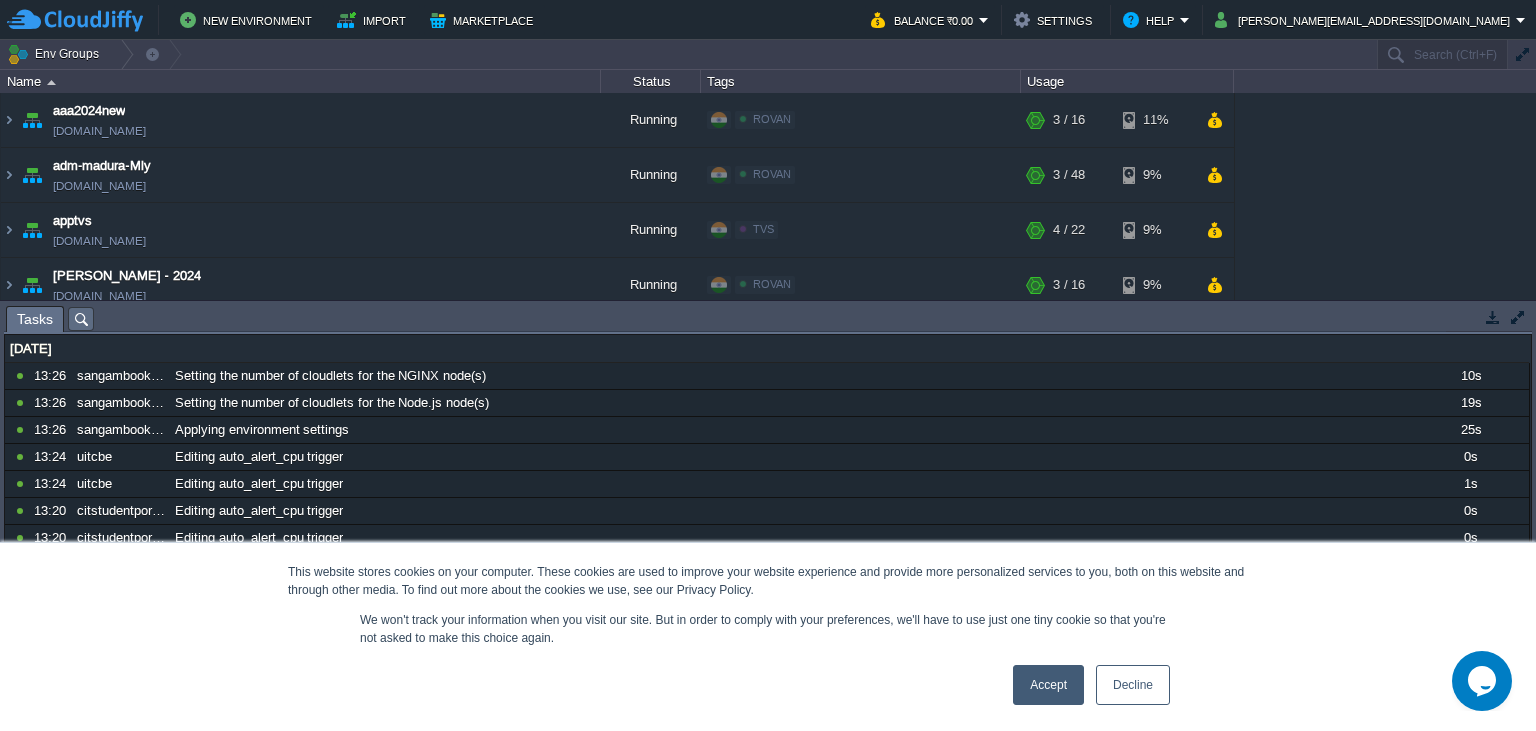 click on "New Environment Import Marketplace Bonus ₹0.00 Upgrade Account Balance ₹0.00 Settings Help [PERSON_NAME][EMAIL_ADDRESS][DOMAIN_NAME]         Env Groups                     Search (Ctrl+F)         auto-gen Name Status Tags Usage aaa2024new [DOMAIN_NAME] Running                                                                                                                                 ROVAN                           Edit                                                                                                                                                            RAM                 12%                                         CPU                 1%                             3 / 16                    11%       adm-madura-Mly [DOMAIN_NAME] Running                                                                                                                                 ROVAN                           Edit" at bounding box center (768, 365) 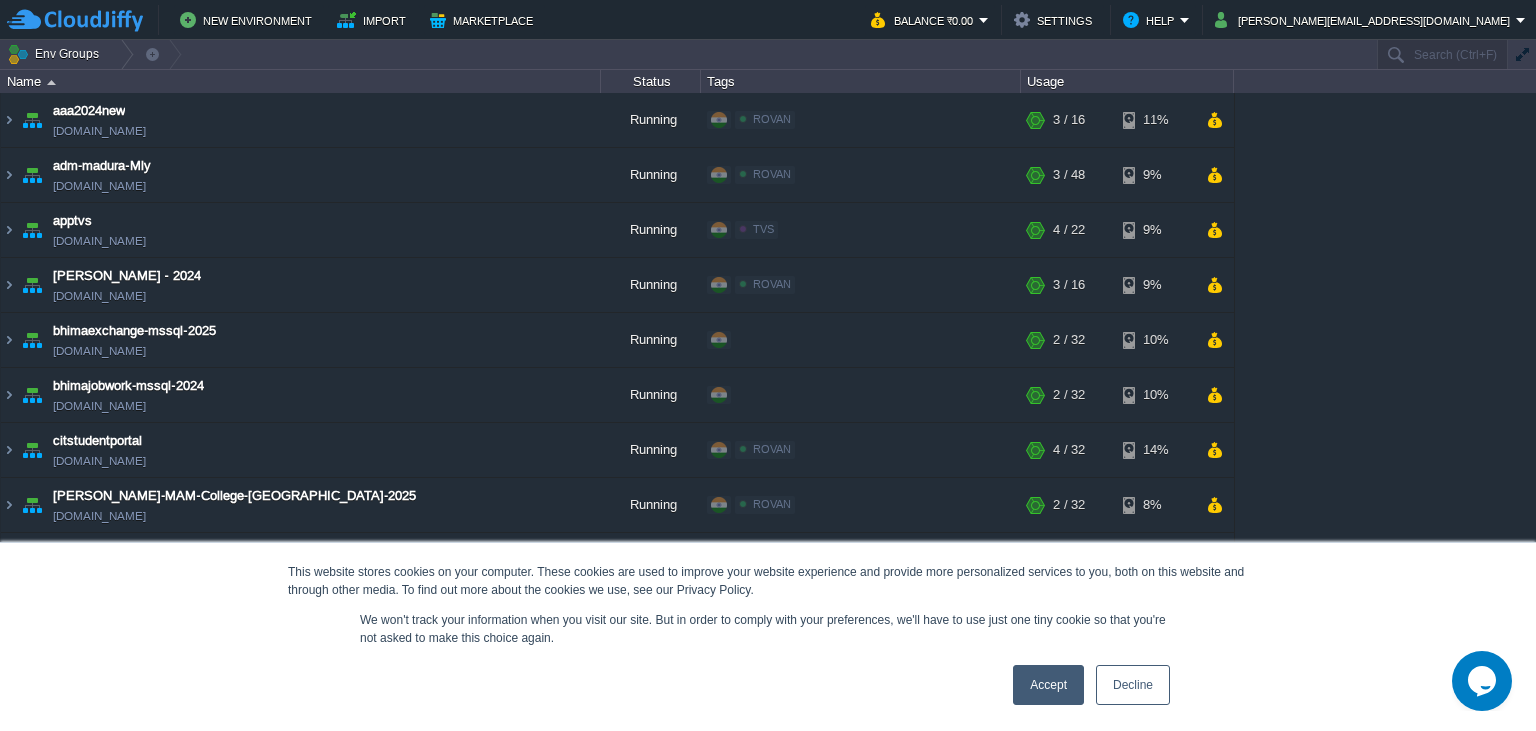 click on "New Environment Import Marketplace Bonus ₹0.00 Upgrade Account Balance ₹0.00 Settings Help [PERSON_NAME][EMAIL_ADDRESS][DOMAIN_NAME]         Env Groups                     Search (Ctrl+F)         auto-gen Name Status Tags Usage aaa2024new [DOMAIN_NAME] Running                                                                                                                                 ROVAN                           Edit                                                                                                                                                            RAM                 12%                                         CPU                 1%                             3 / 16                    11%       adm-madura-Mly [DOMAIN_NAME] Running                                                                                                                                 ROVAN                           Edit" at bounding box center (768, 365) 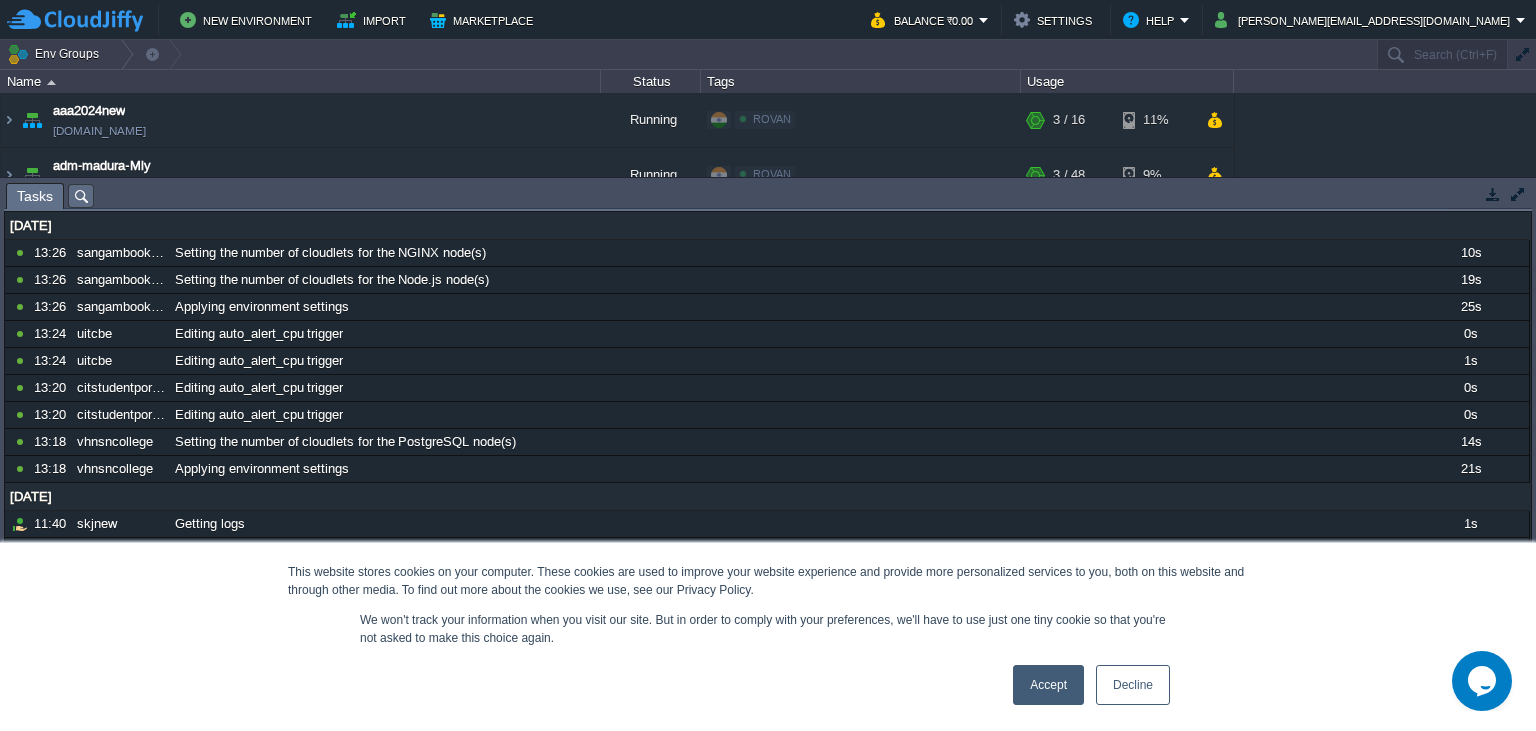 click on "New Environment Import Marketplace Bonus ₹0.00 Upgrade Account Balance ₹0.00 Settings Help [PERSON_NAME][EMAIL_ADDRESS][DOMAIN_NAME]         Env Groups                     Search (Ctrl+F)         auto-gen Name Status Tags Usage aaa2024new [DOMAIN_NAME] Running                                                                                                                                 ROVAN                           Edit                                                                                                                                                            RAM                 12%                                         CPU                 1%                             3 / 16                    11%       adm-madura-Mly [DOMAIN_NAME] Running                                                                                                                                 ROVAN                           Edit" at bounding box center [768, 365] 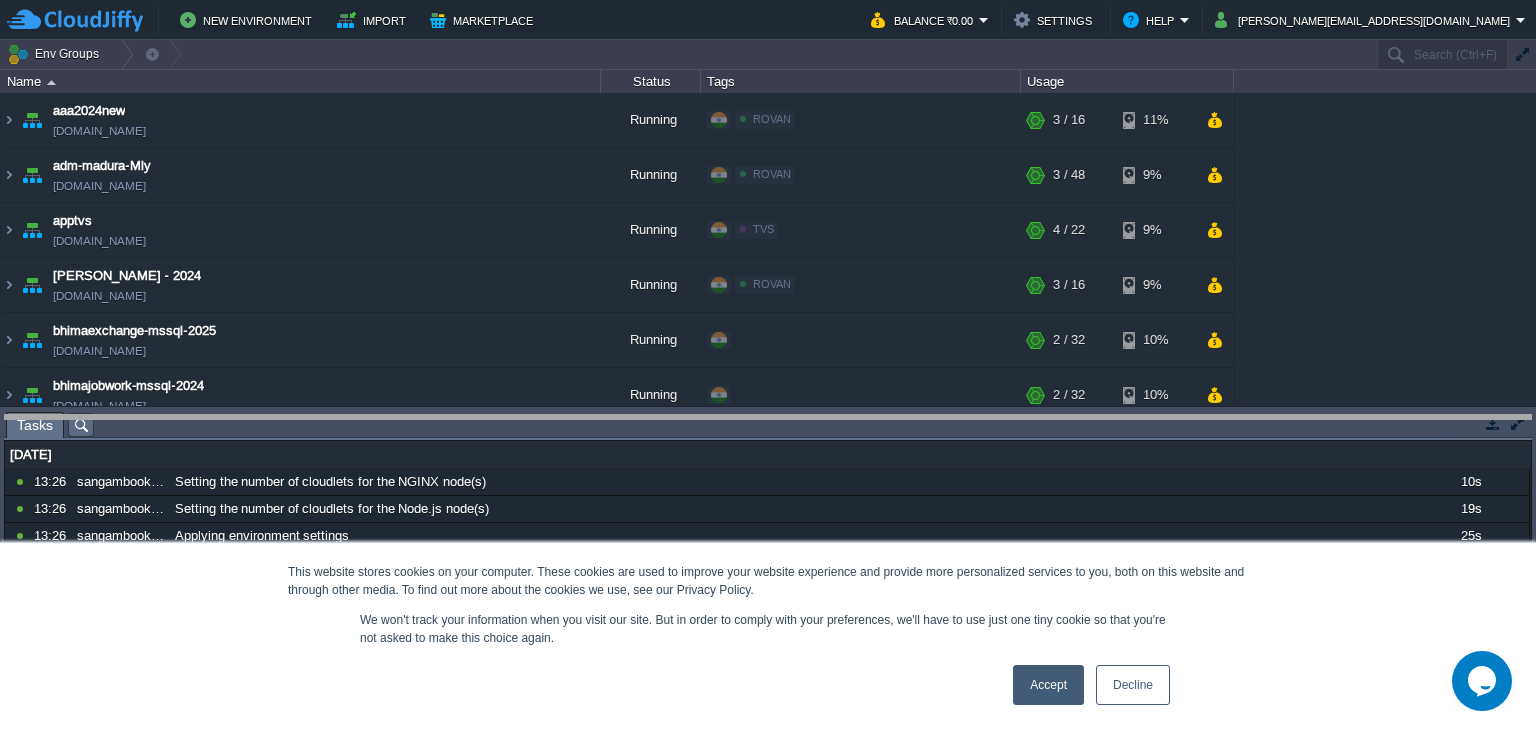 drag, startPoint x: 541, startPoint y: 430, endPoint x: 554, endPoint y: 532, distance: 102.825096 